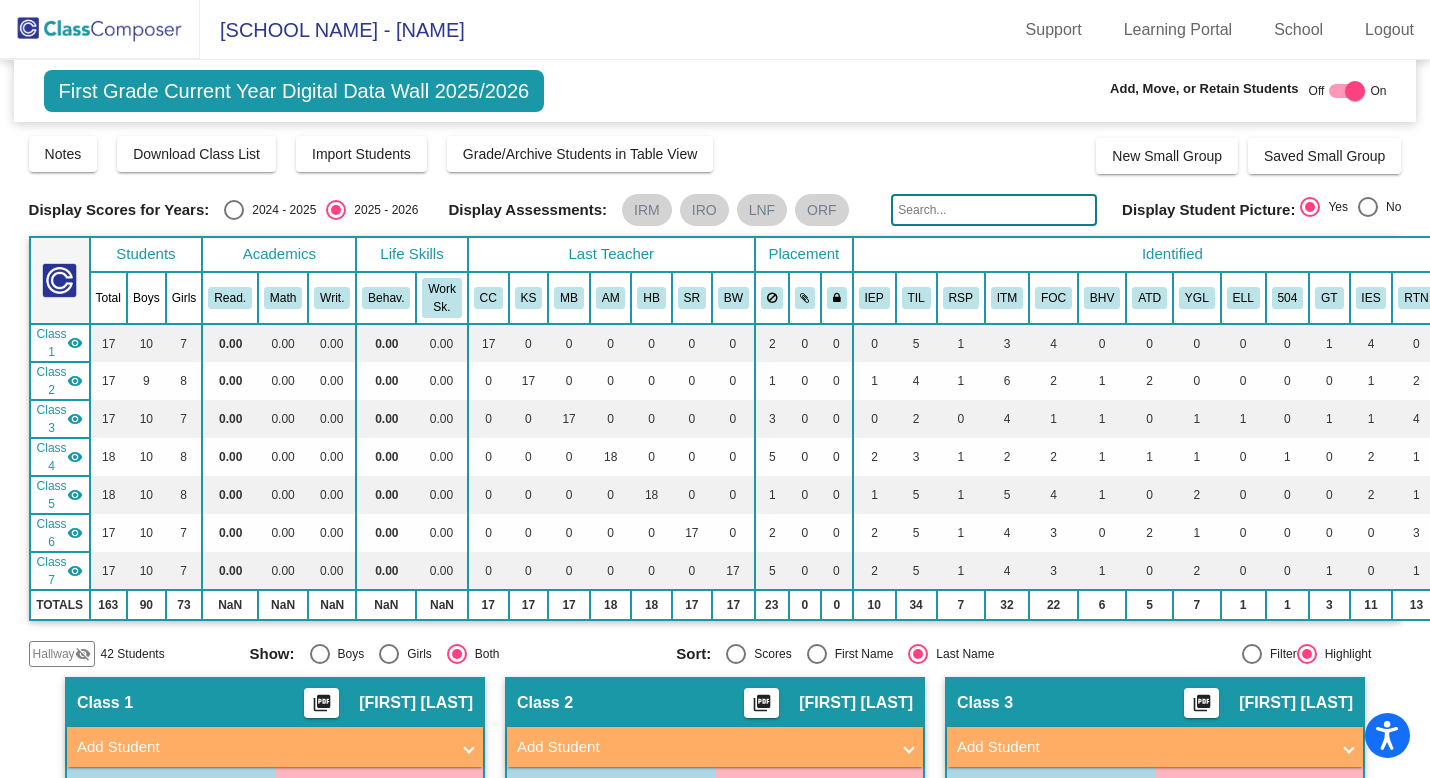 scroll, scrollTop: 0, scrollLeft: 0, axis: both 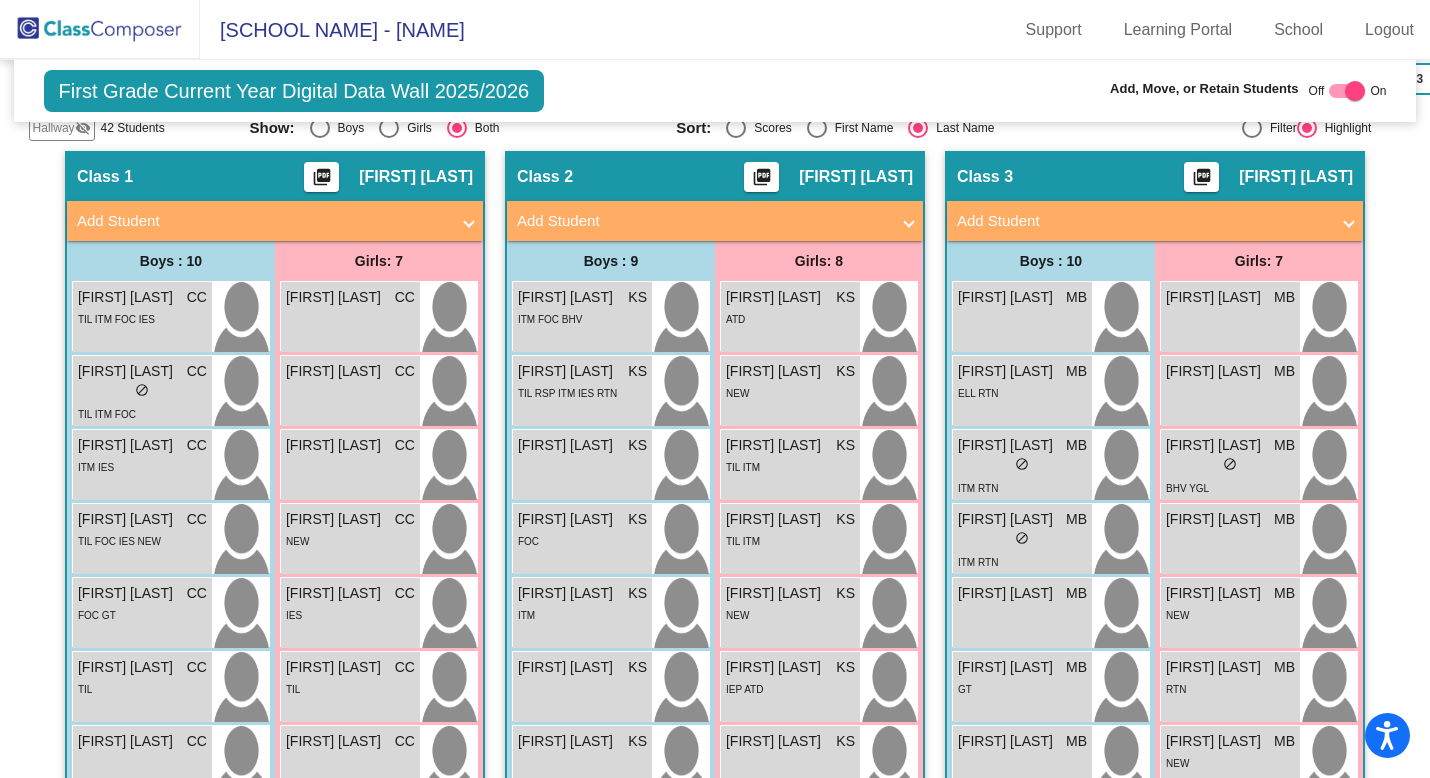 click 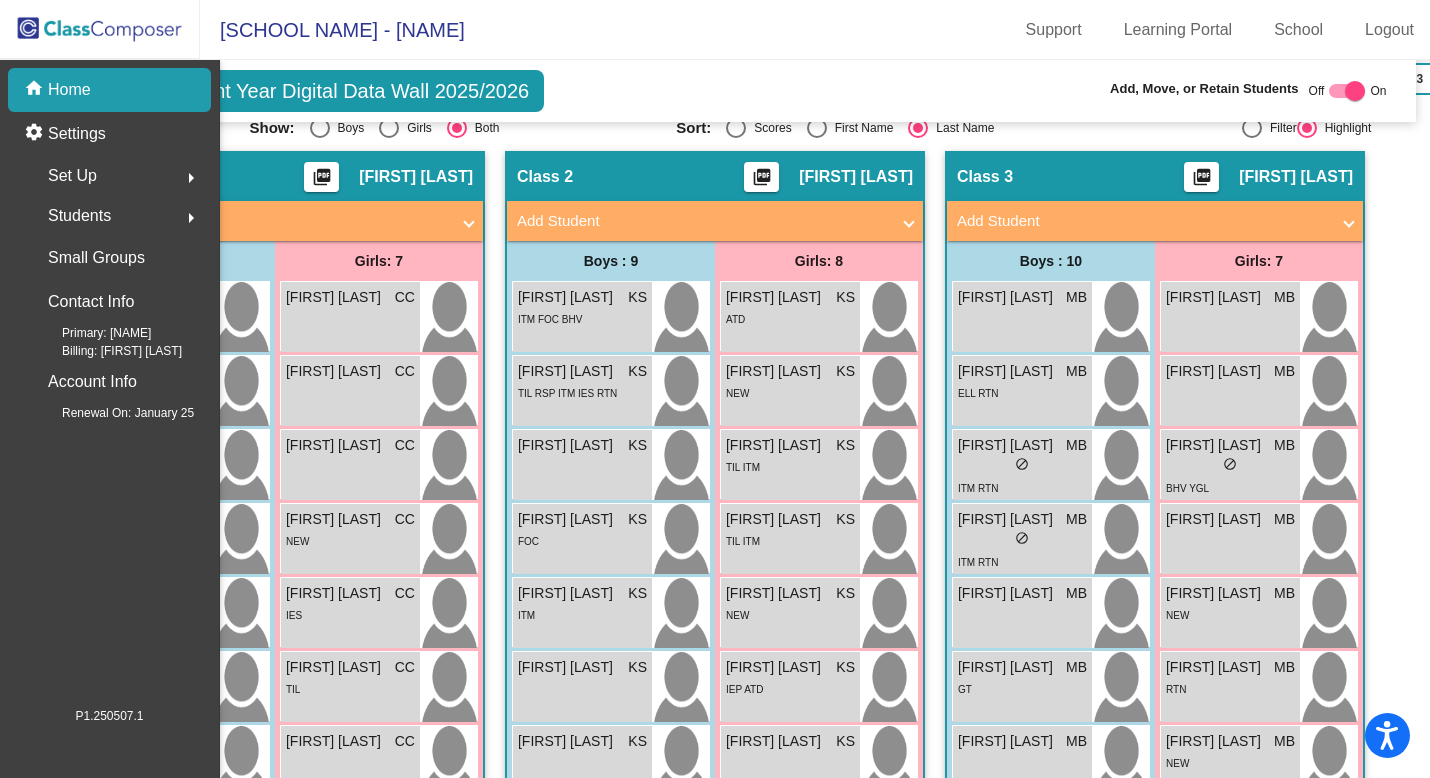 scroll, scrollTop: 0, scrollLeft: 0, axis: both 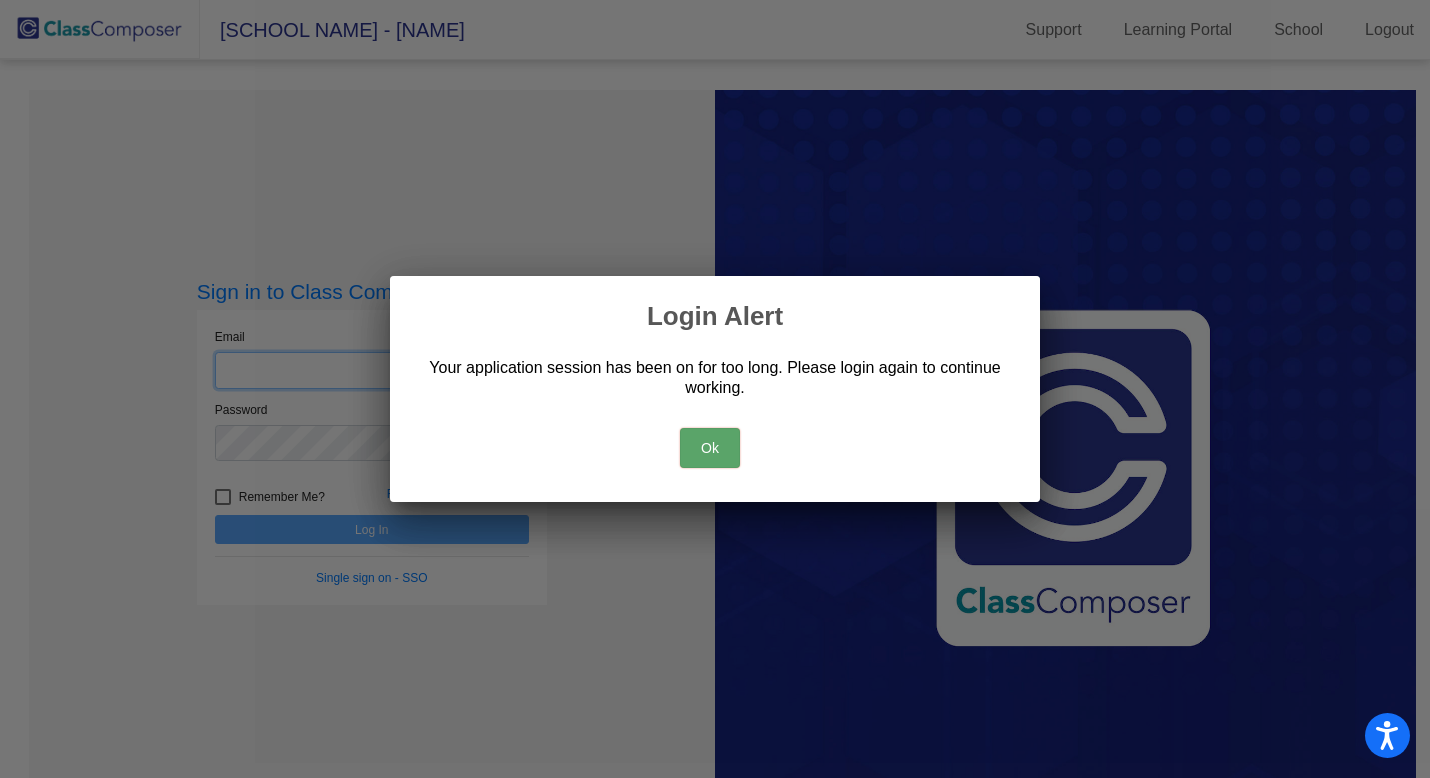 type 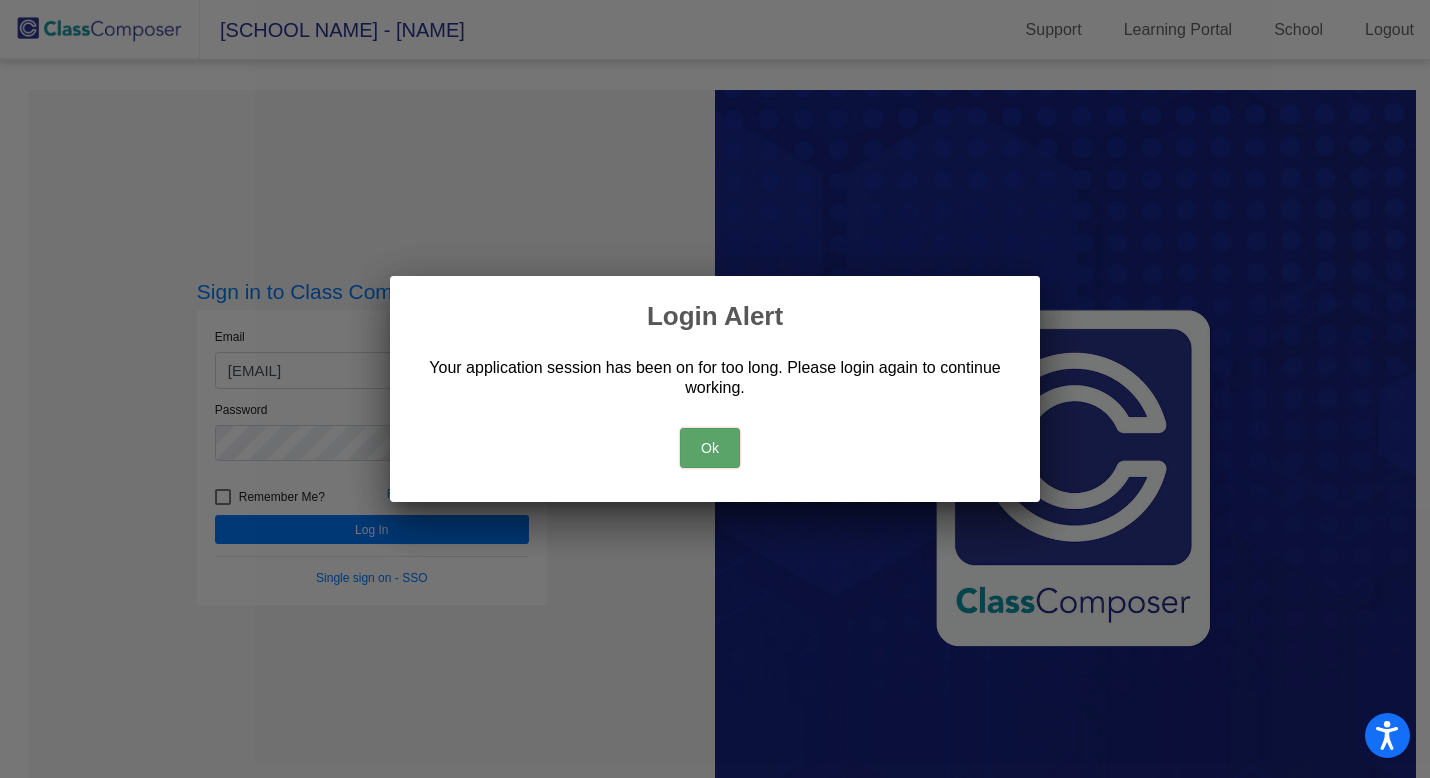 click on "Ok" at bounding box center [710, 448] 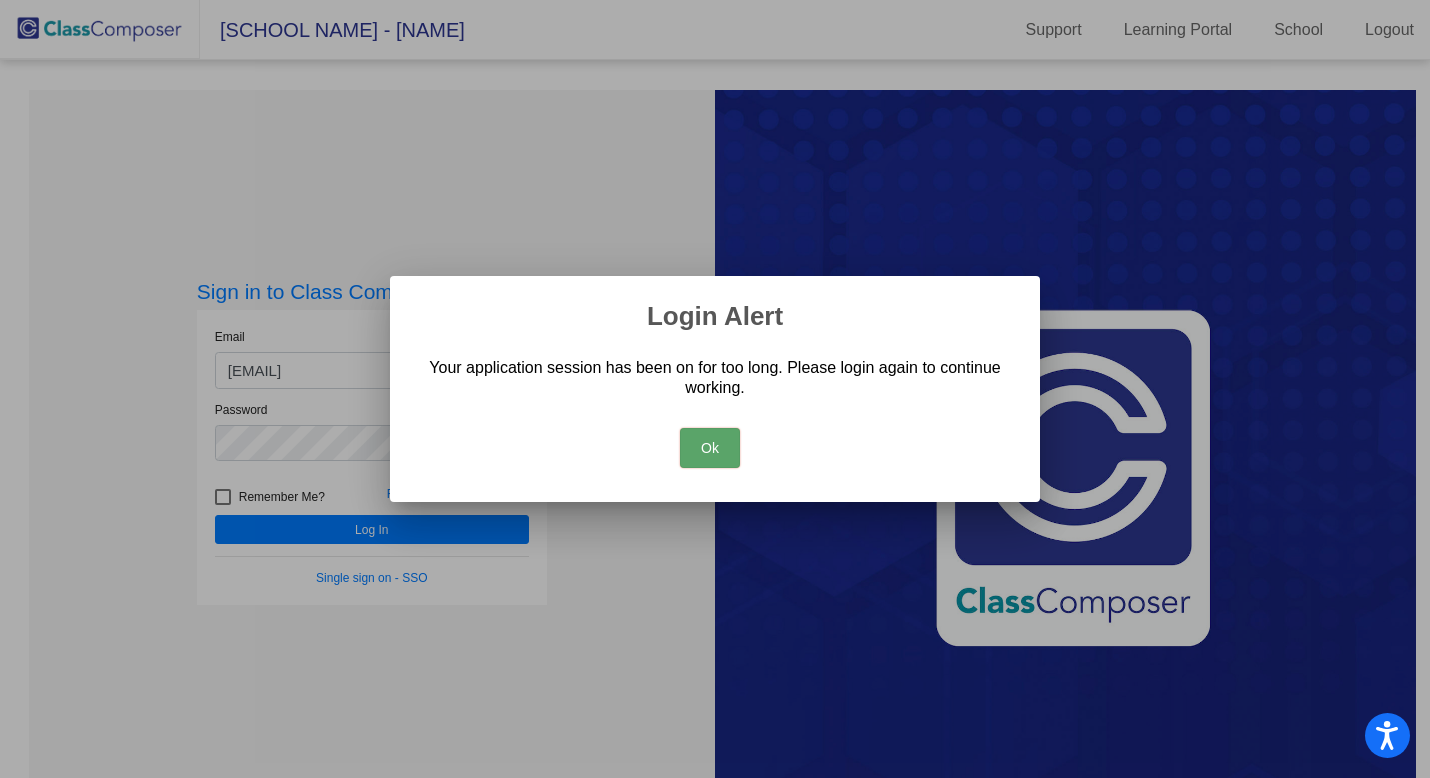click on "Ok" at bounding box center (710, 448) 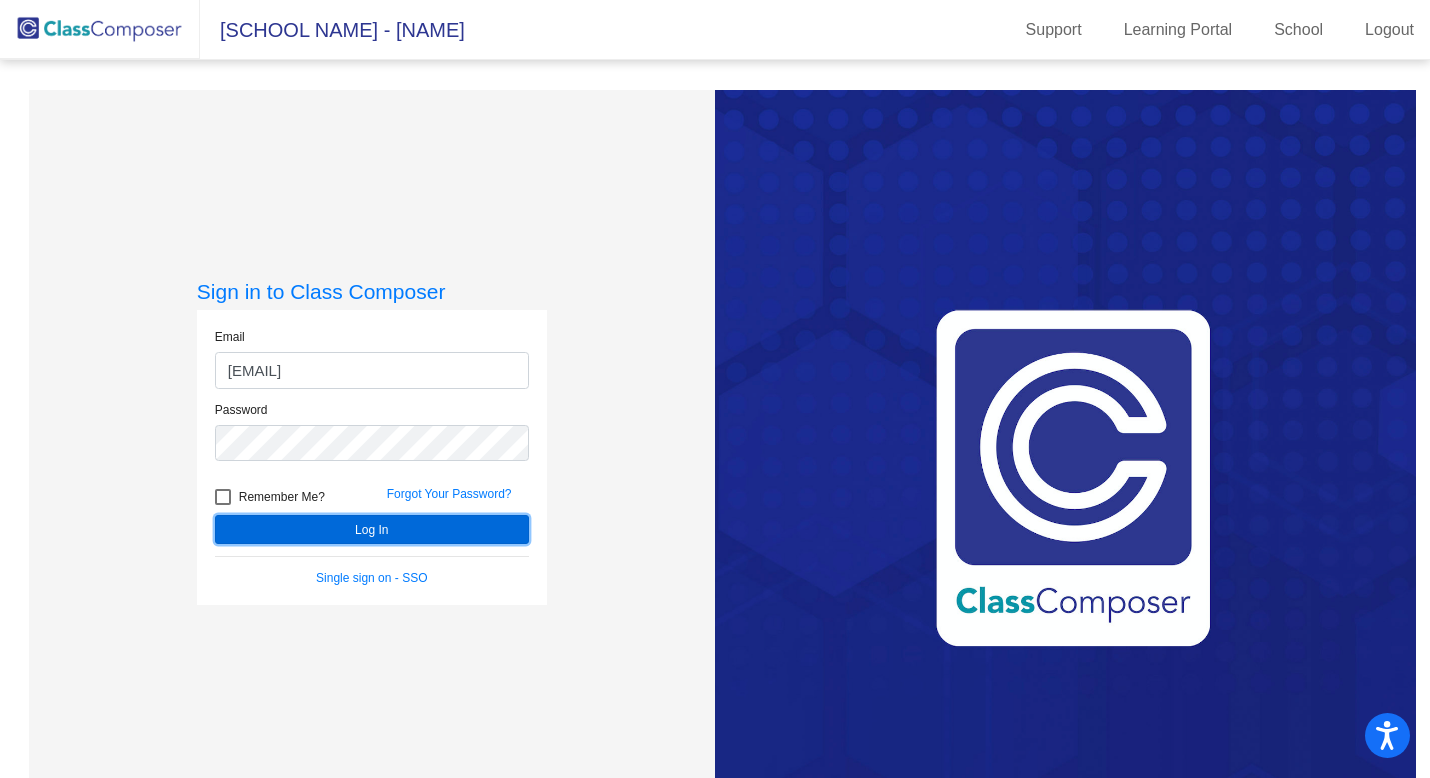 click on "Log In" 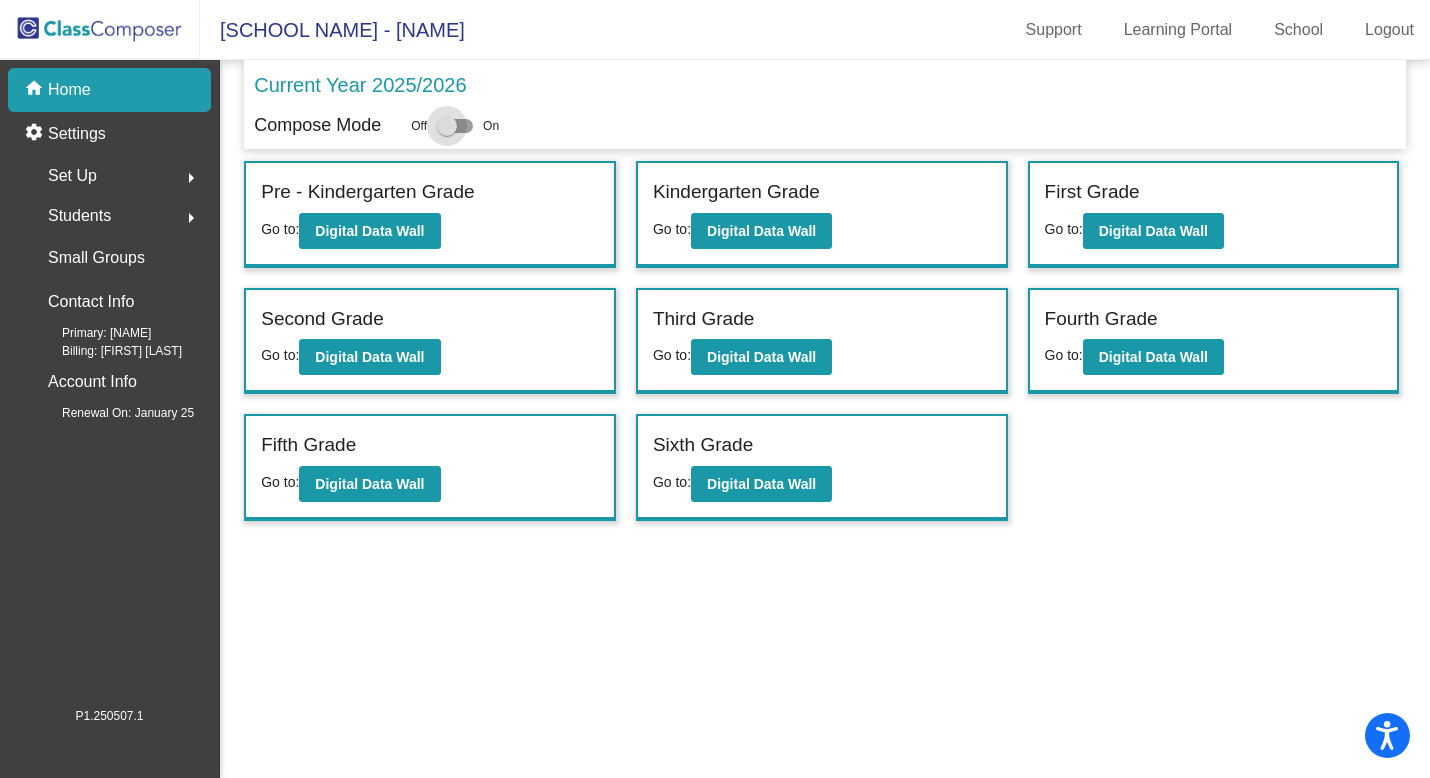 click at bounding box center (447, 126) 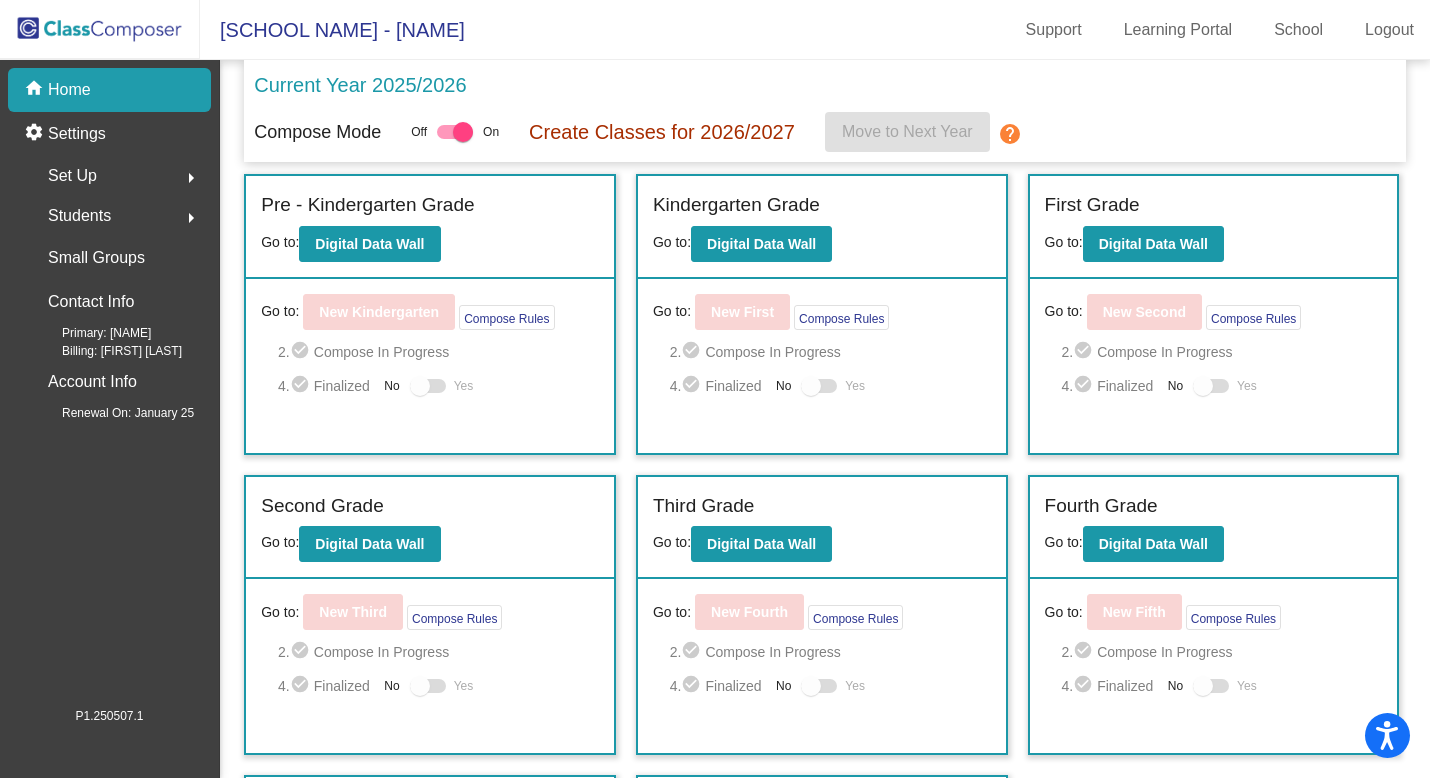 click at bounding box center (463, 132) 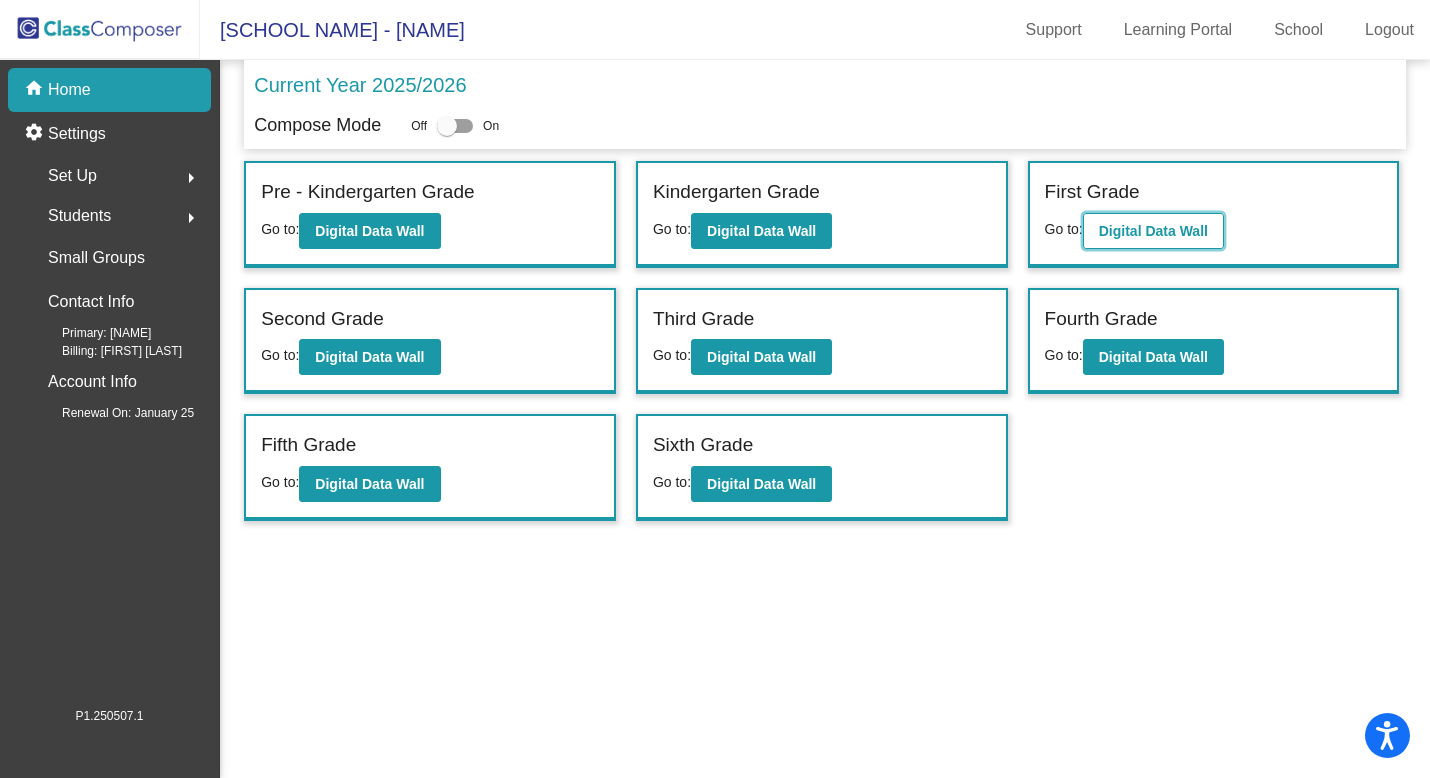 click on "Digital Data Wall" 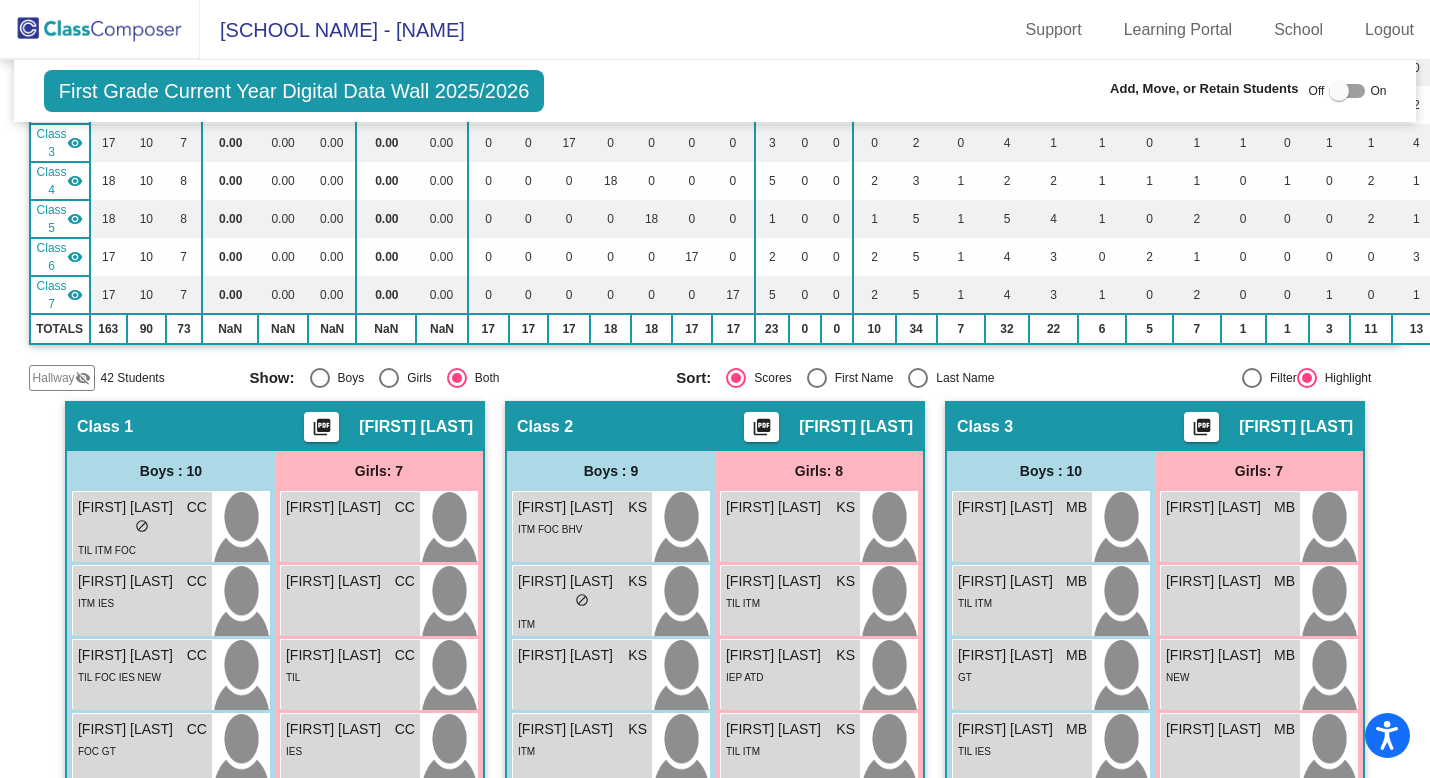scroll, scrollTop: 279, scrollLeft: 0, axis: vertical 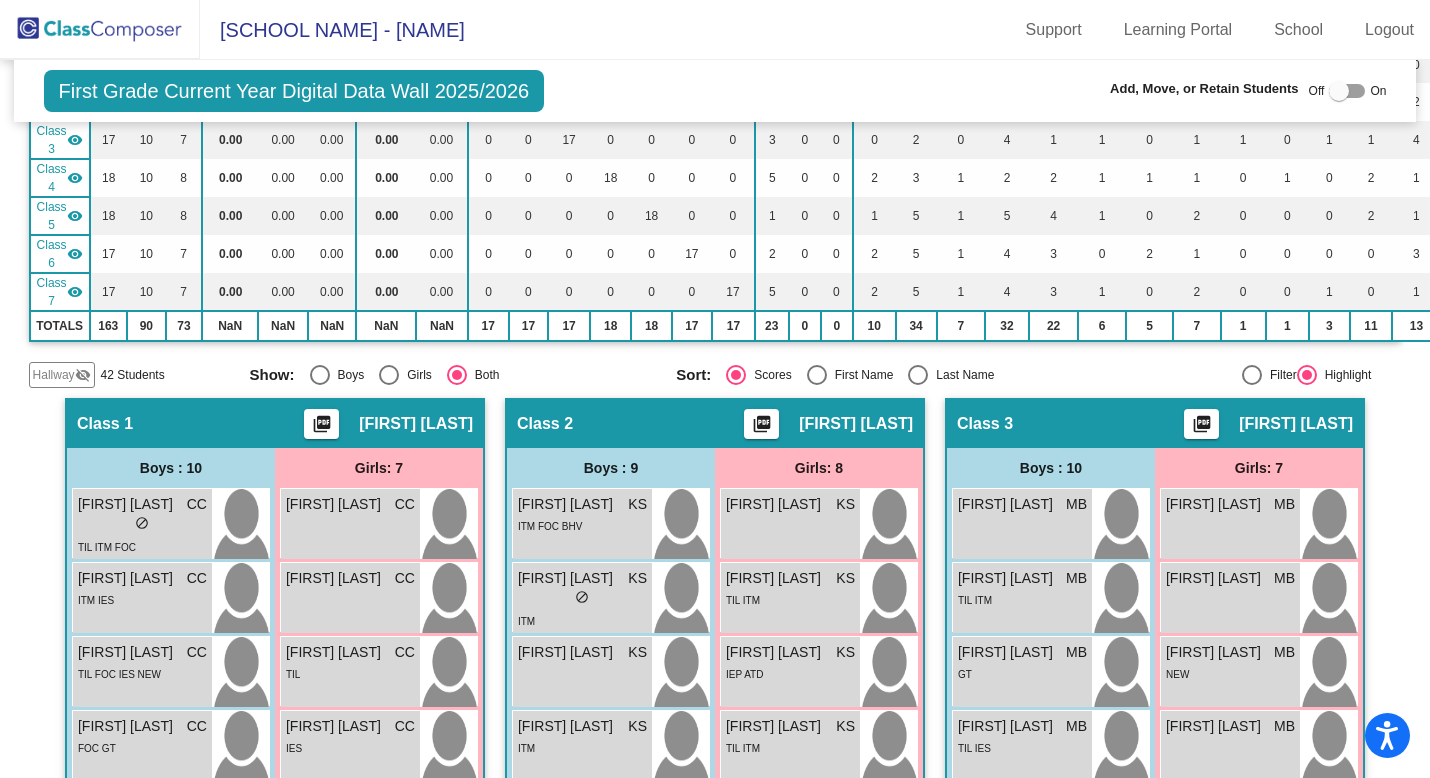 click at bounding box center (918, 375) 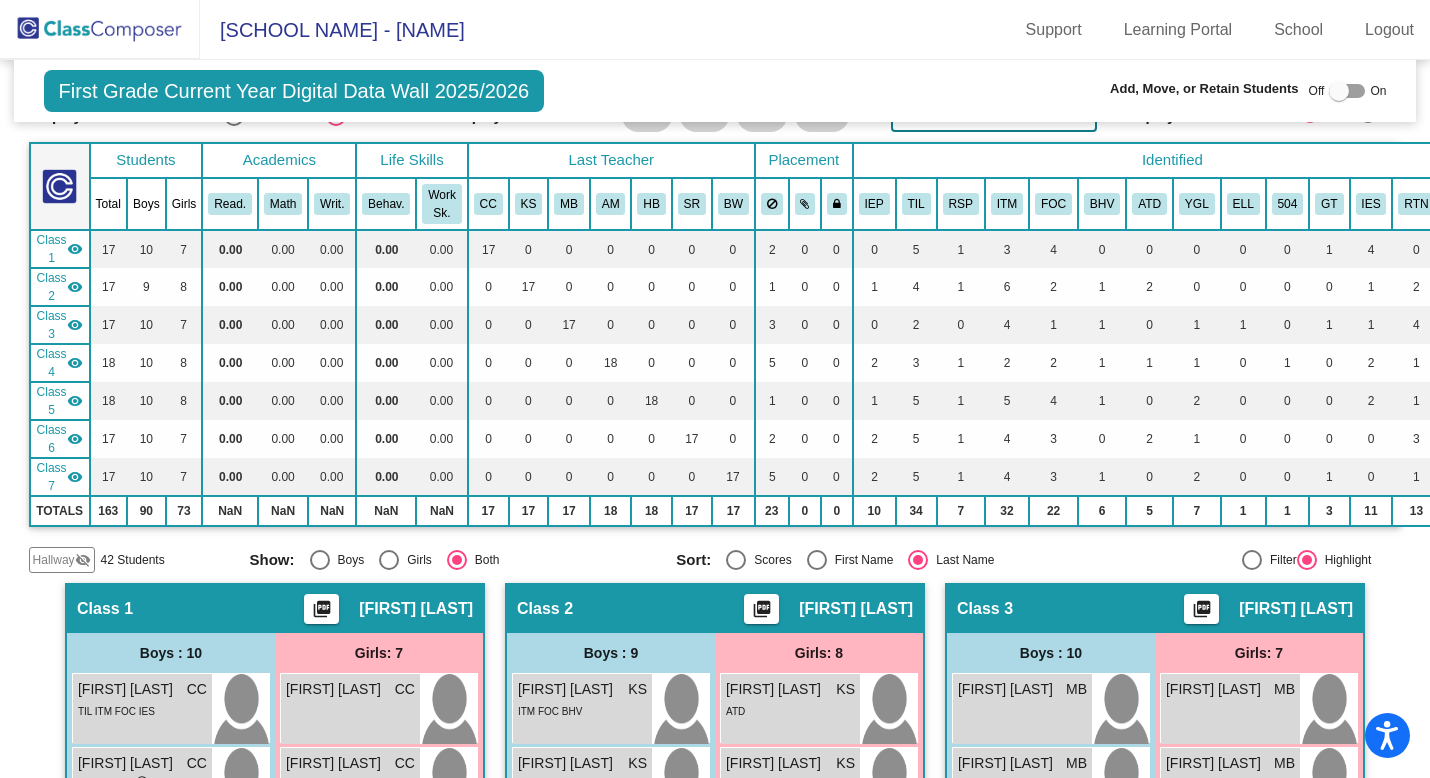 scroll, scrollTop: 0, scrollLeft: 0, axis: both 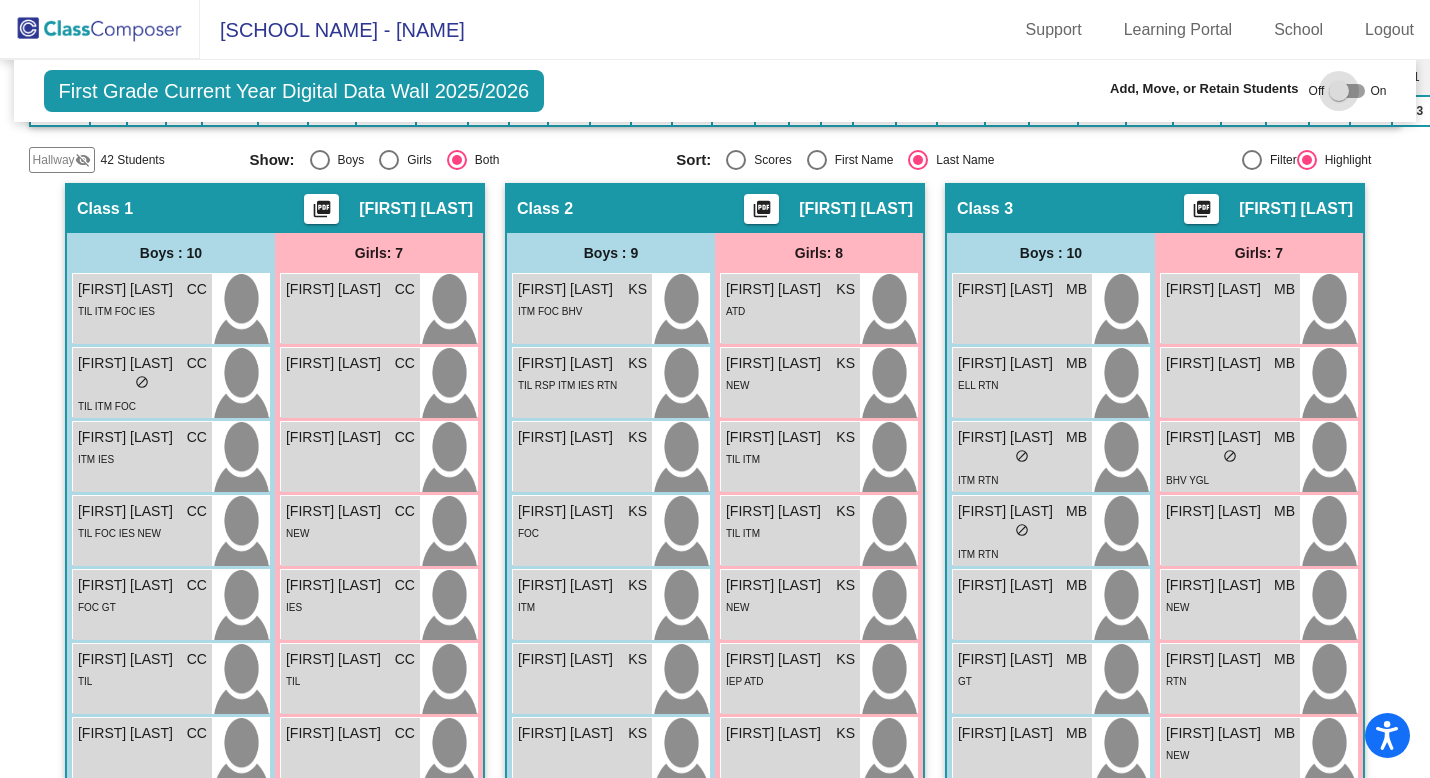 click at bounding box center (1339, 91) 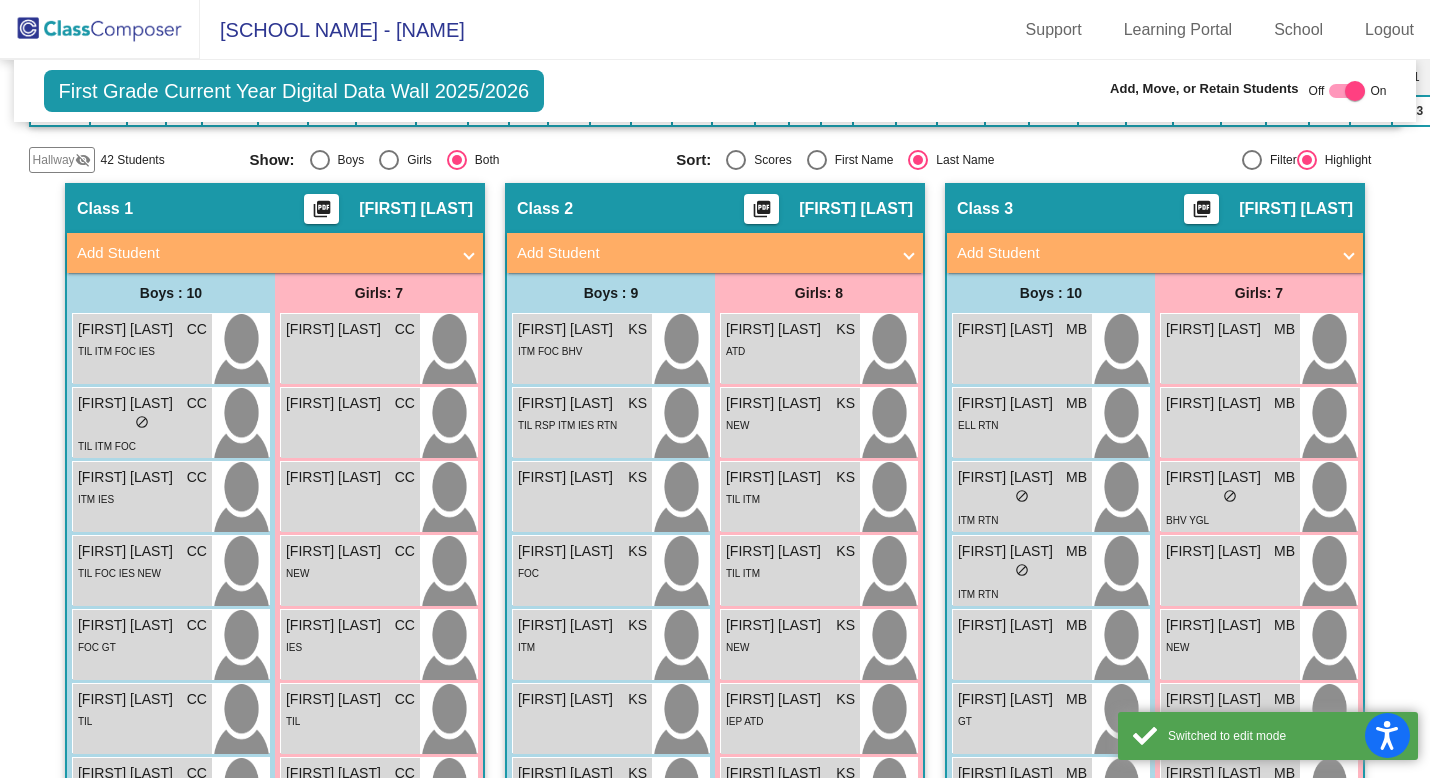 click on "Add Student" at bounding box center [711, 253] 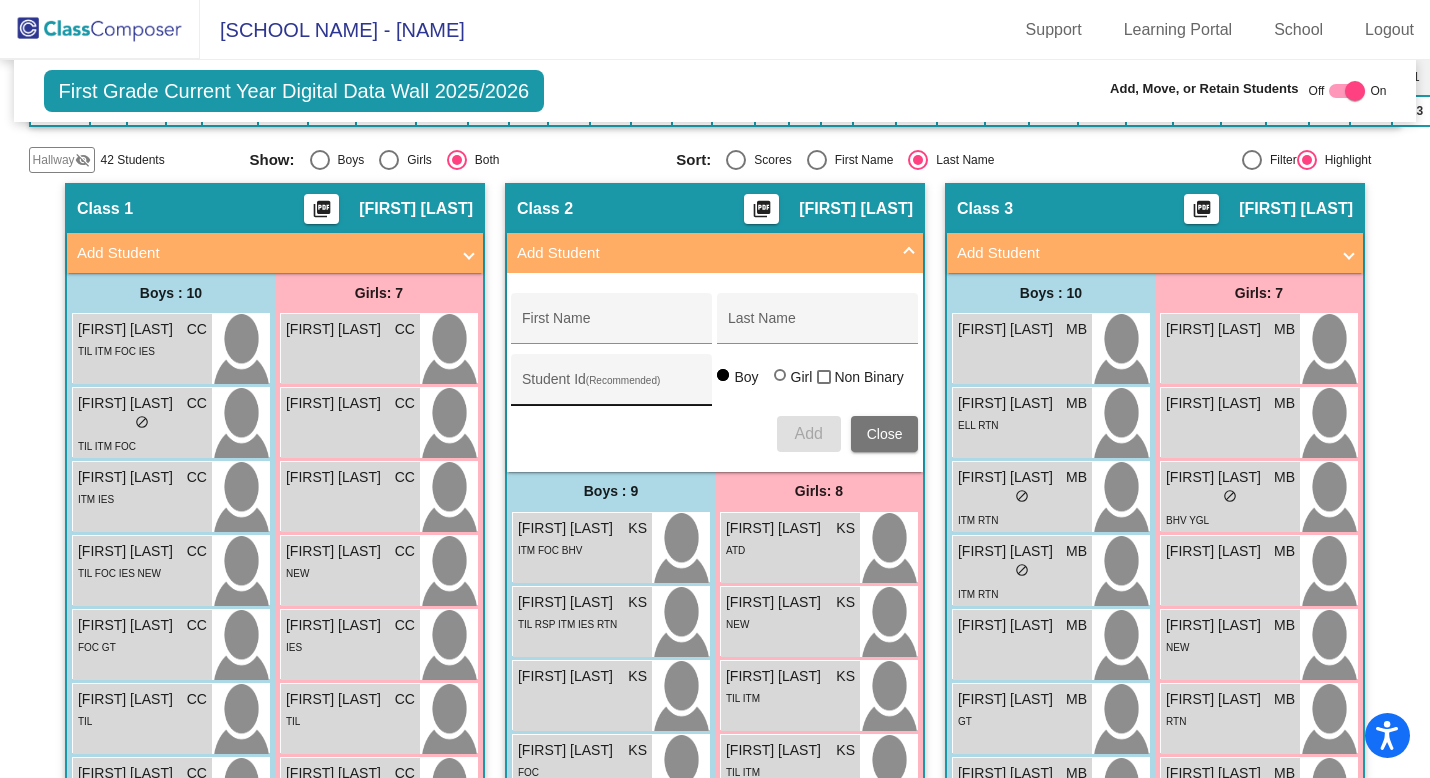 click on "Student Id  (Recommended)" at bounding box center [612, 387] 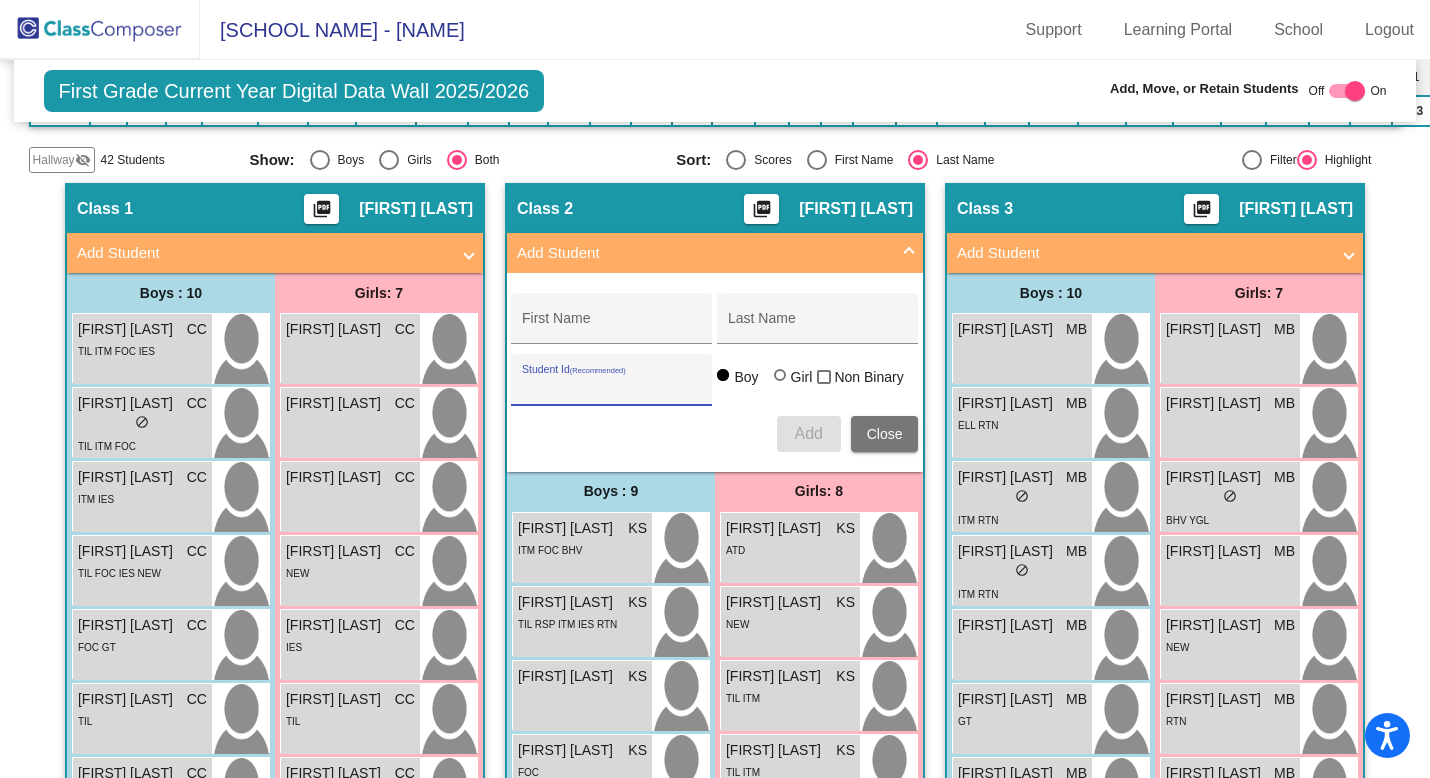 paste on "8379782348" 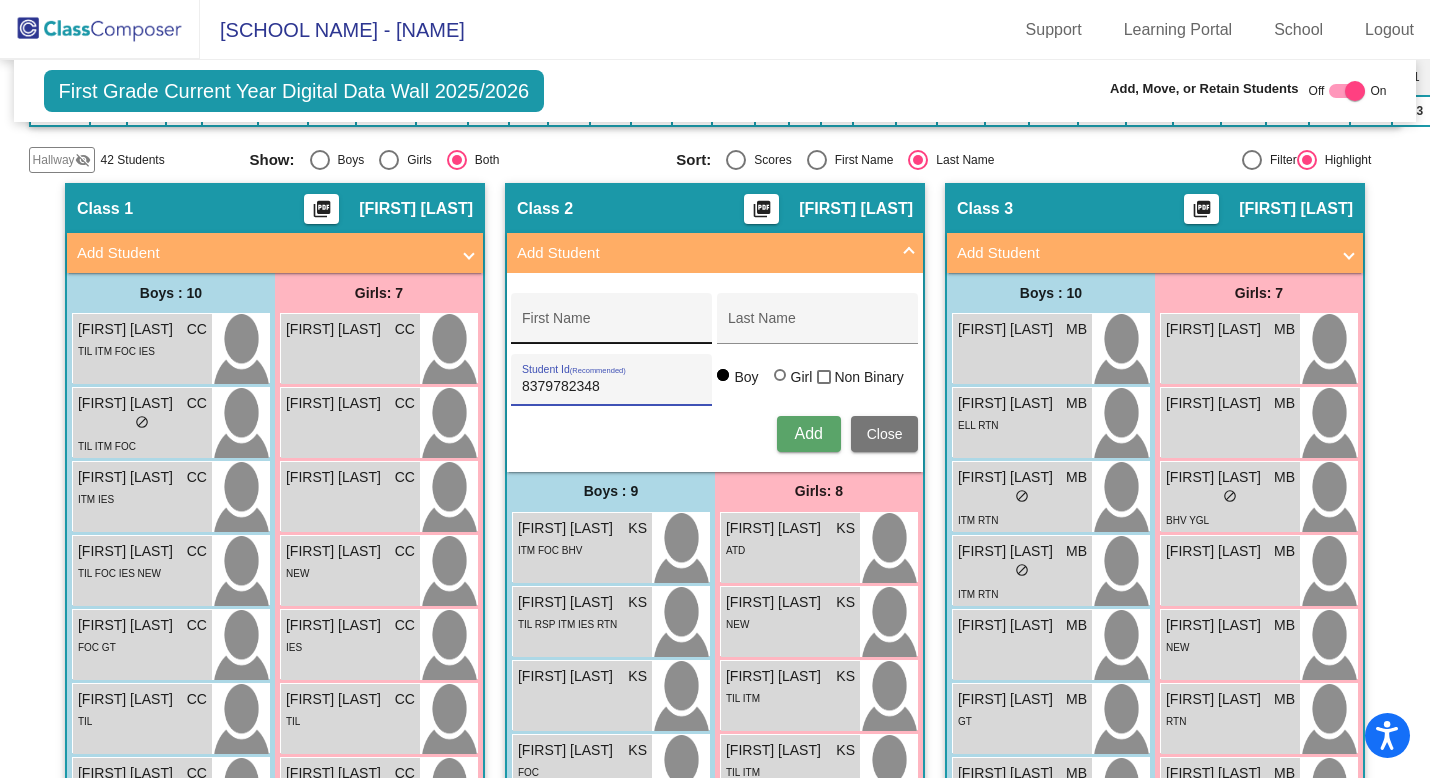 type on "8379782348" 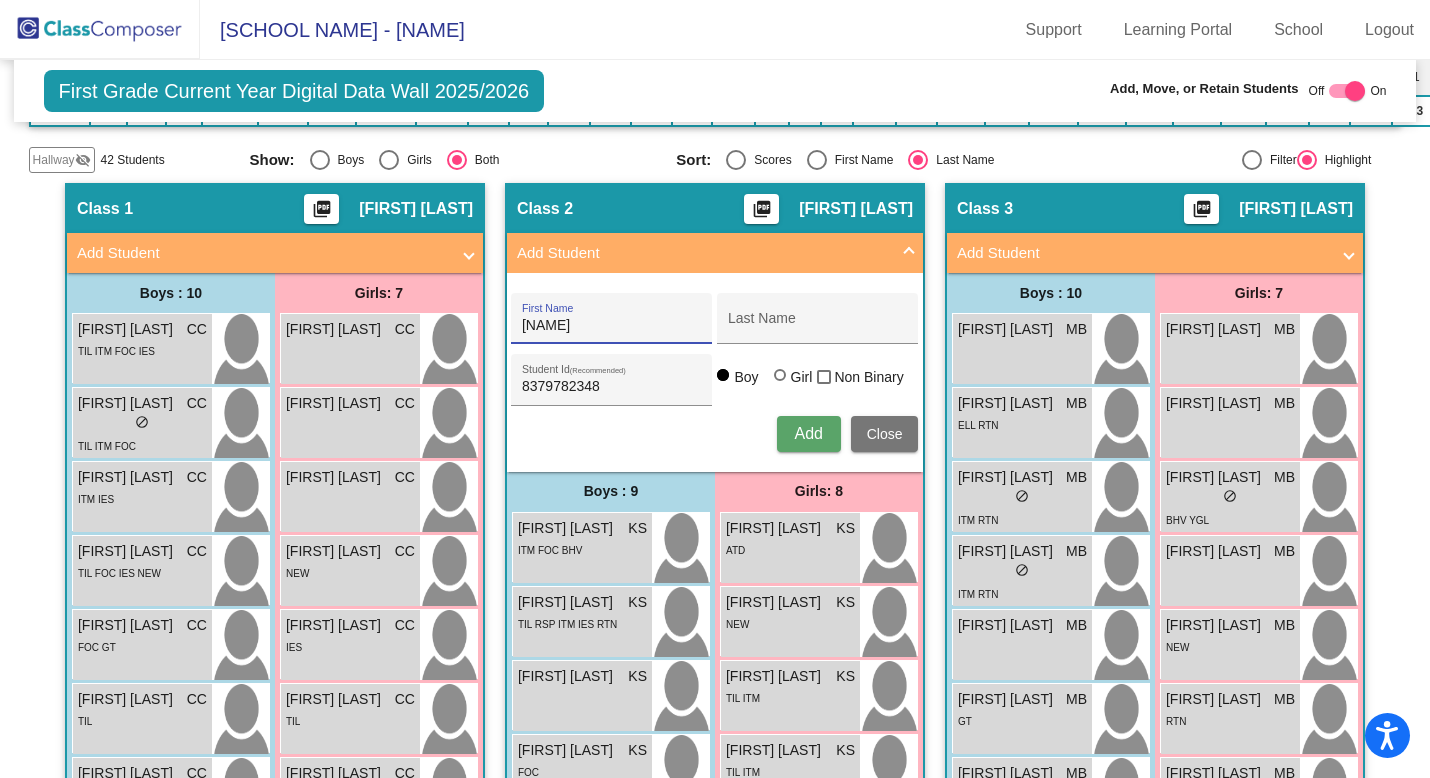 type on "o" 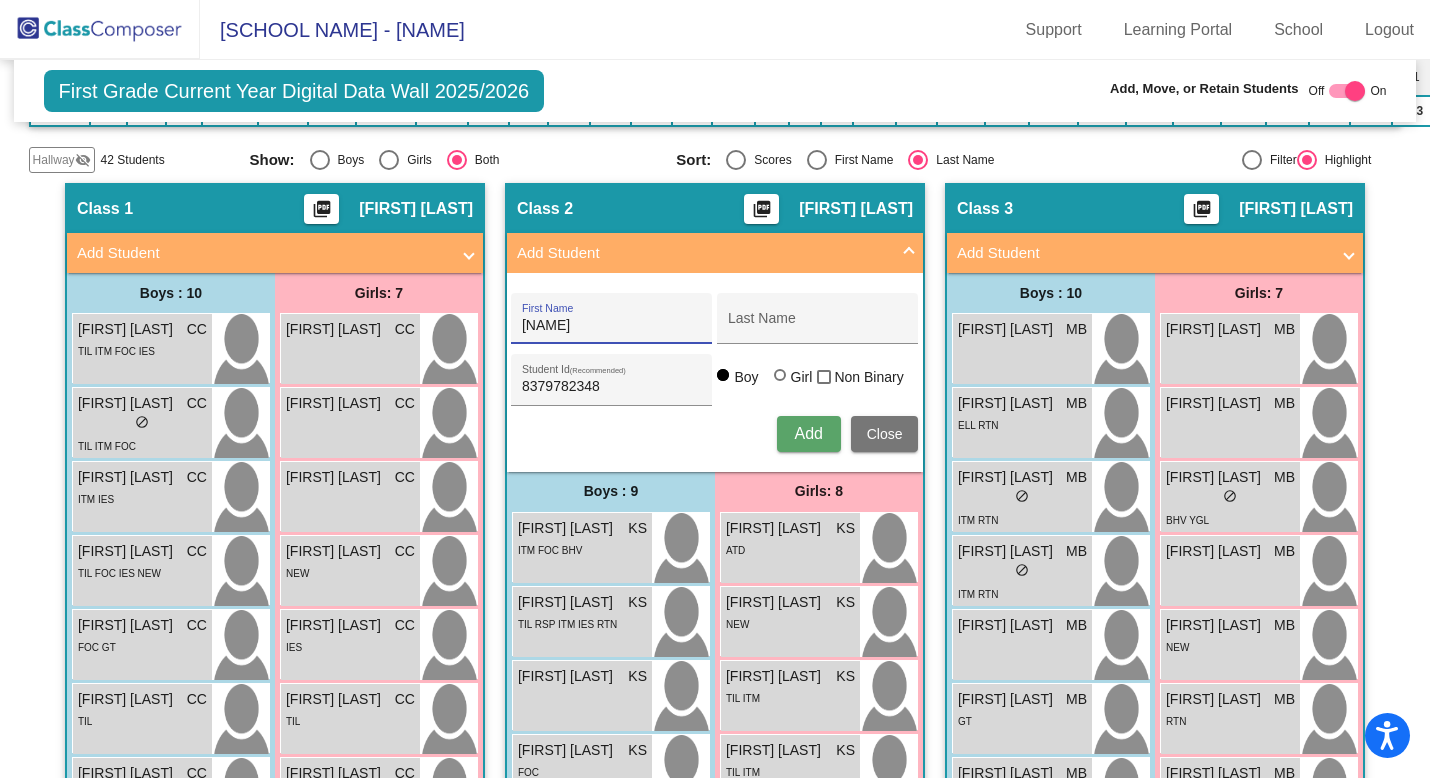 type on "o" 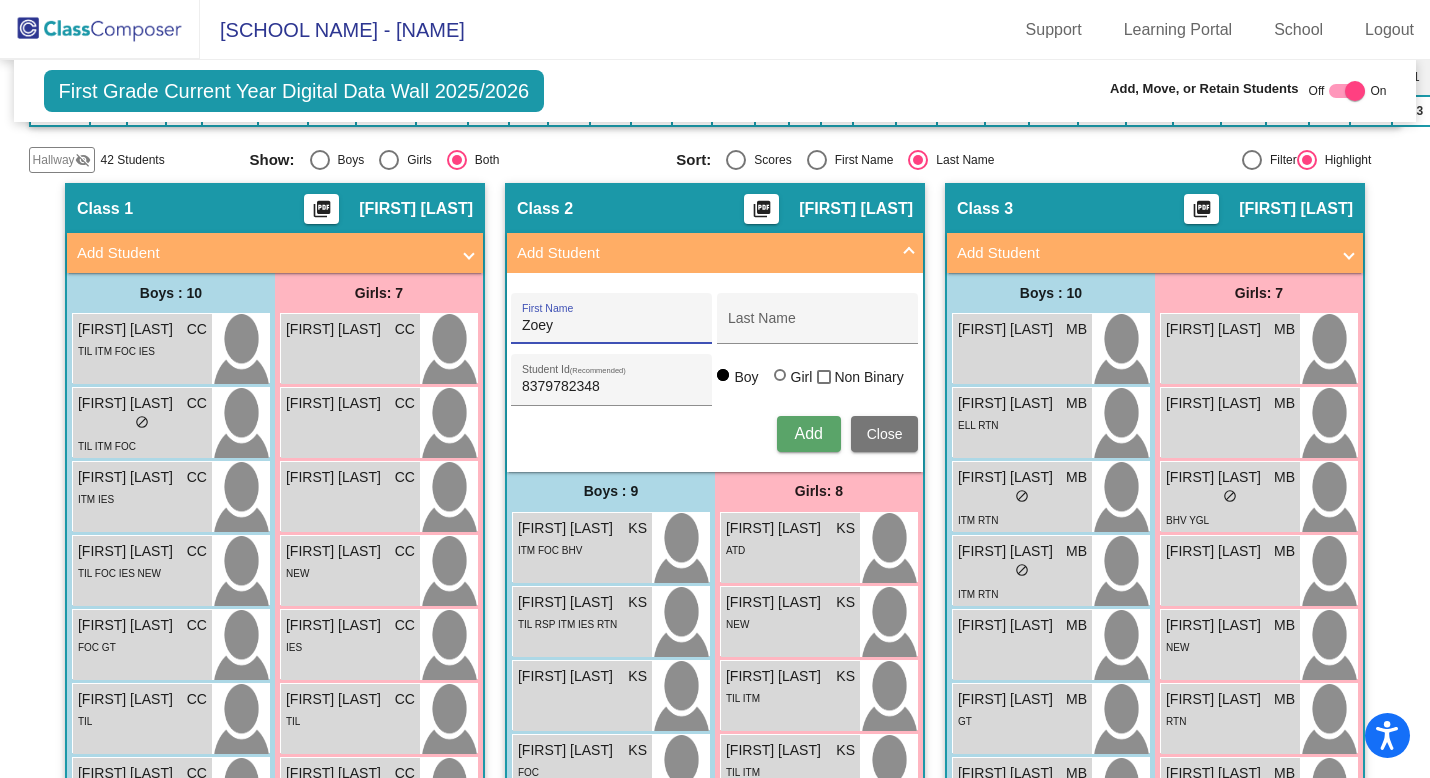 type on "Zoey" 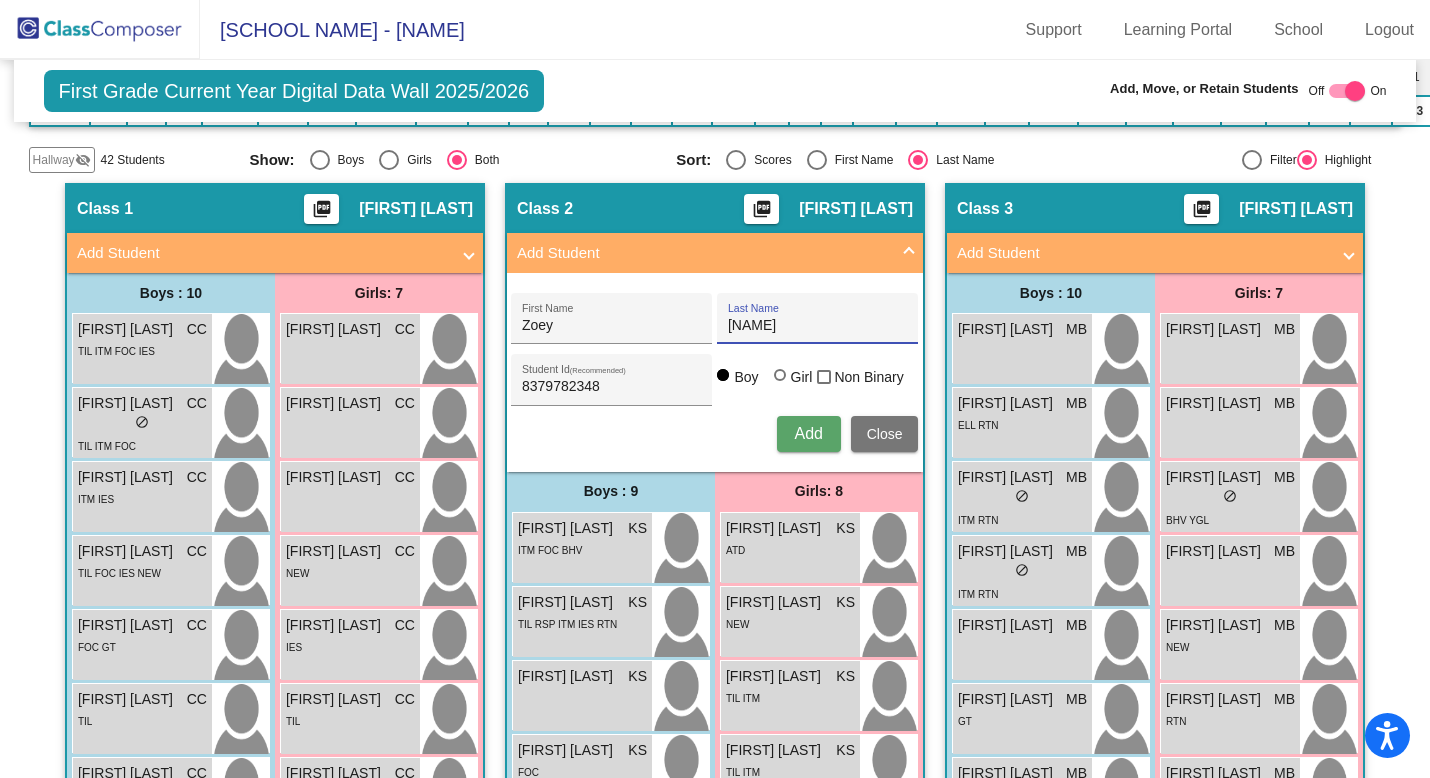 type on "[NAME]" 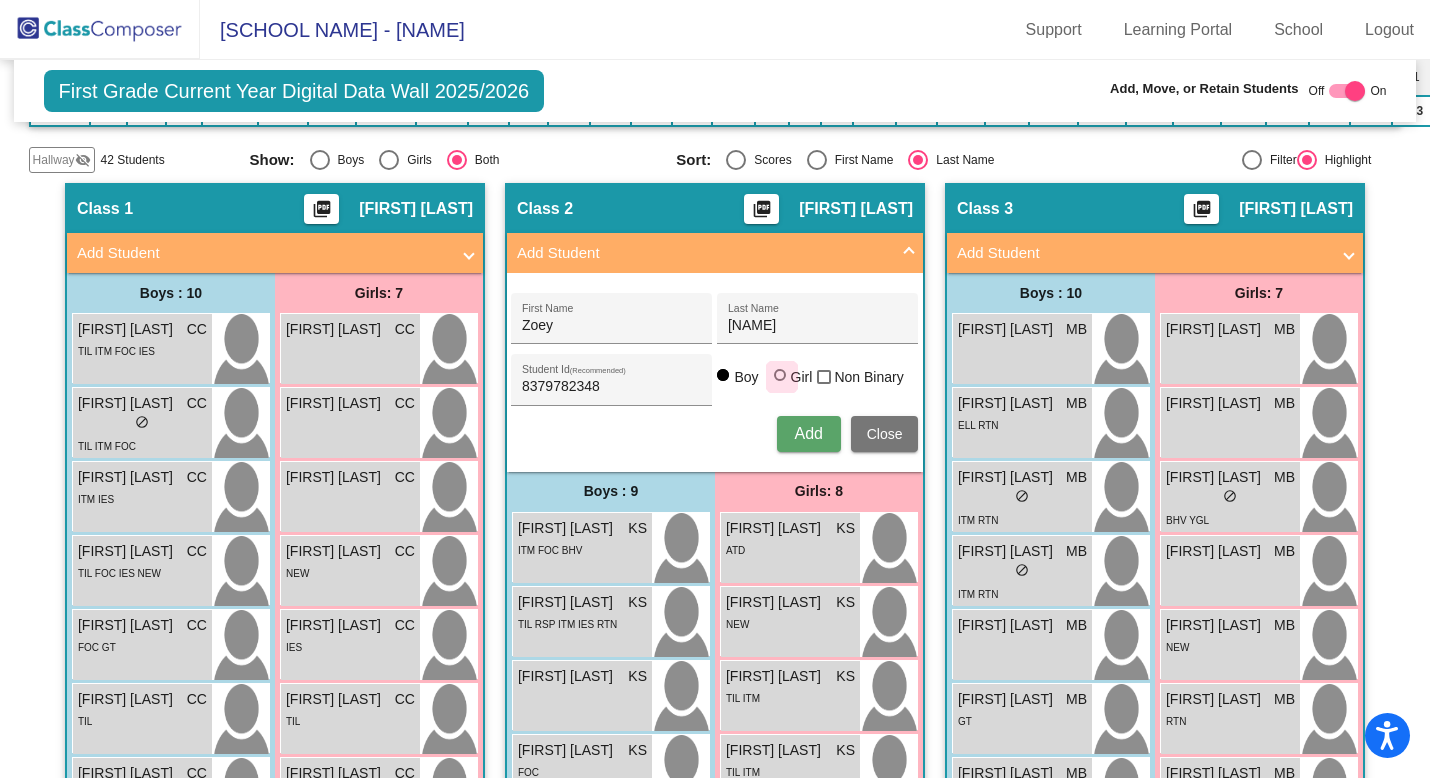 click at bounding box center [780, 375] 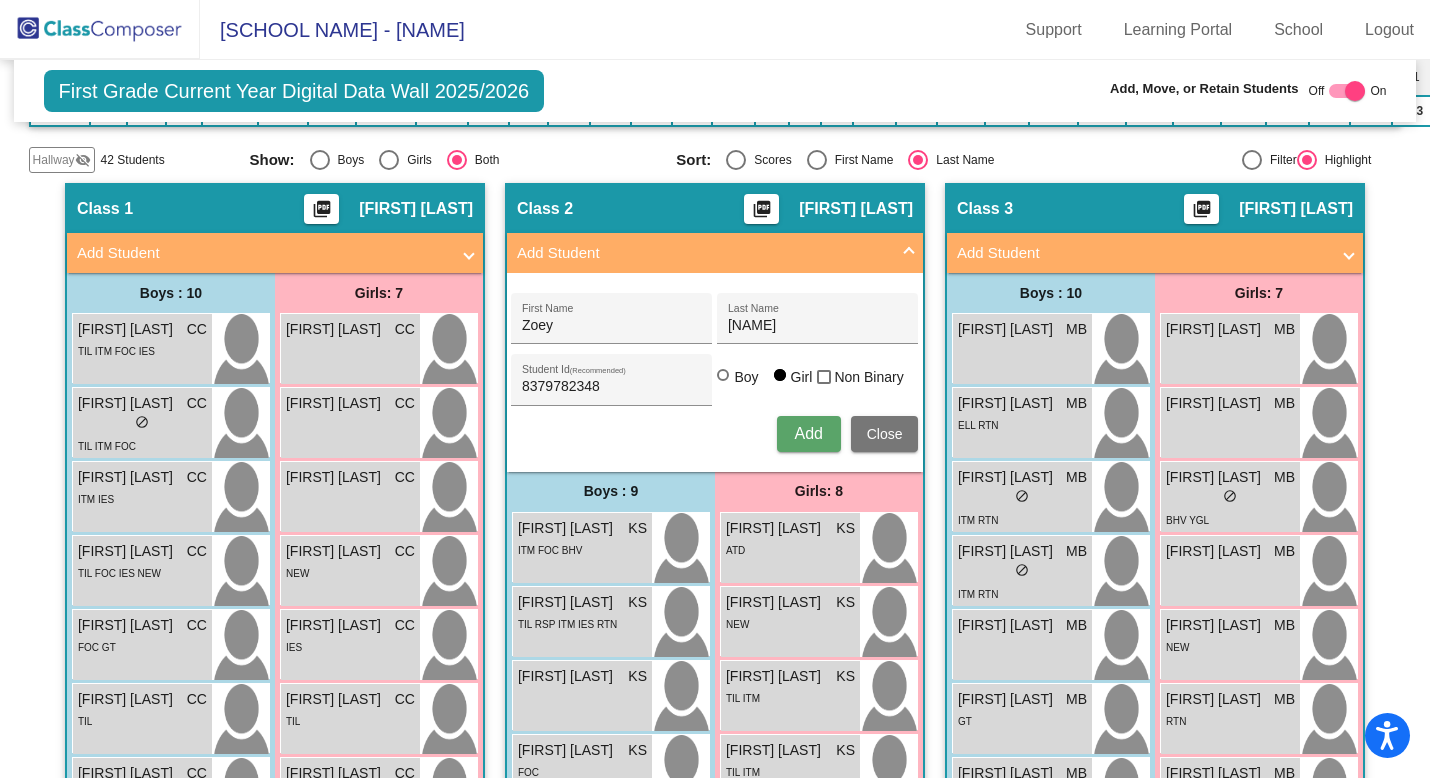 click on "Add" at bounding box center [808, 433] 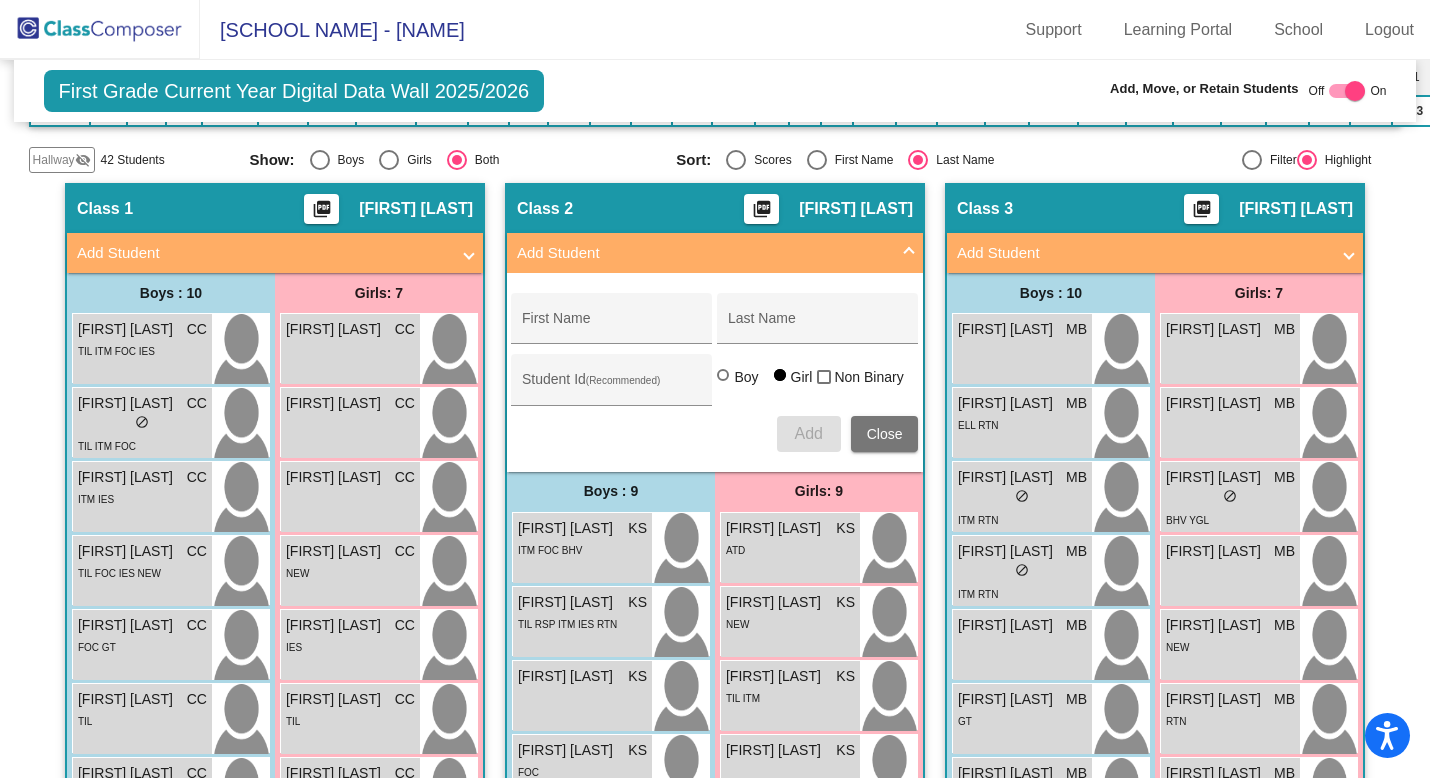 click on "Add Student" at bounding box center [711, 253] 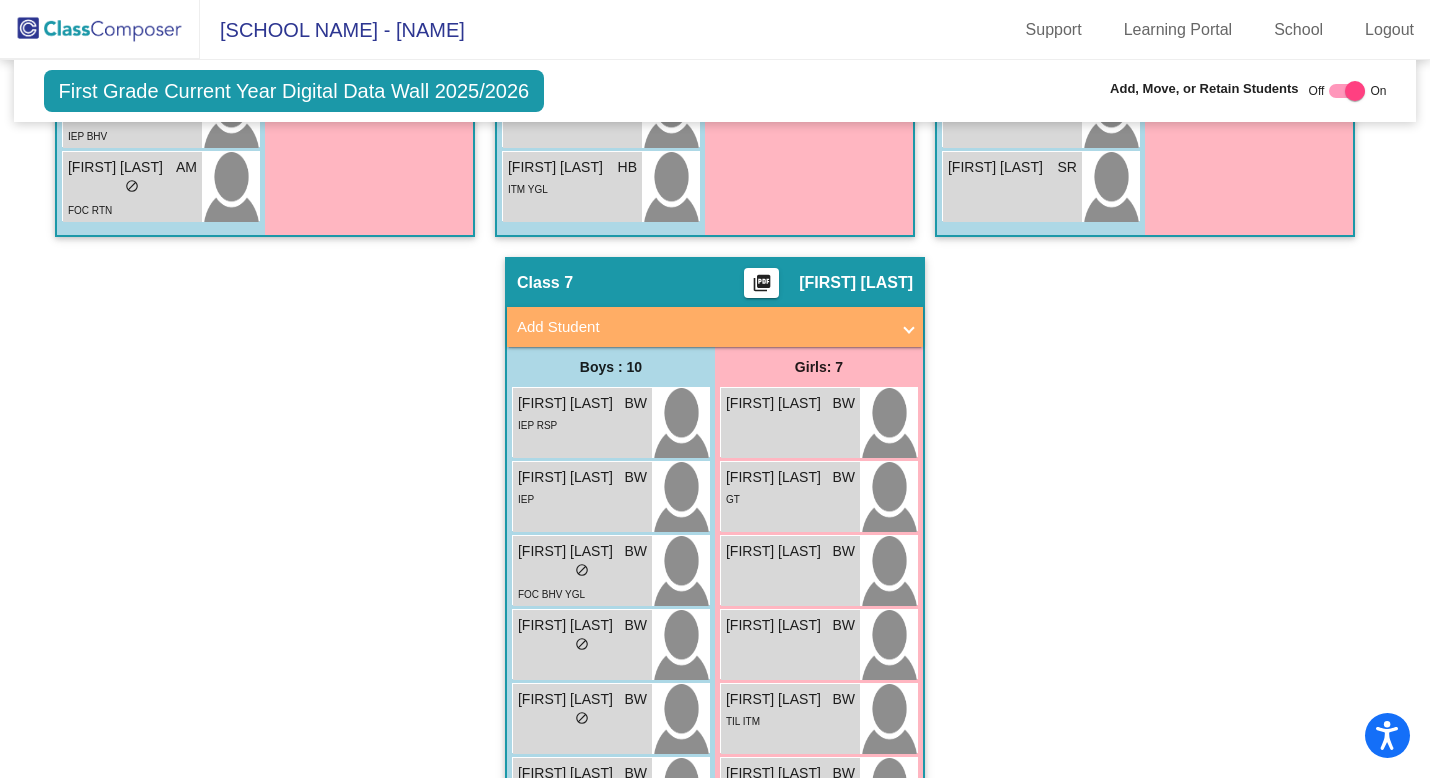 scroll, scrollTop: 2230, scrollLeft: 0, axis: vertical 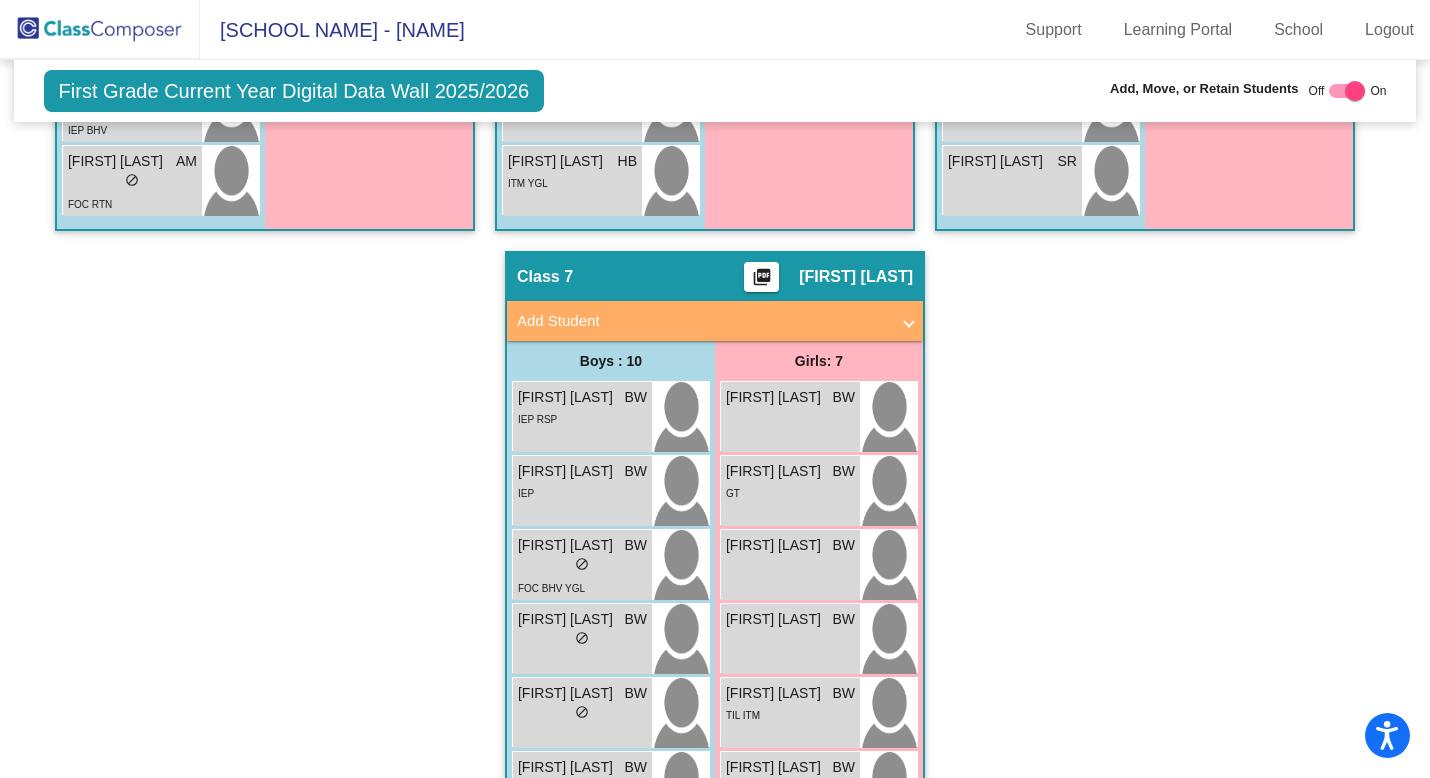 click at bounding box center (909, 321) 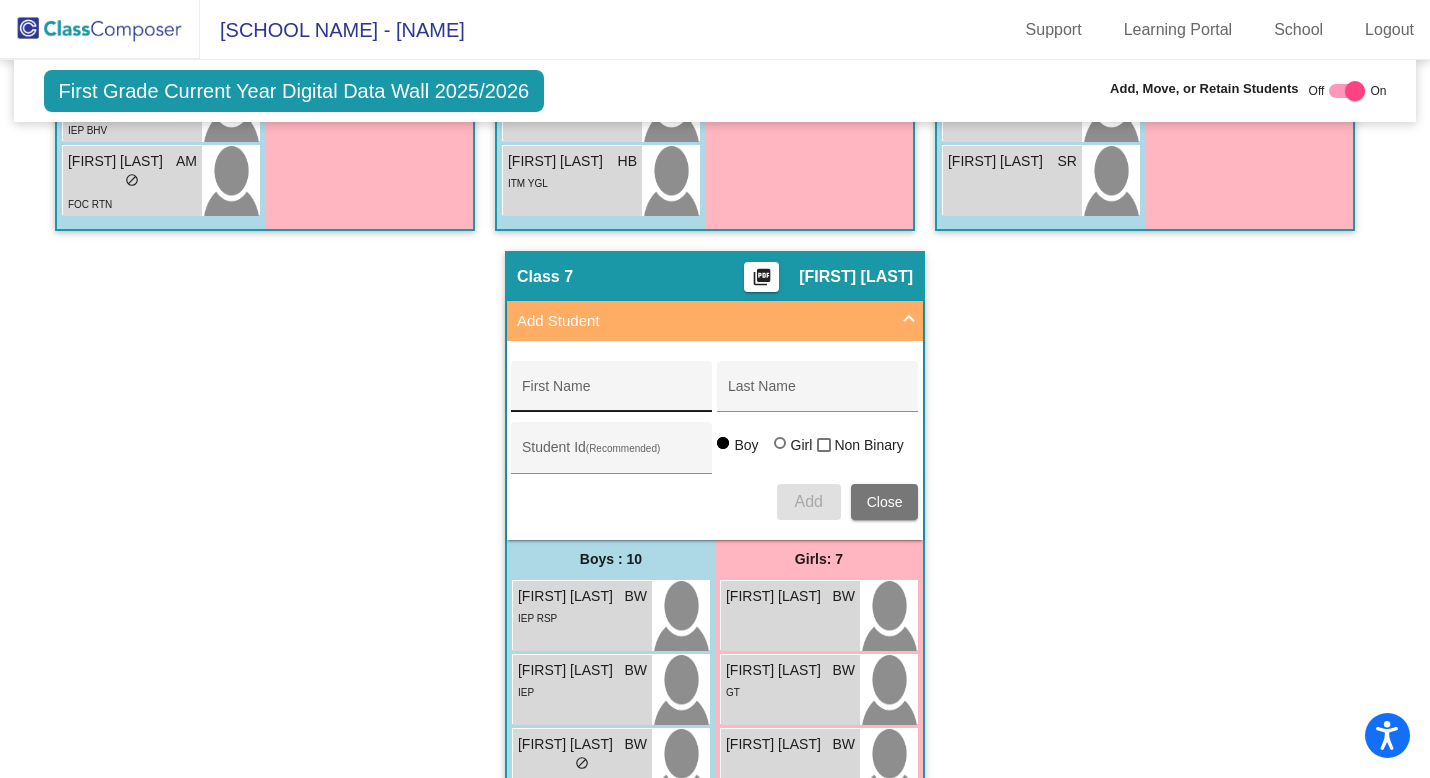 click on "First Name" at bounding box center (612, 394) 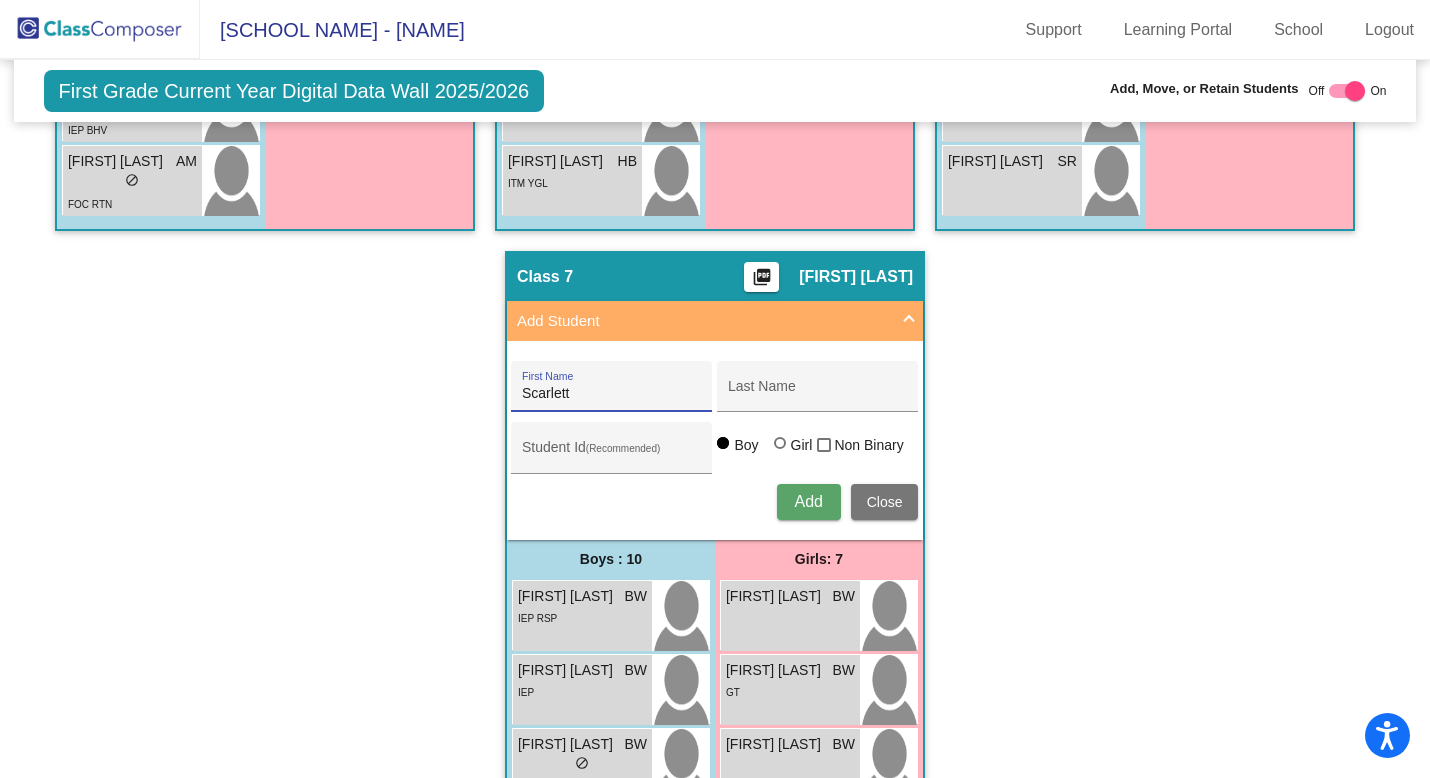 type on "Scarlett" 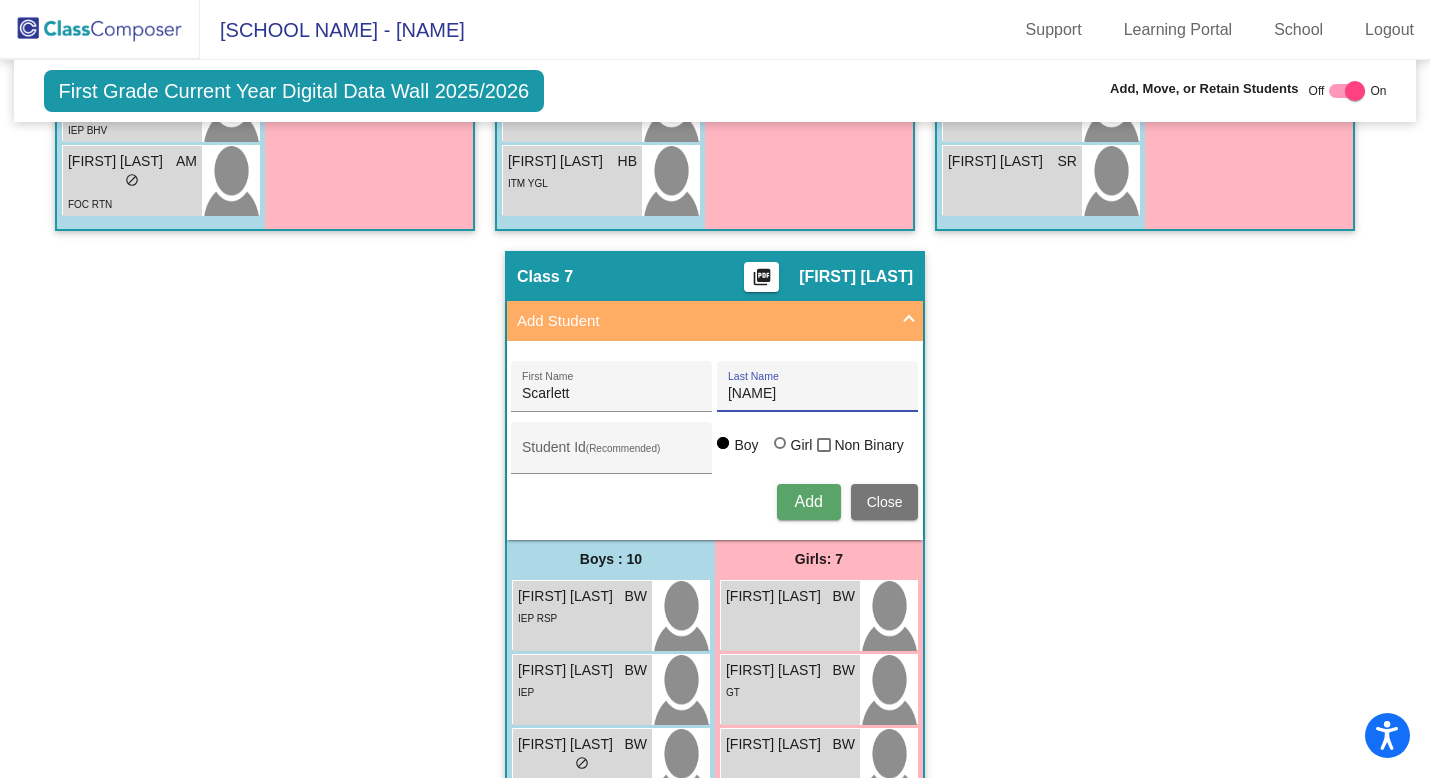 type on "[NAME]" 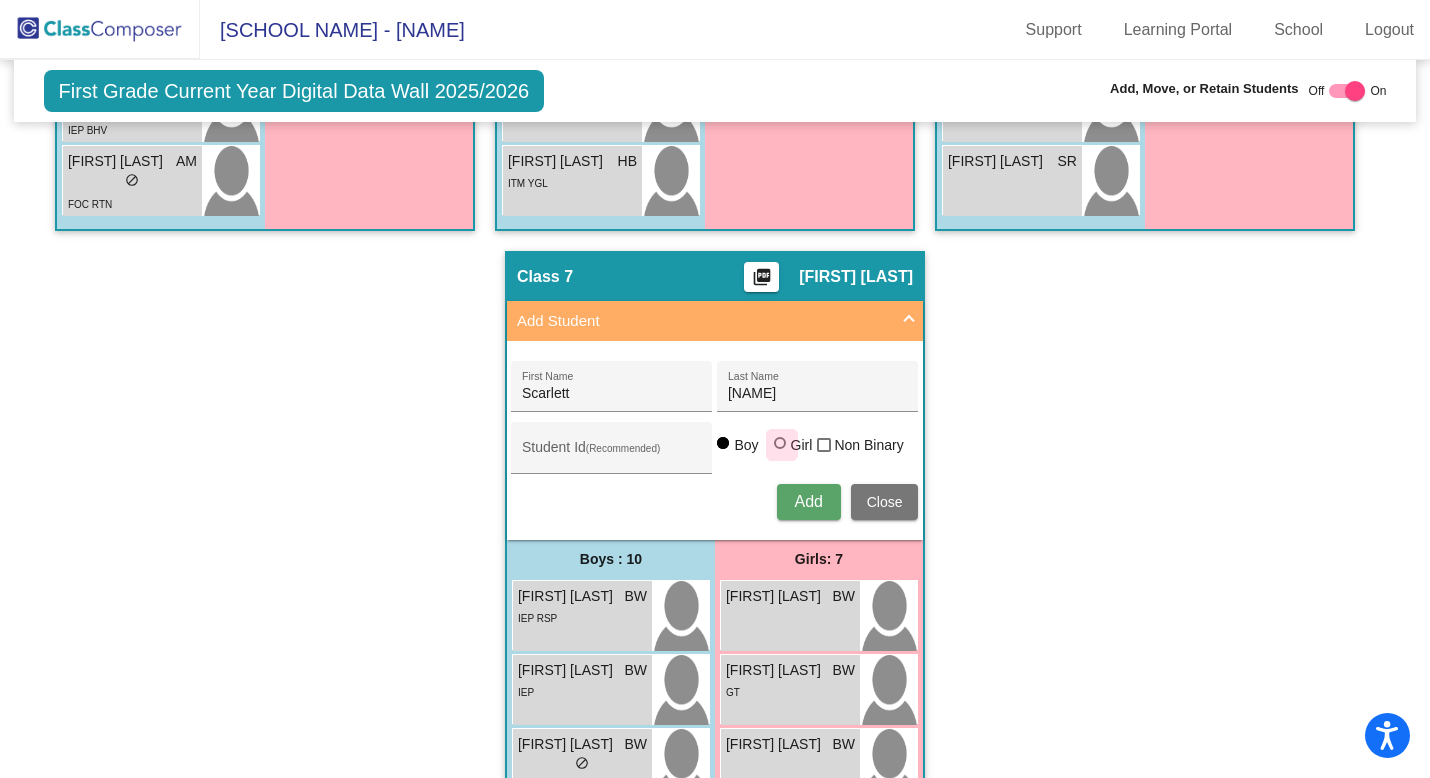 click at bounding box center [780, 443] 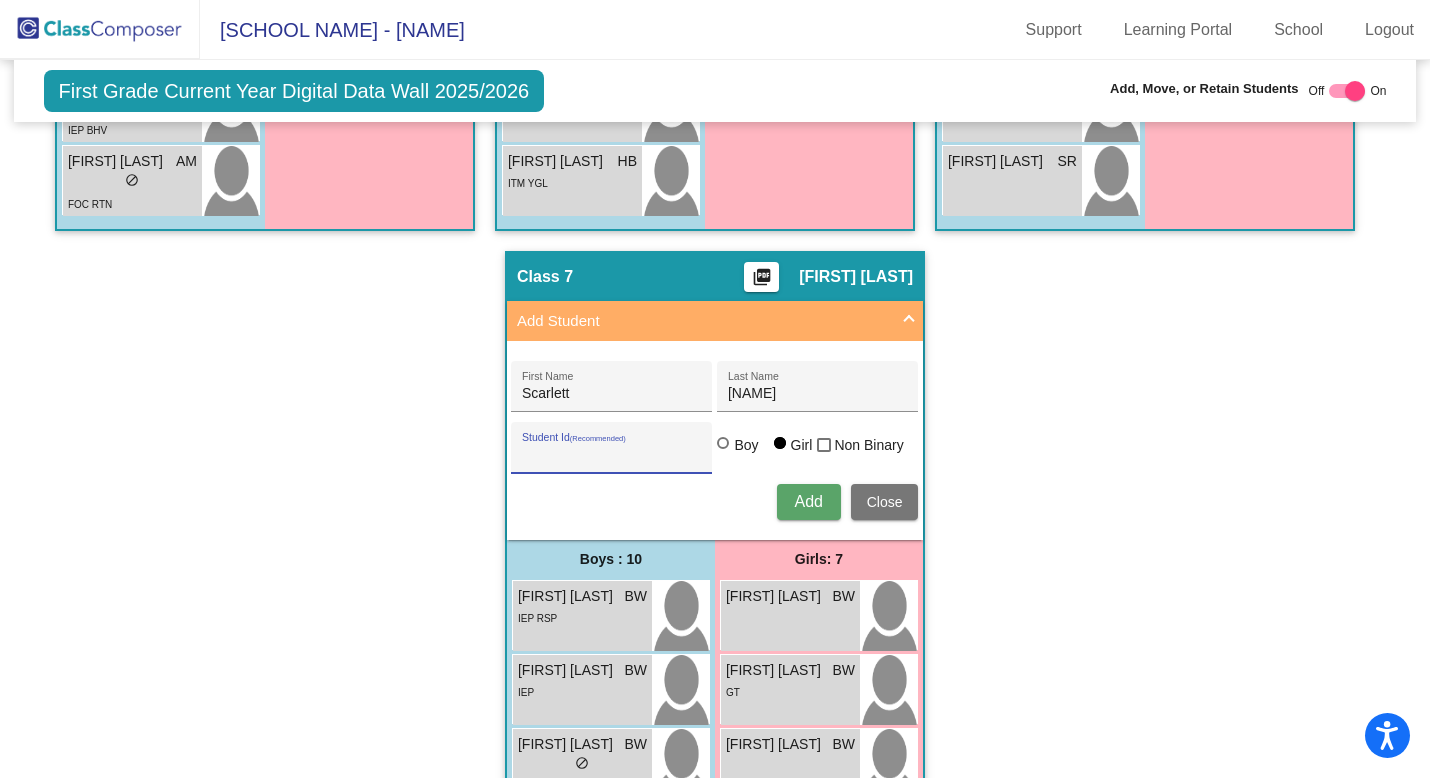click on "Student Id  (Recommended)" at bounding box center (612, 455) 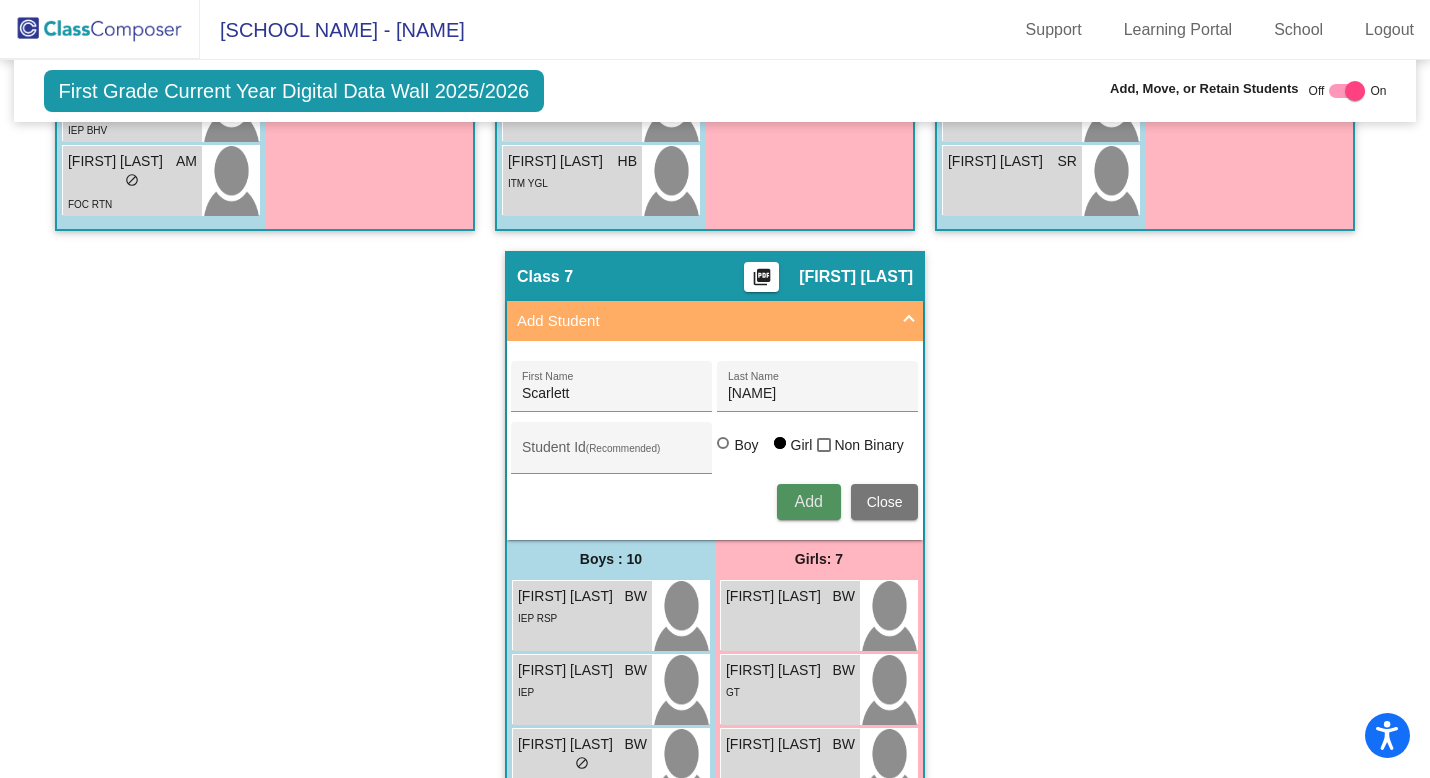 click on "Add" at bounding box center [808, 501] 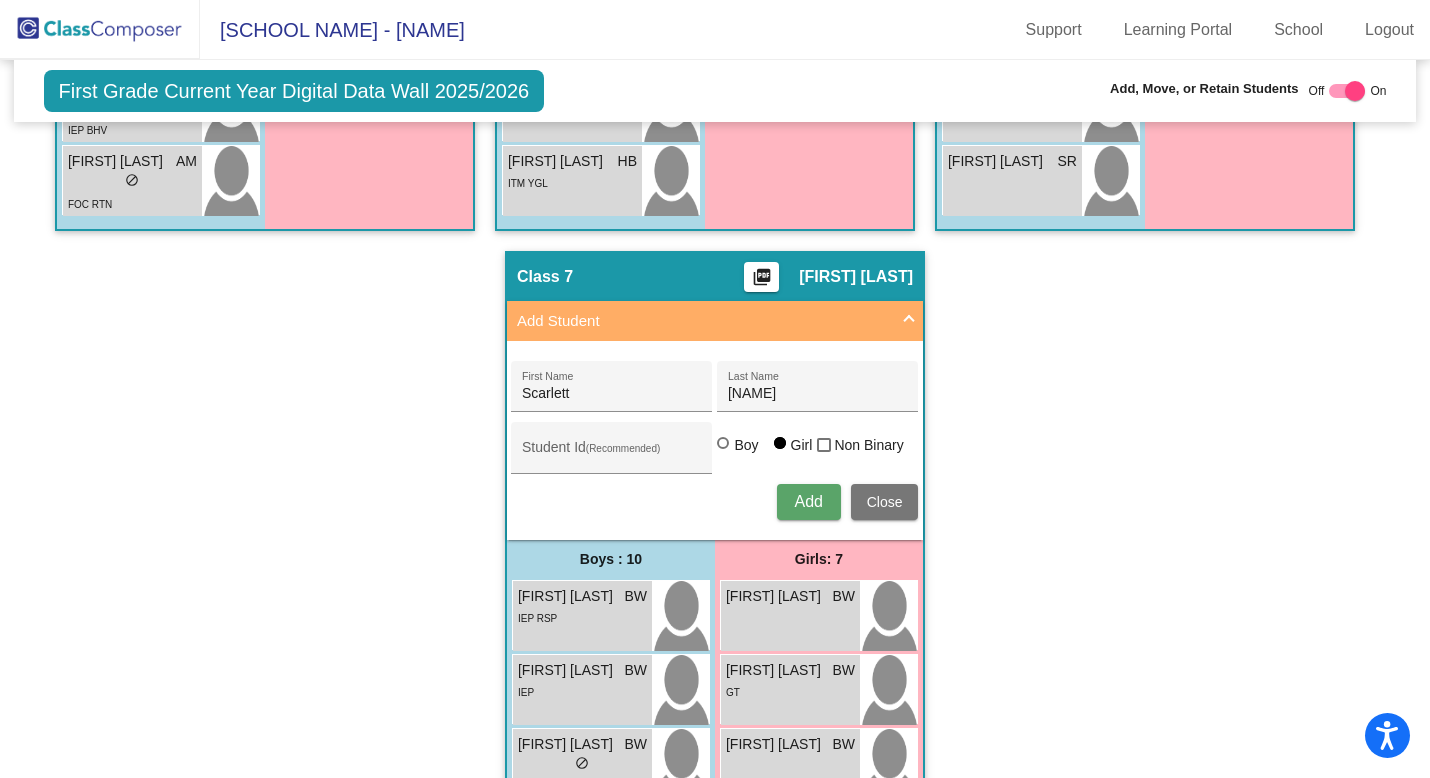 type 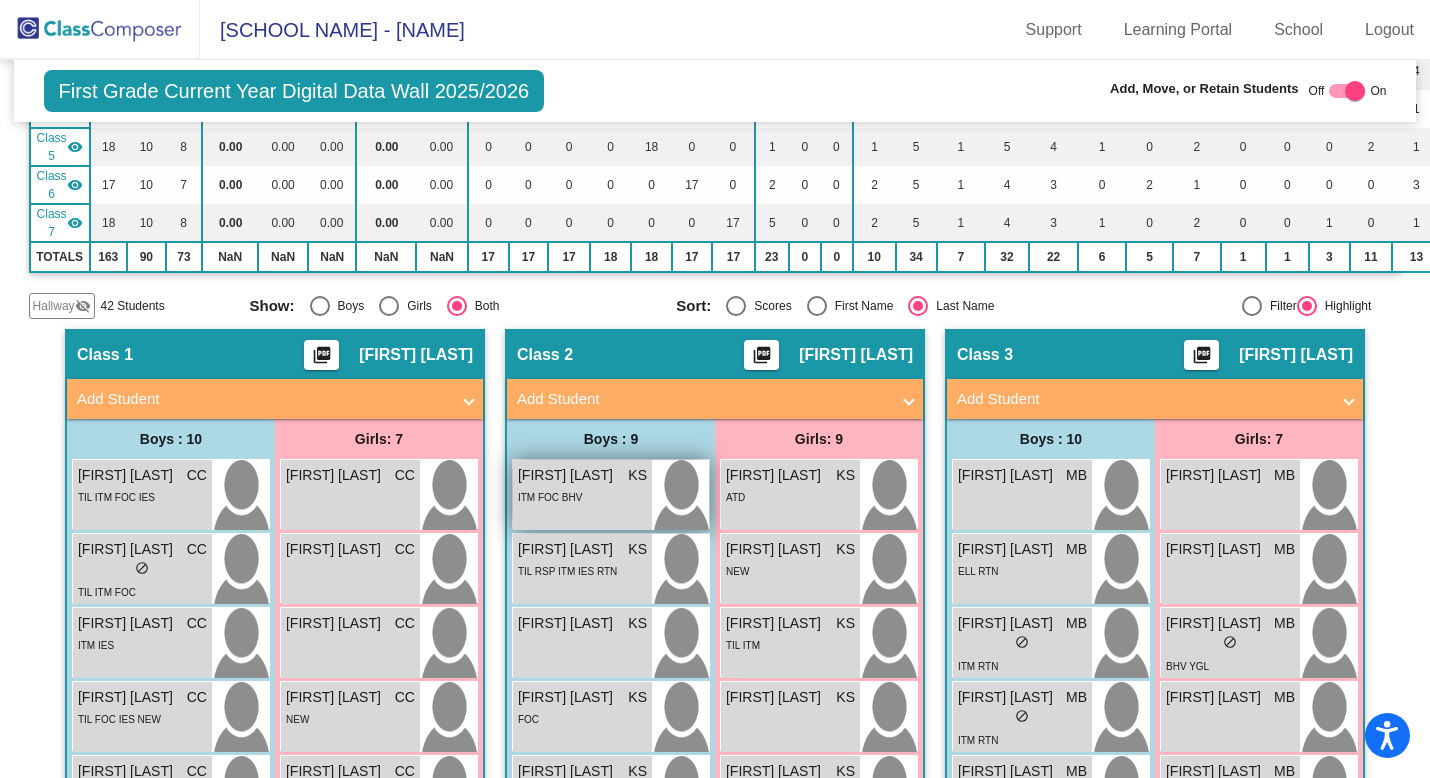 scroll, scrollTop: 344, scrollLeft: 0, axis: vertical 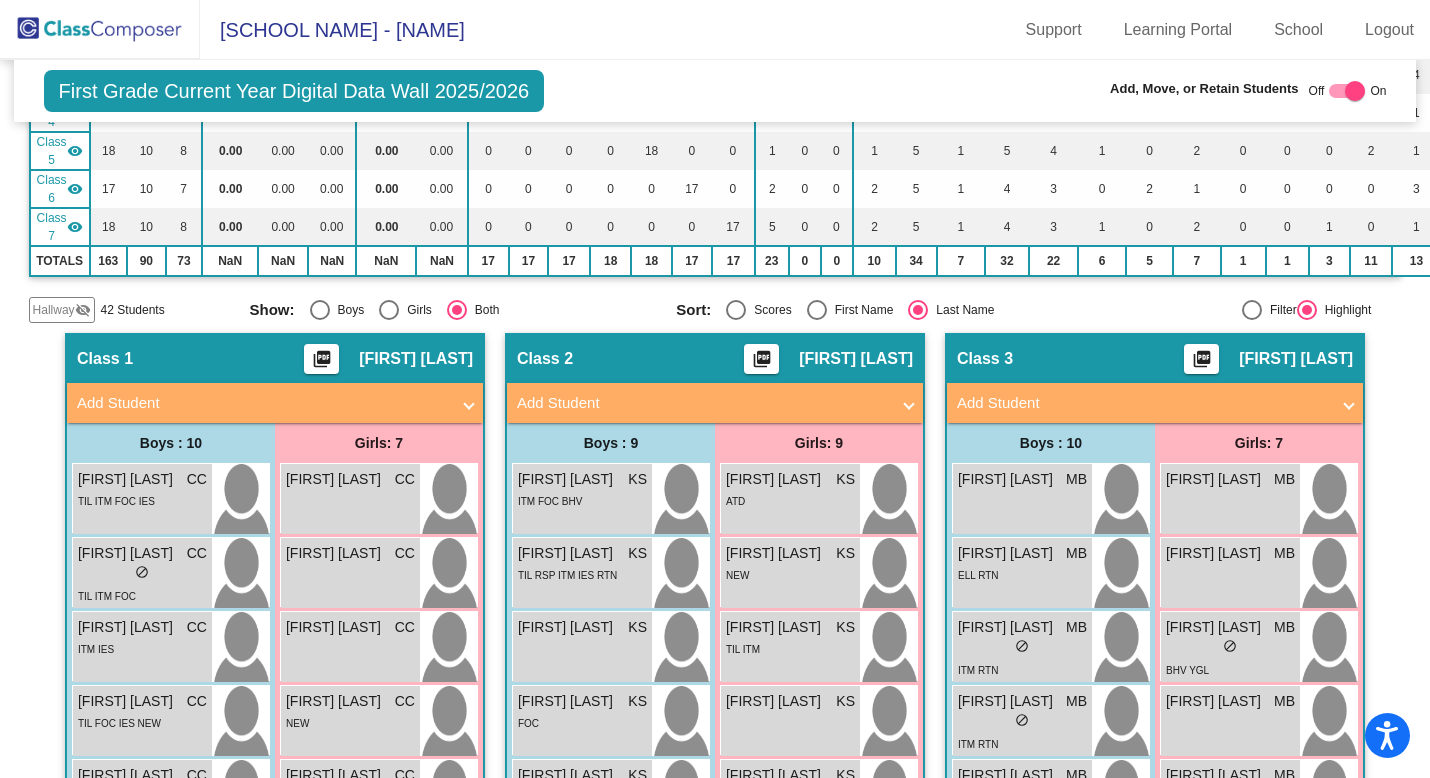 click on "Add Student" at bounding box center [271, 403] 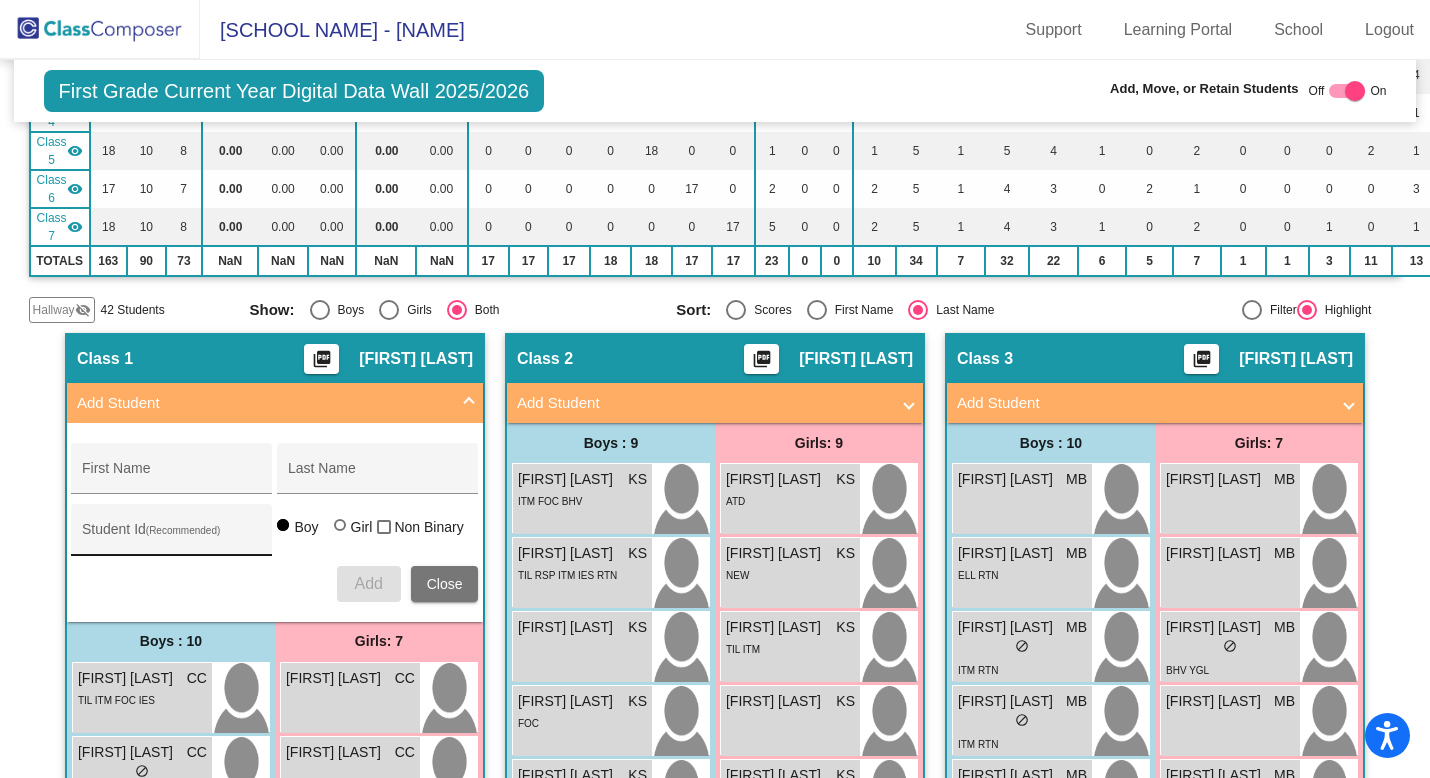 click on "Student Id  (Recommended)" at bounding box center (172, 537) 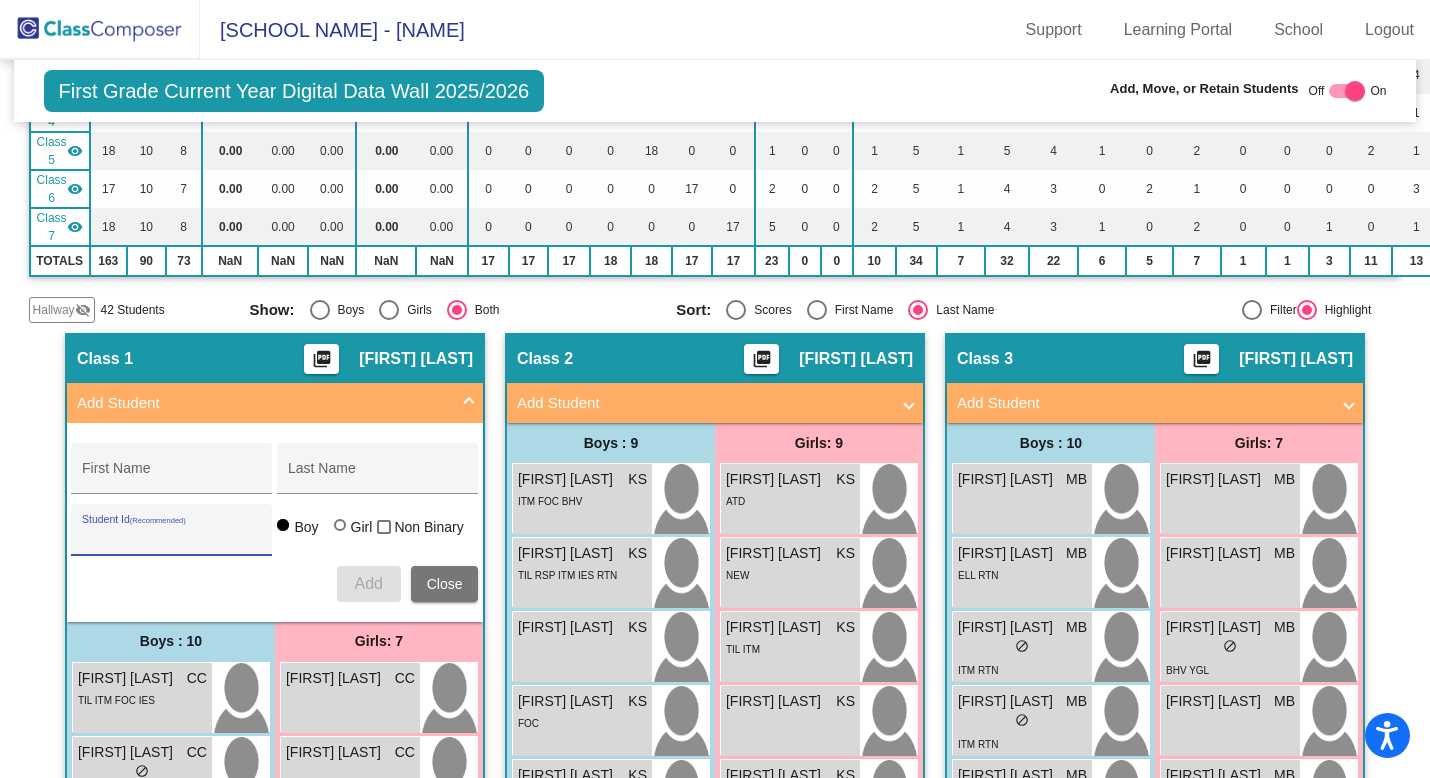 paste on "8185857318" 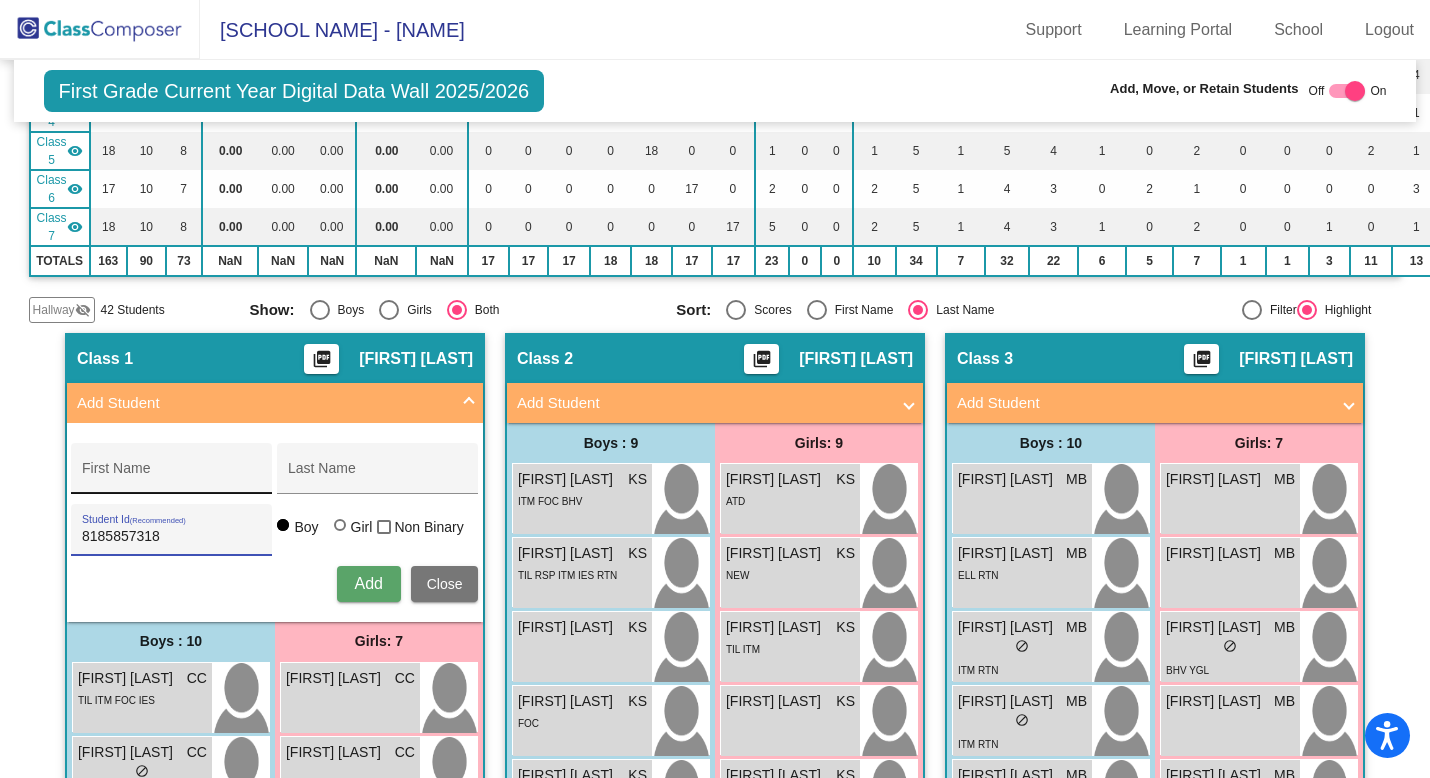 type on "8185857318" 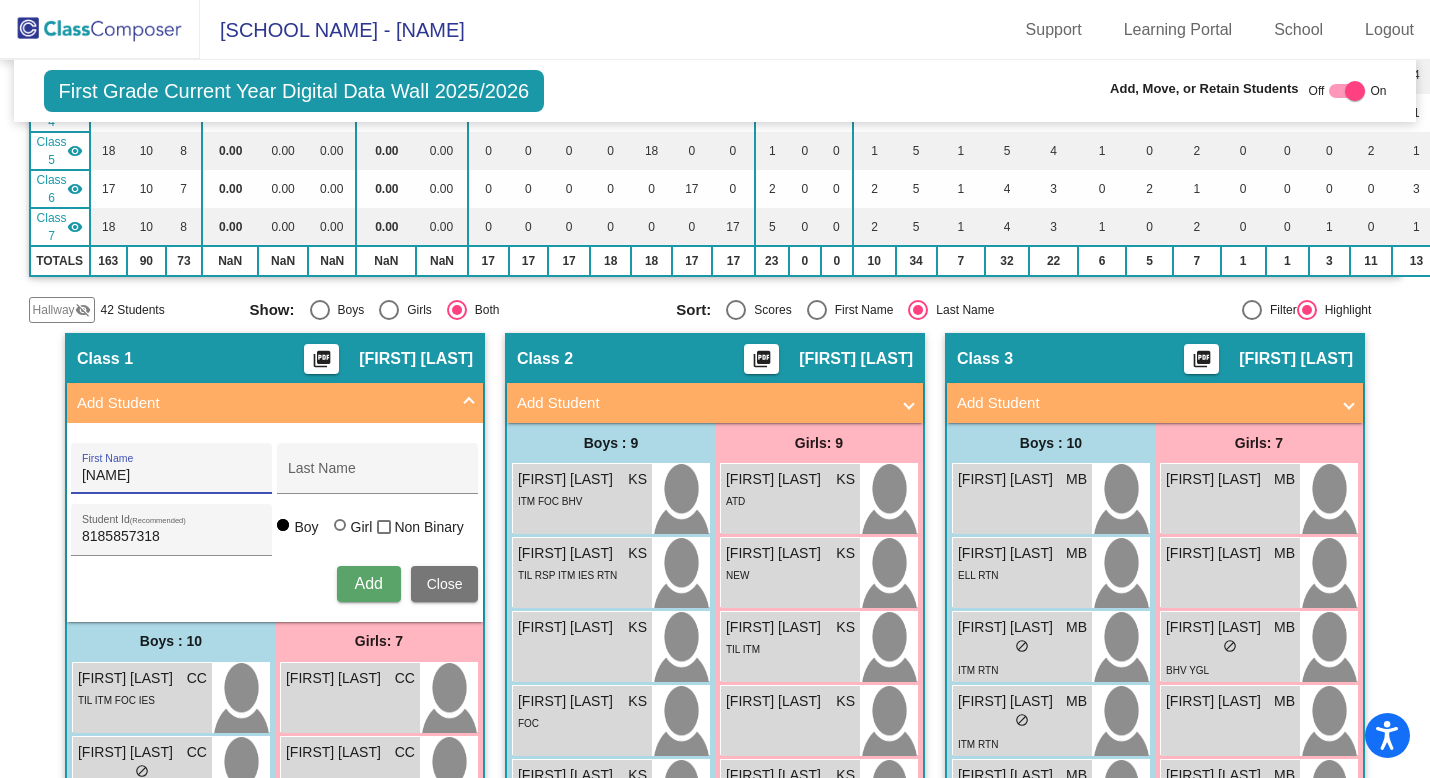 type on "[NAME]" 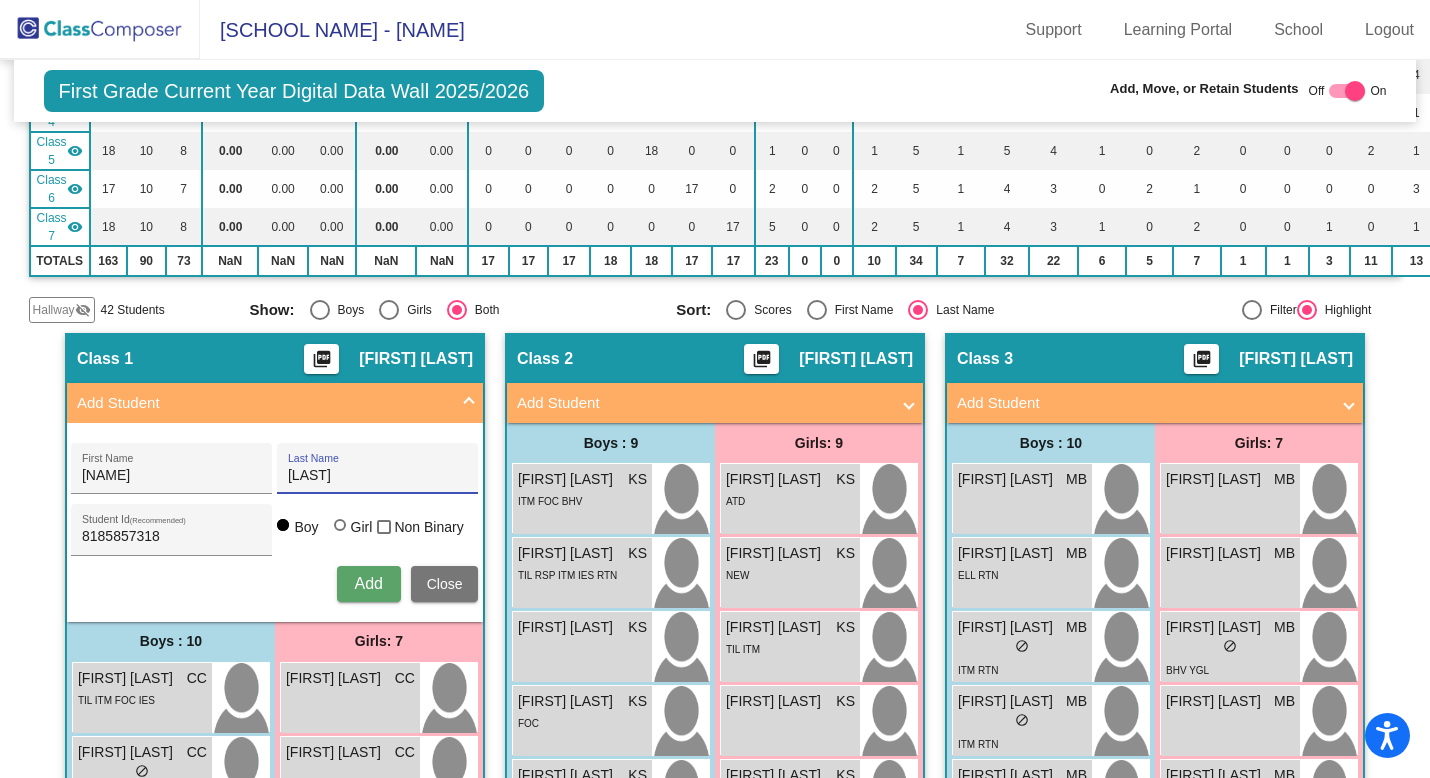 type on "[LAST]" 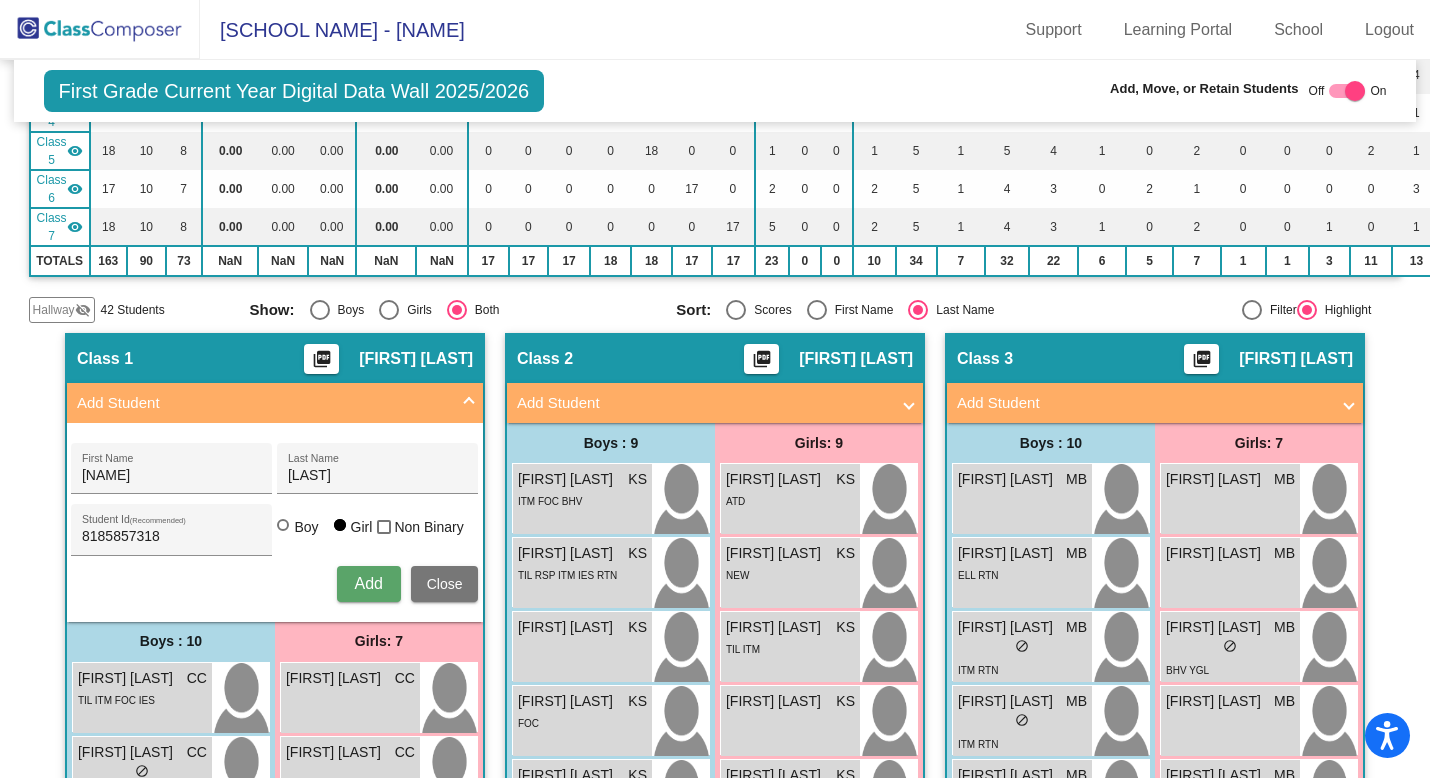 click on "Add" at bounding box center [368, 583] 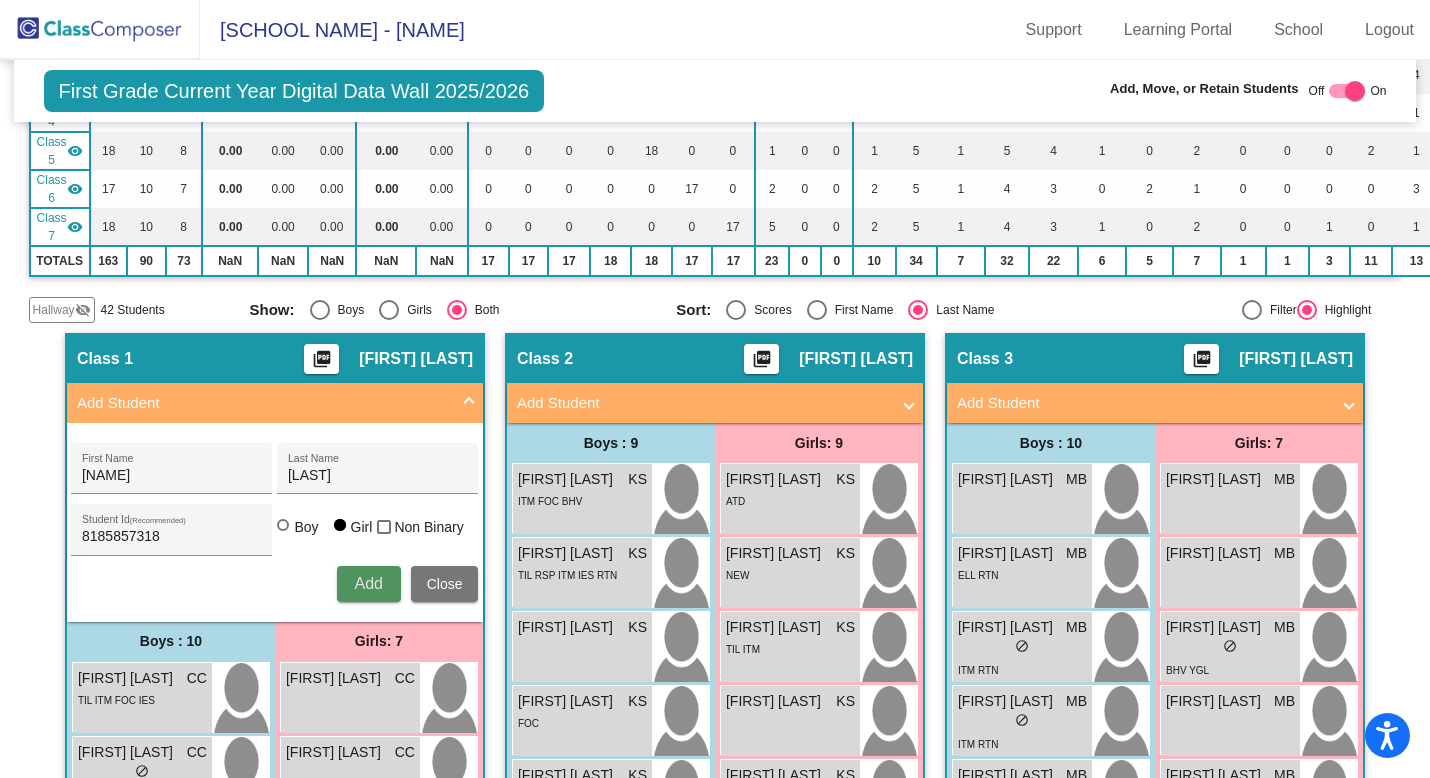 type 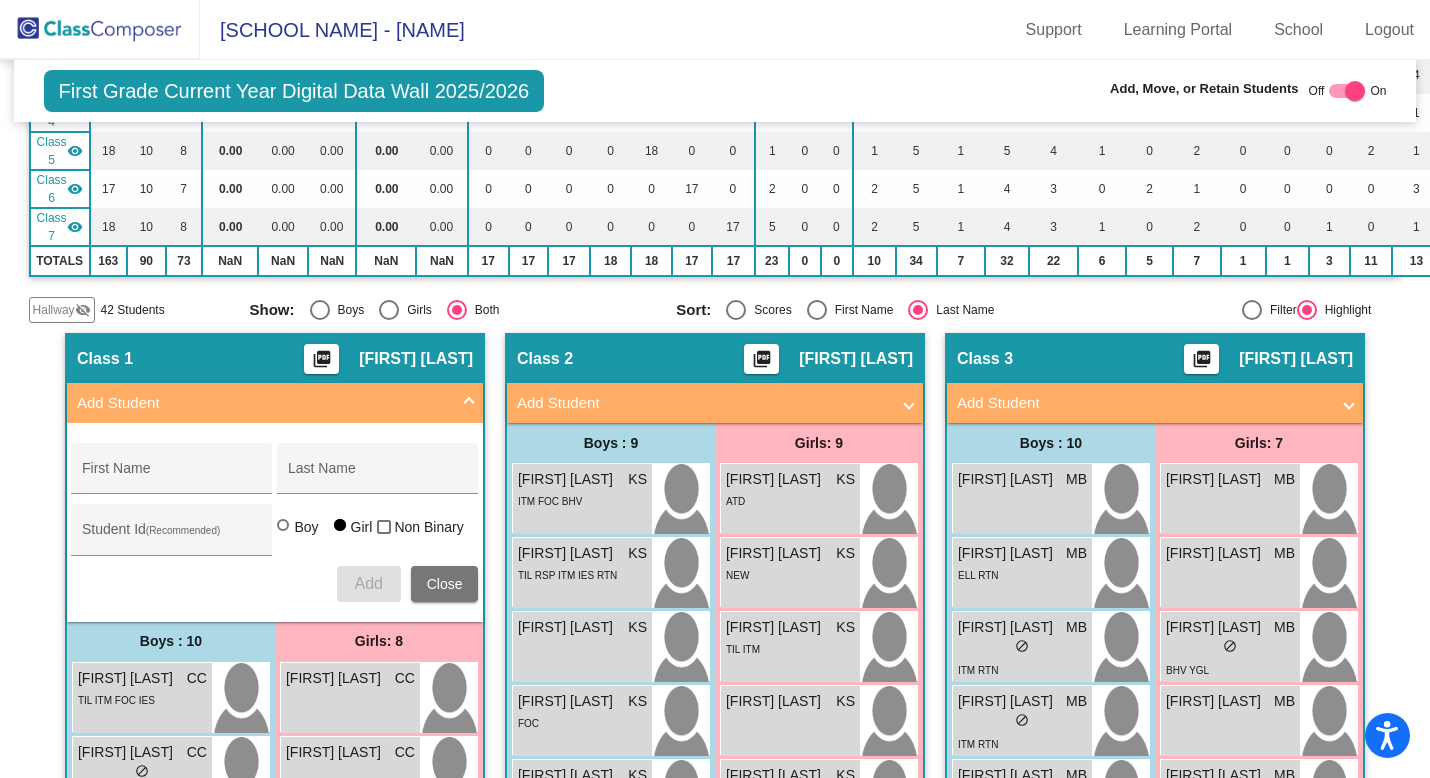 click at bounding box center (469, 403) 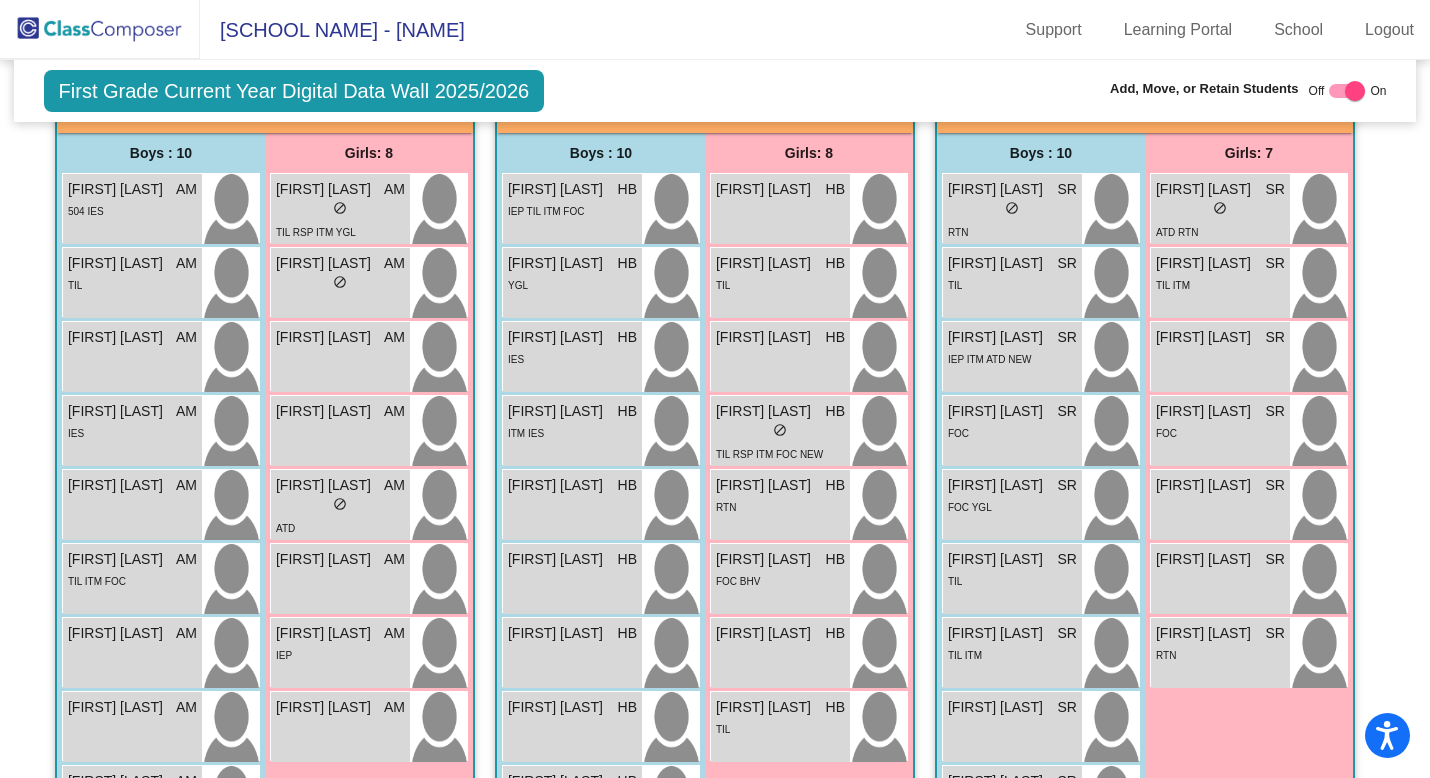scroll, scrollTop: 1540, scrollLeft: 0, axis: vertical 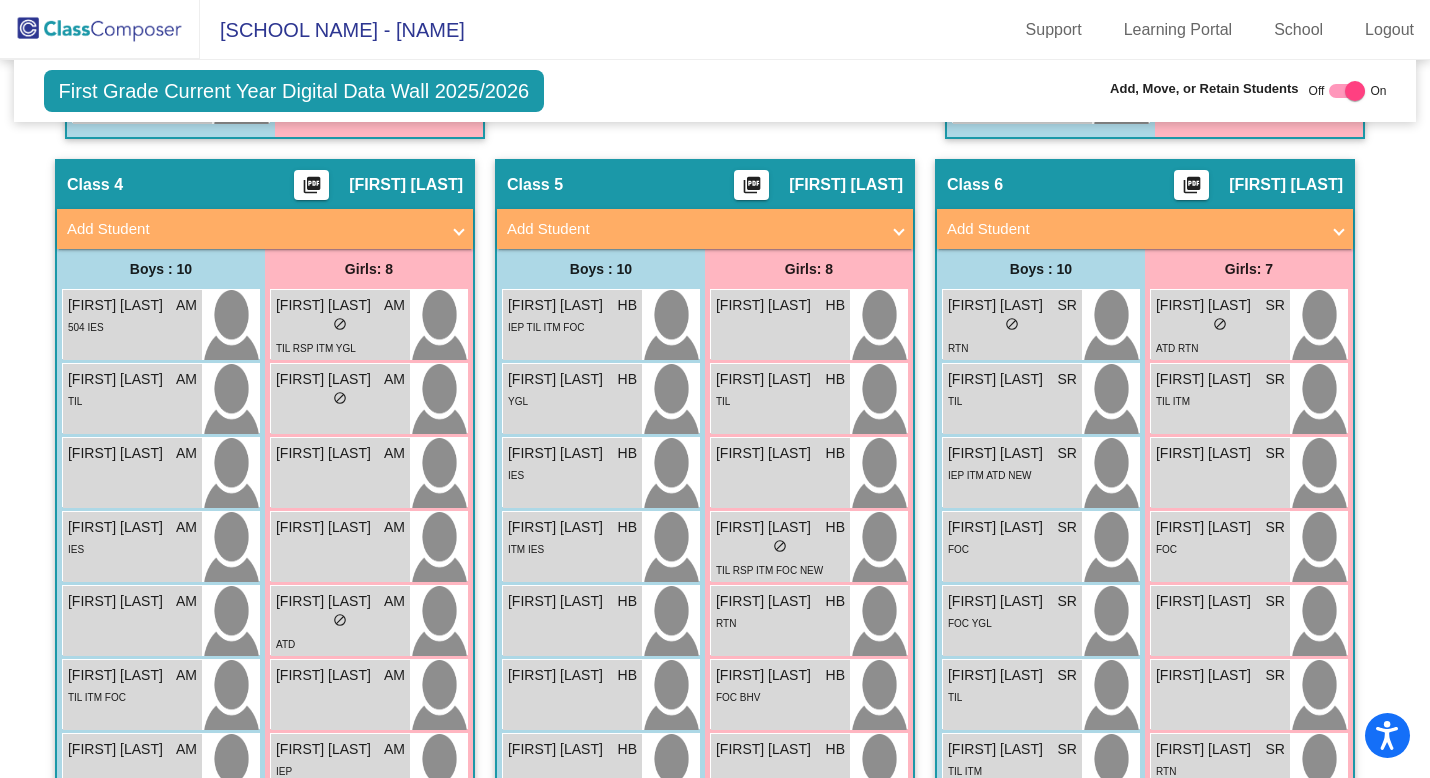 click on "Add Student" at bounding box center (261, 229) 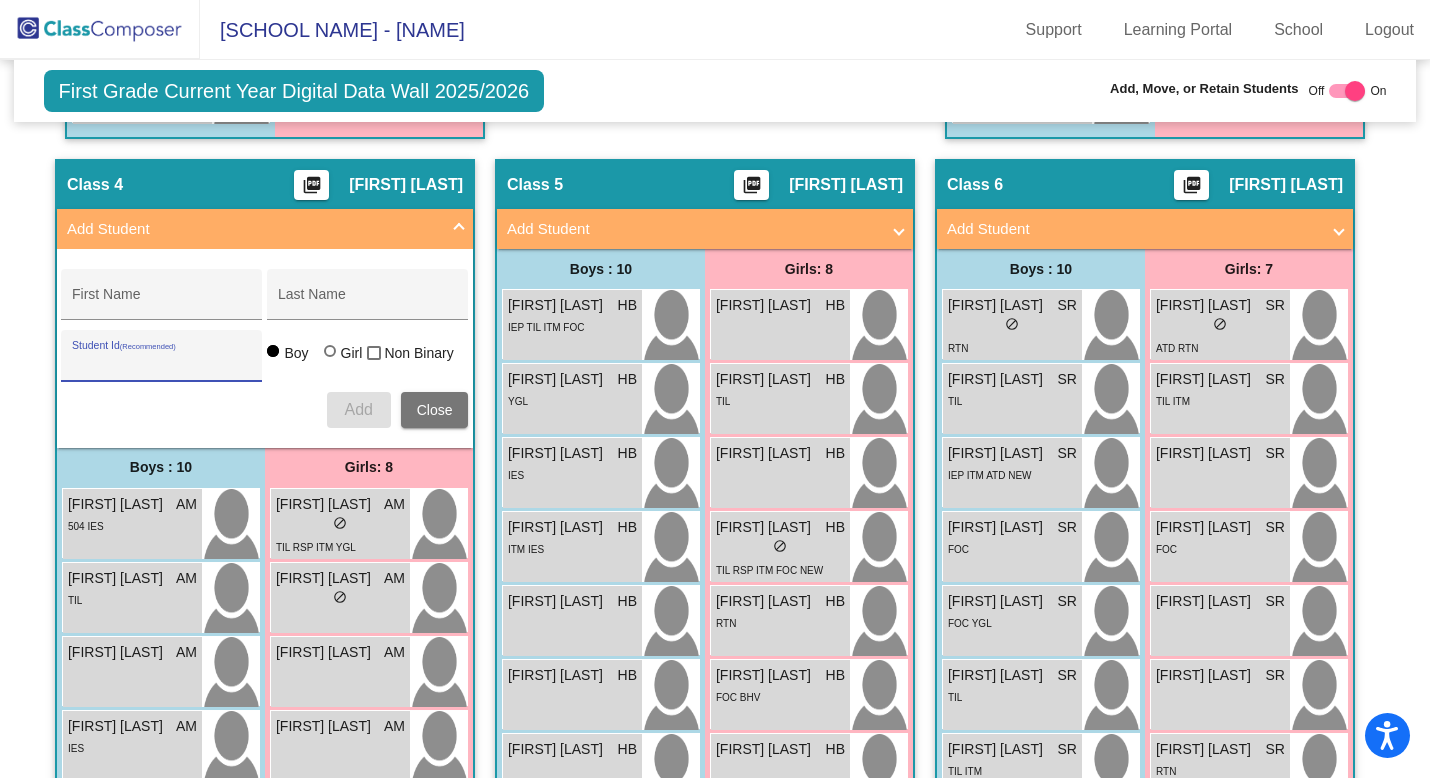 click on "Student Id  (Recommended)" at bounding box center [162, 363] 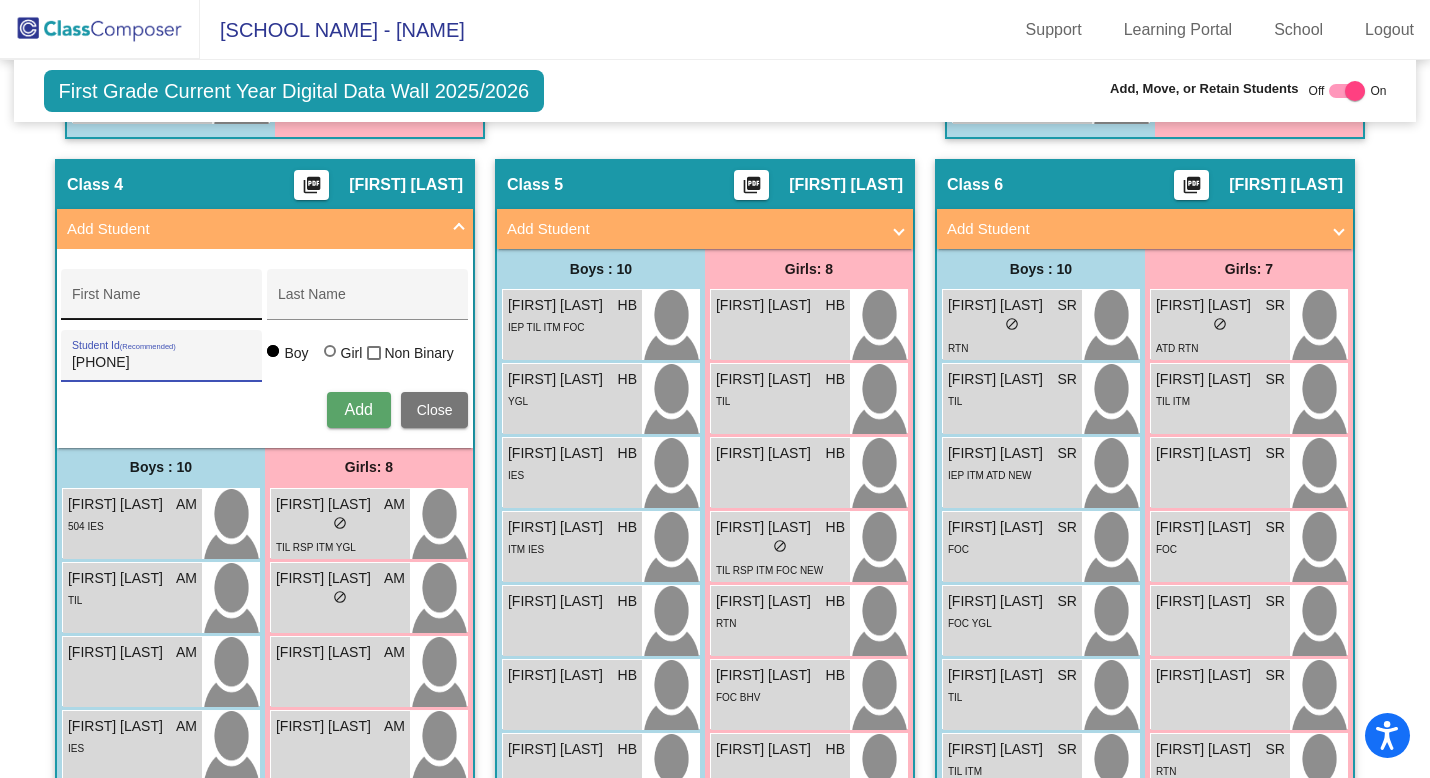 type on "[PHONE]" 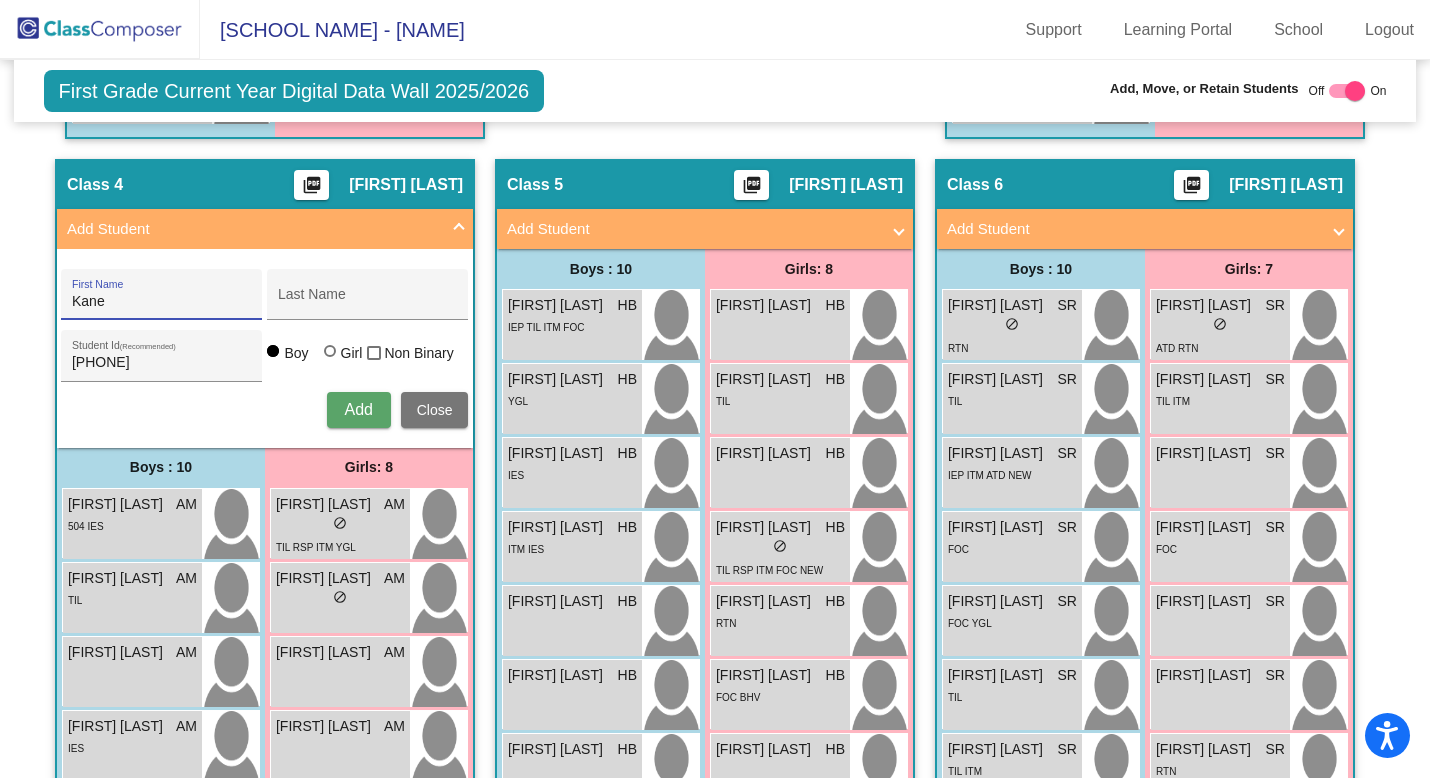 type on "Kane" 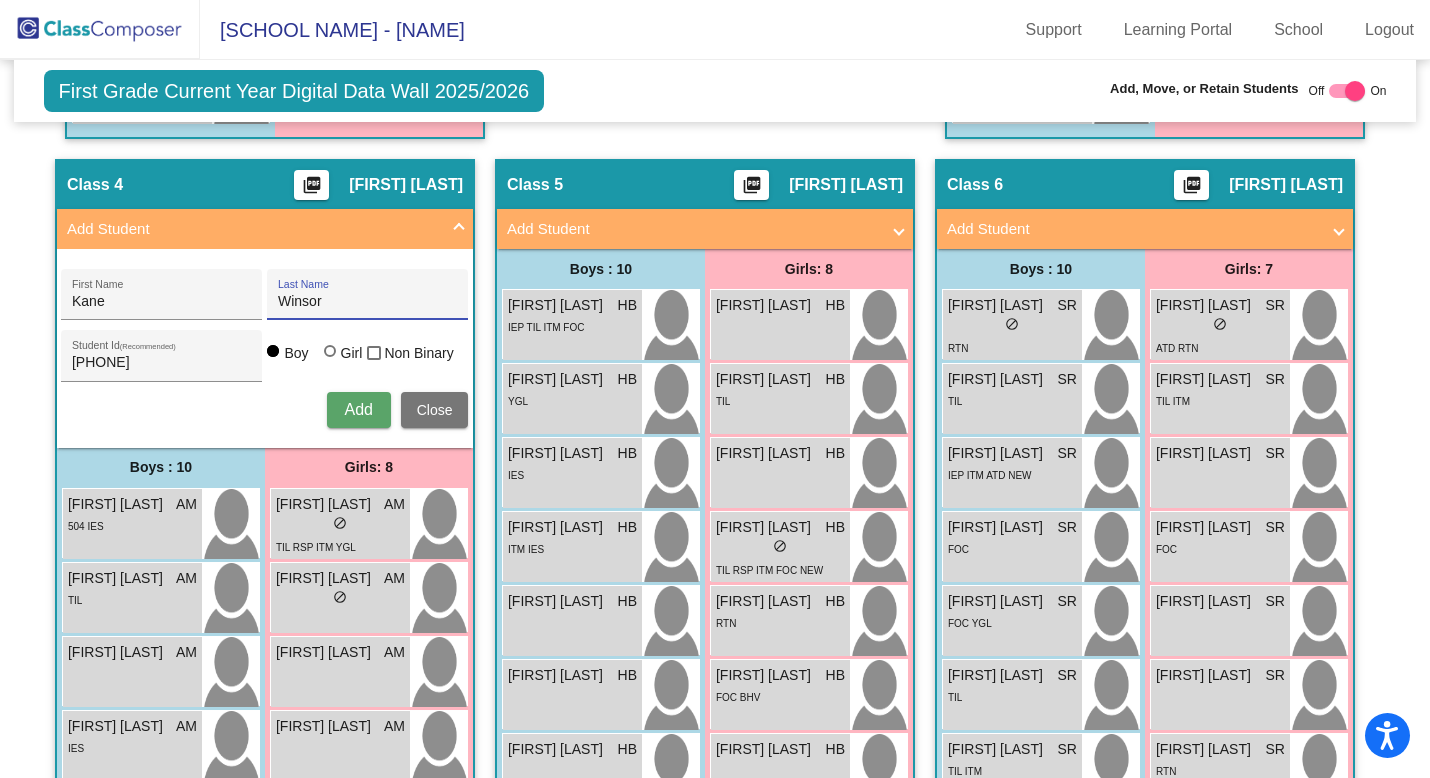 type on "Winsor" 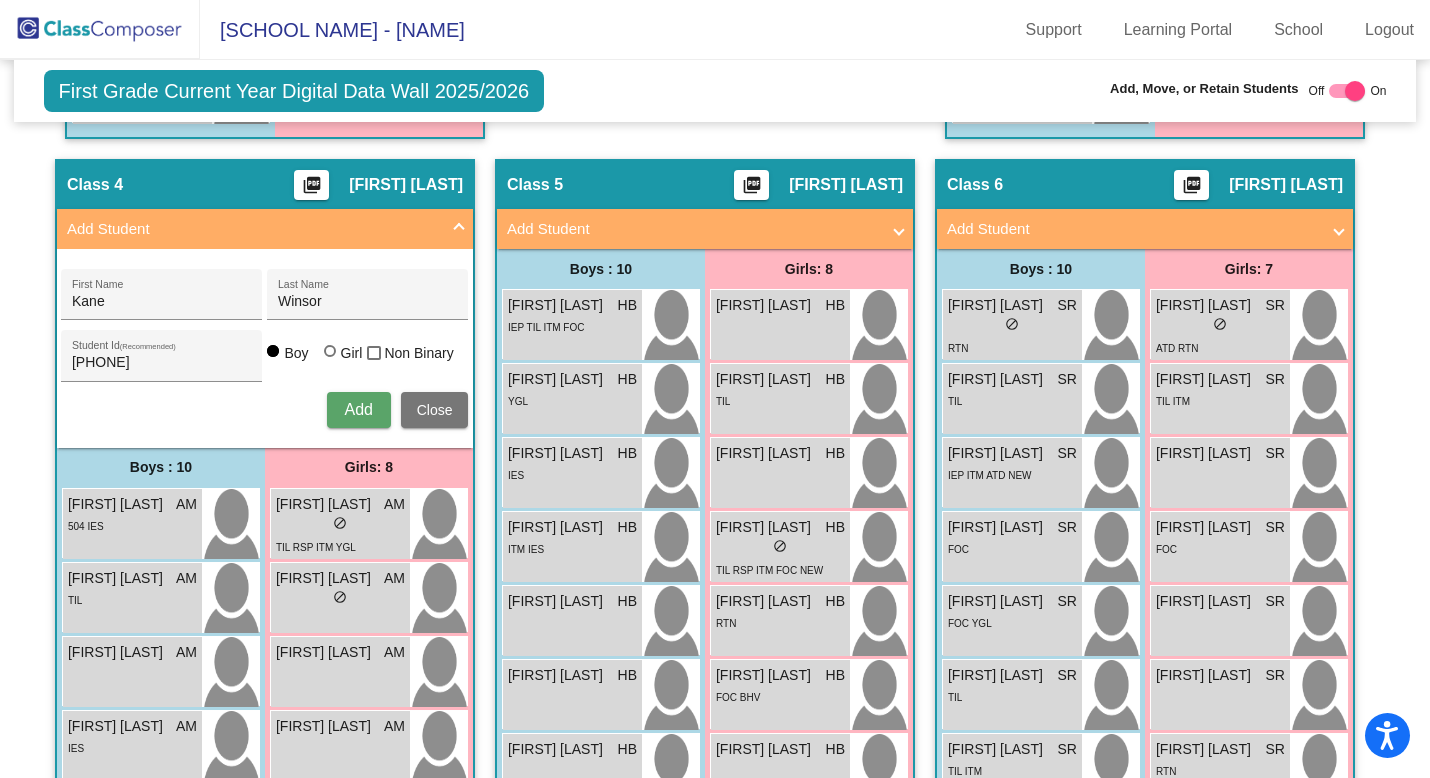 type 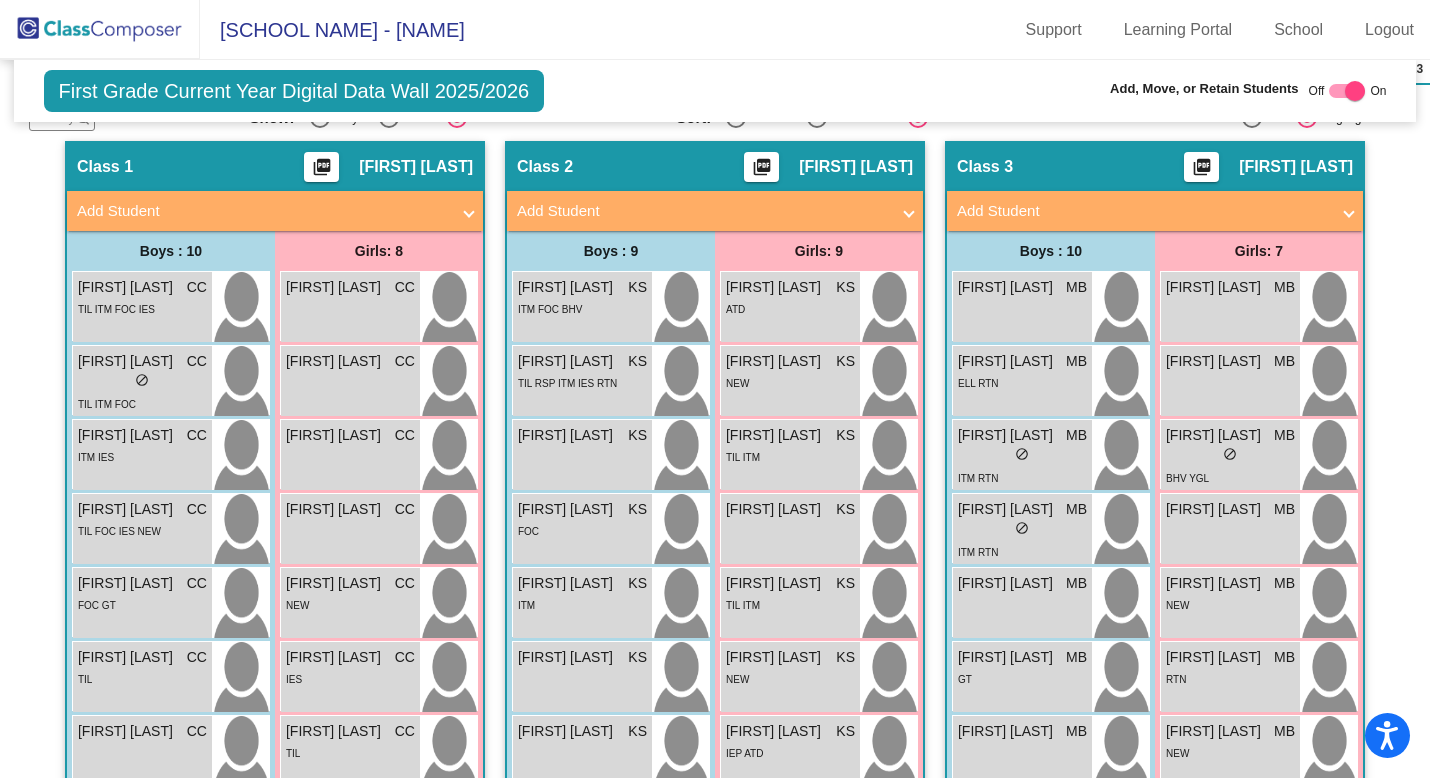 scroll, scrollTop: 529, scrollLeft: 0, axis: vertical 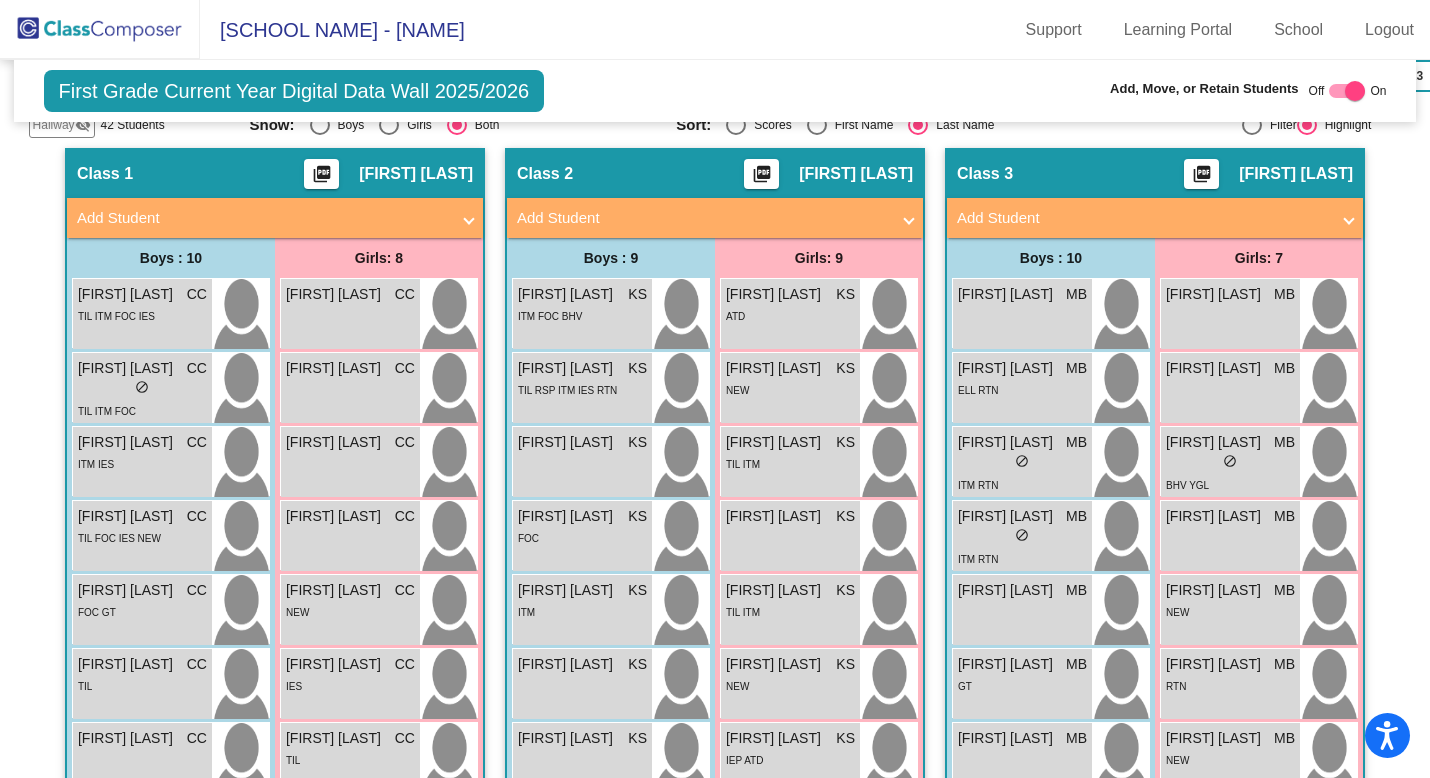 click at bounding box center [469, 218] 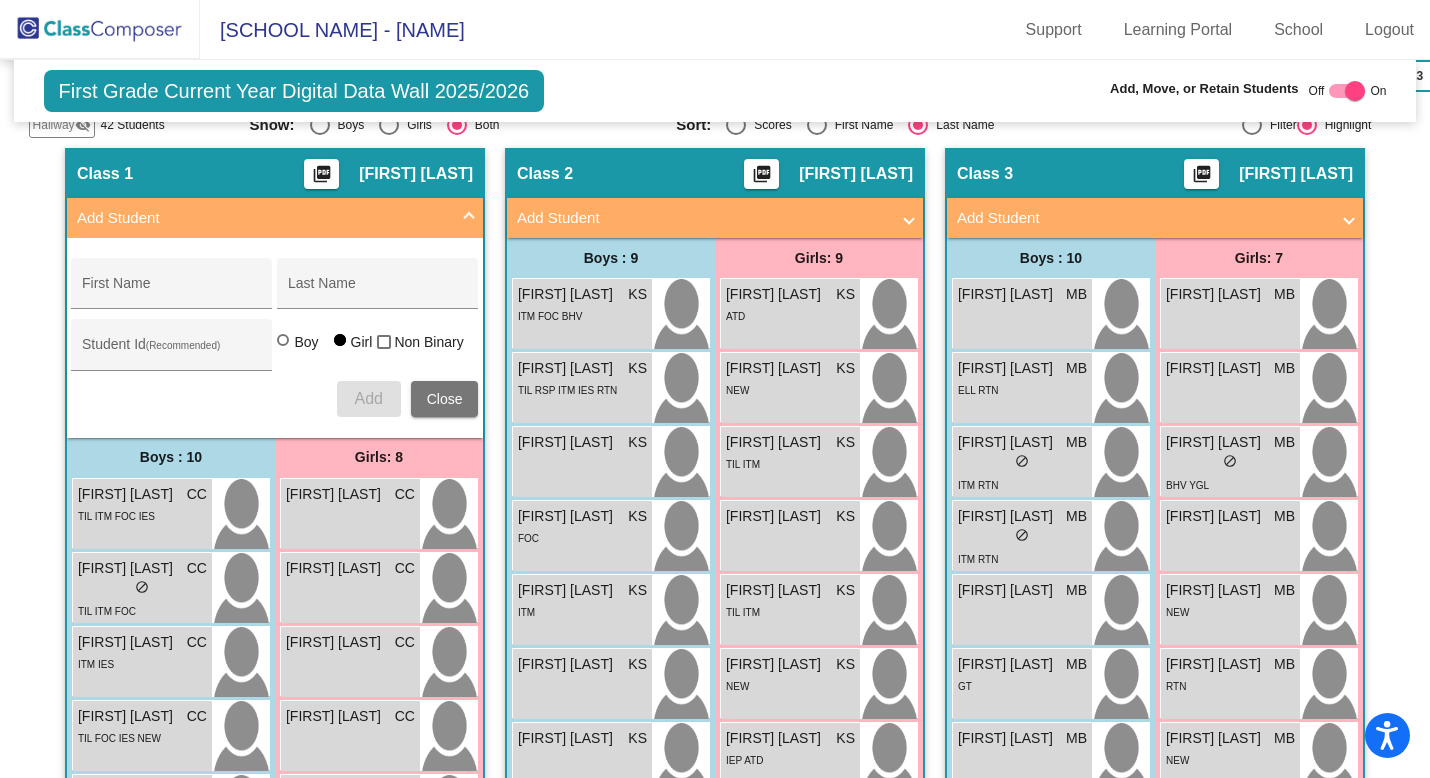 radio on "true" 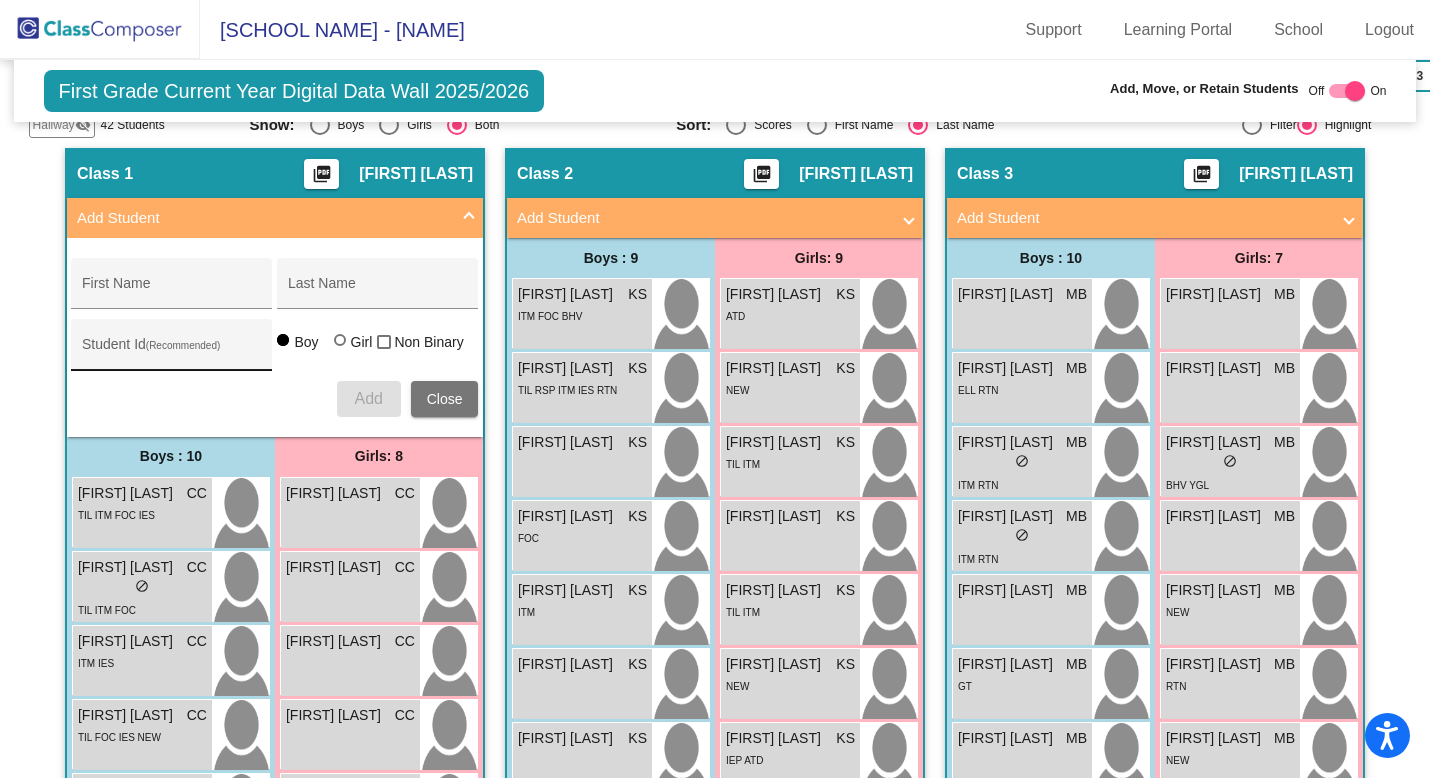 click on "Student Id  (Recommended)" at bounding box center (172, 352) 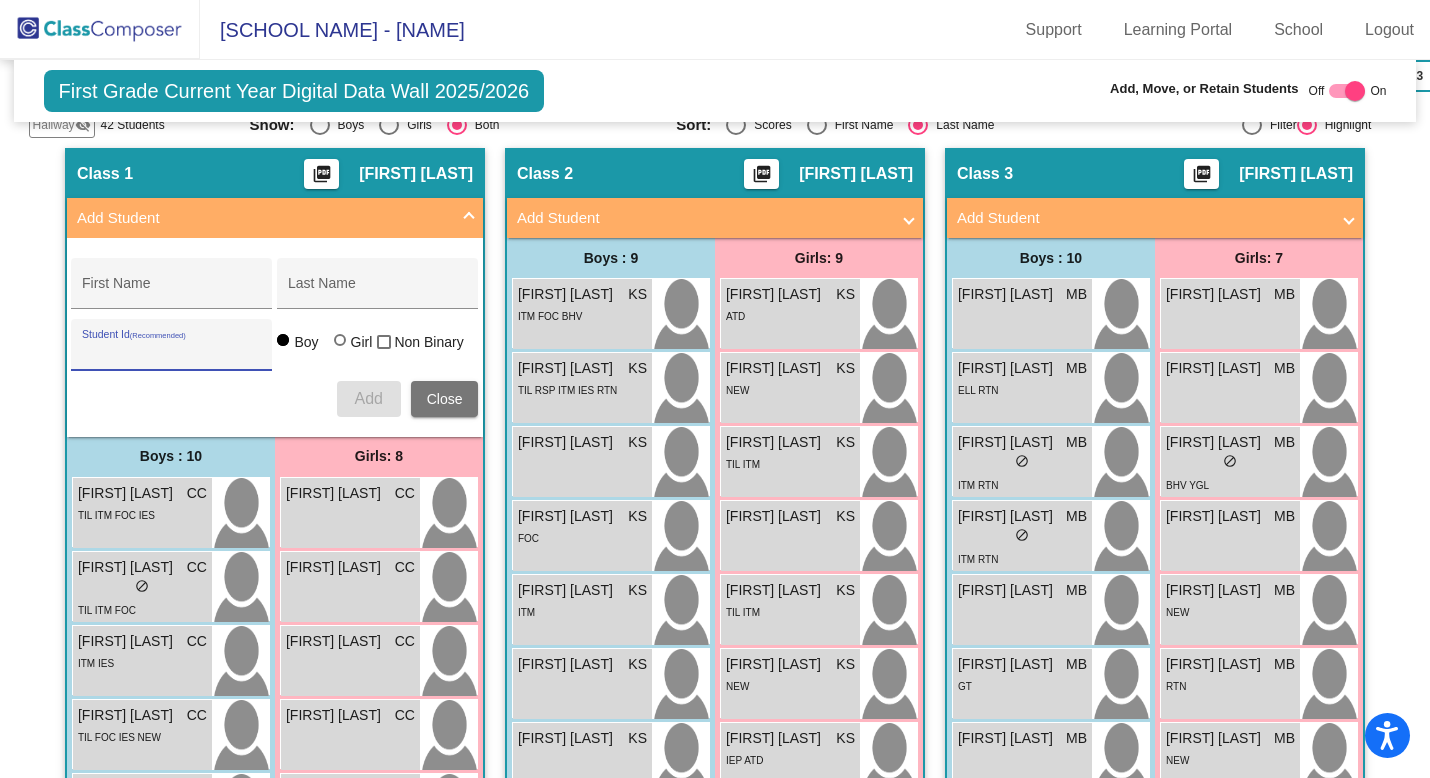 paste on "[PHONE]" 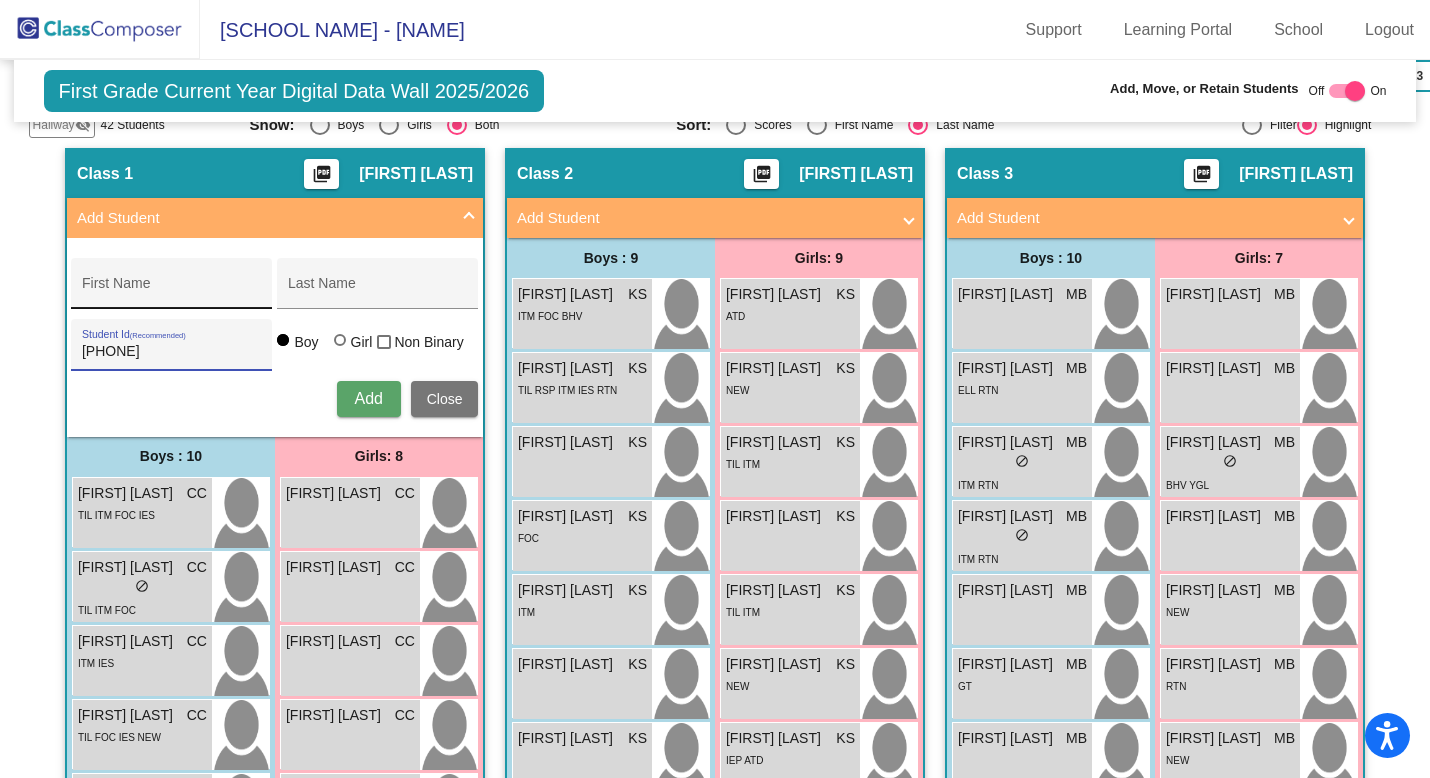 type on "[PHONE]" 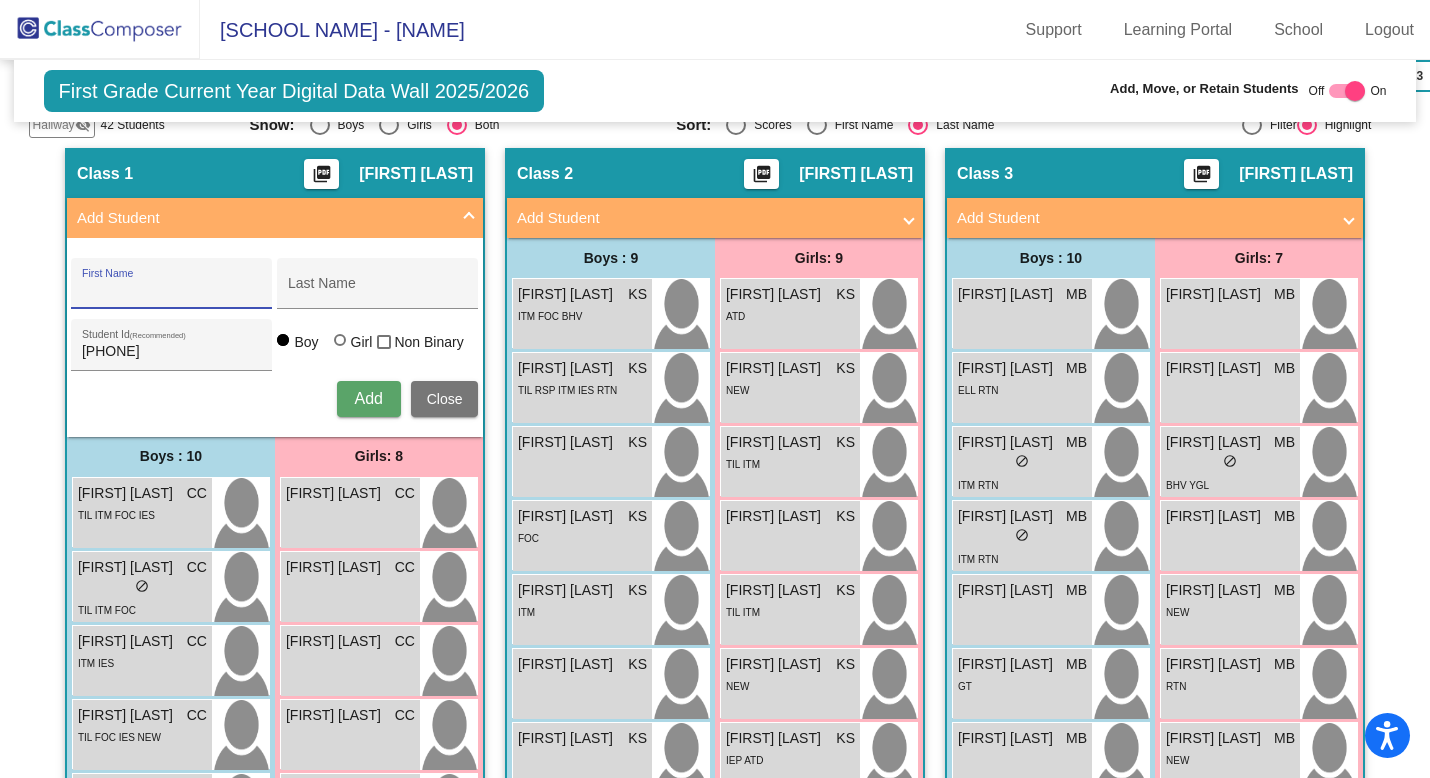 click on "First Name" at bounding box center (172, 291) 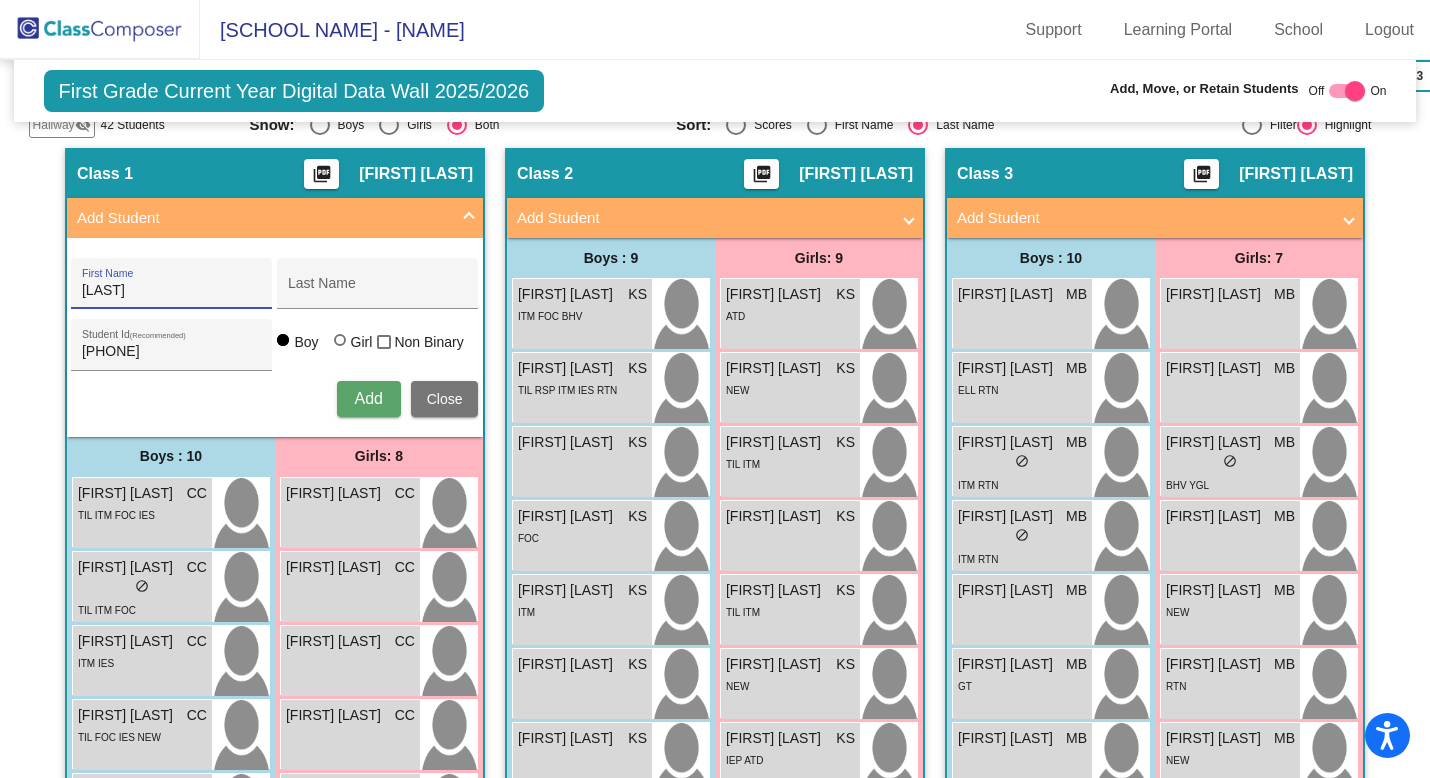 type on "[LAST]" 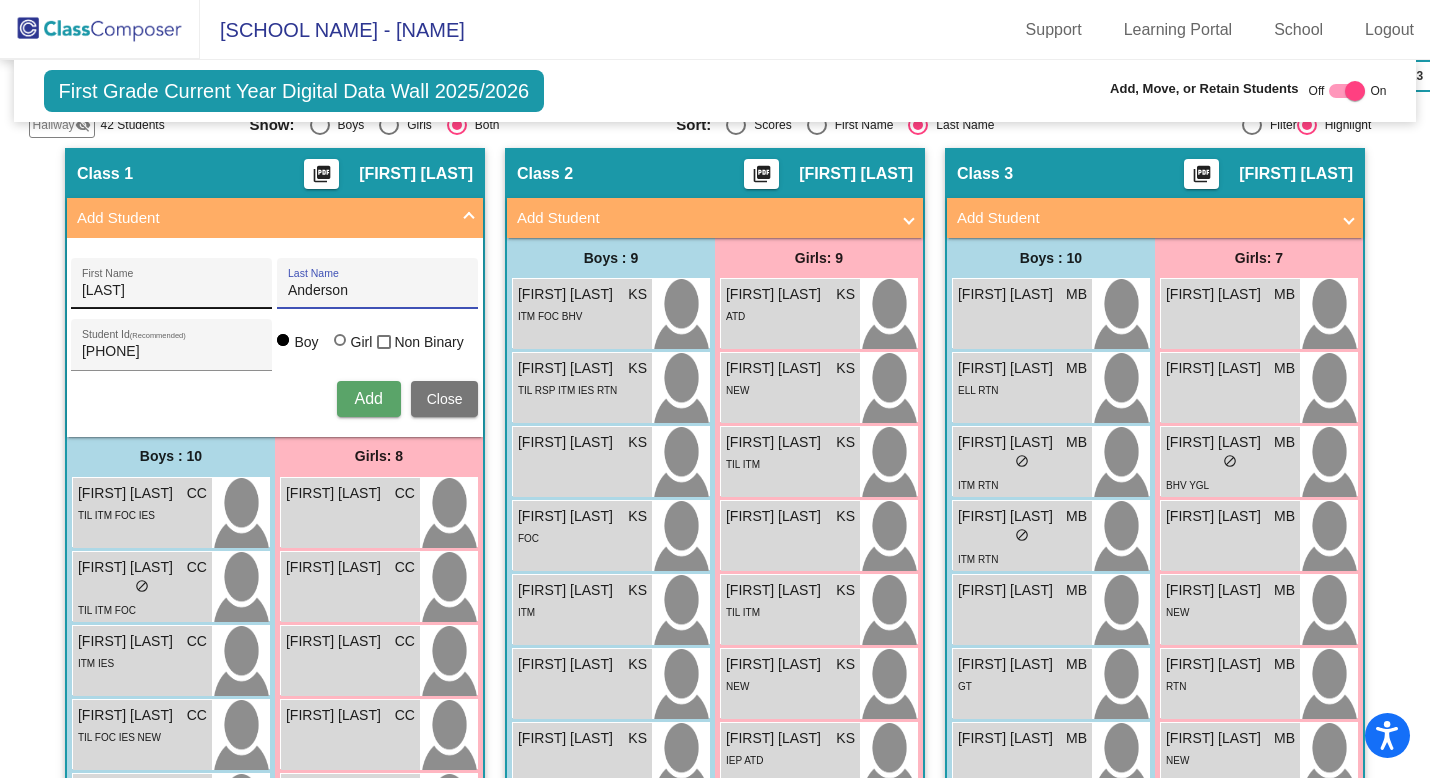type on "Anderson" 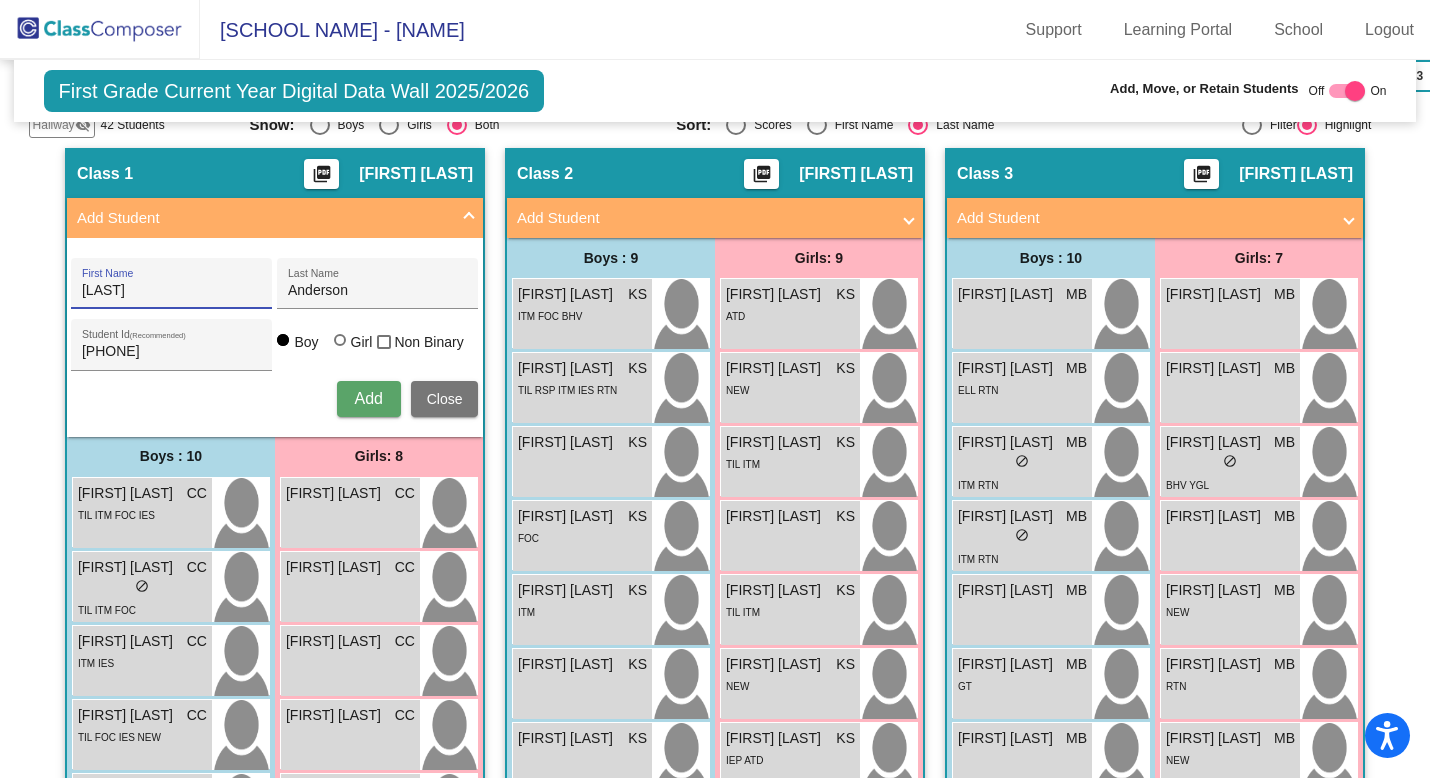 click on "[LAST]" at bounding box center [172, 291] 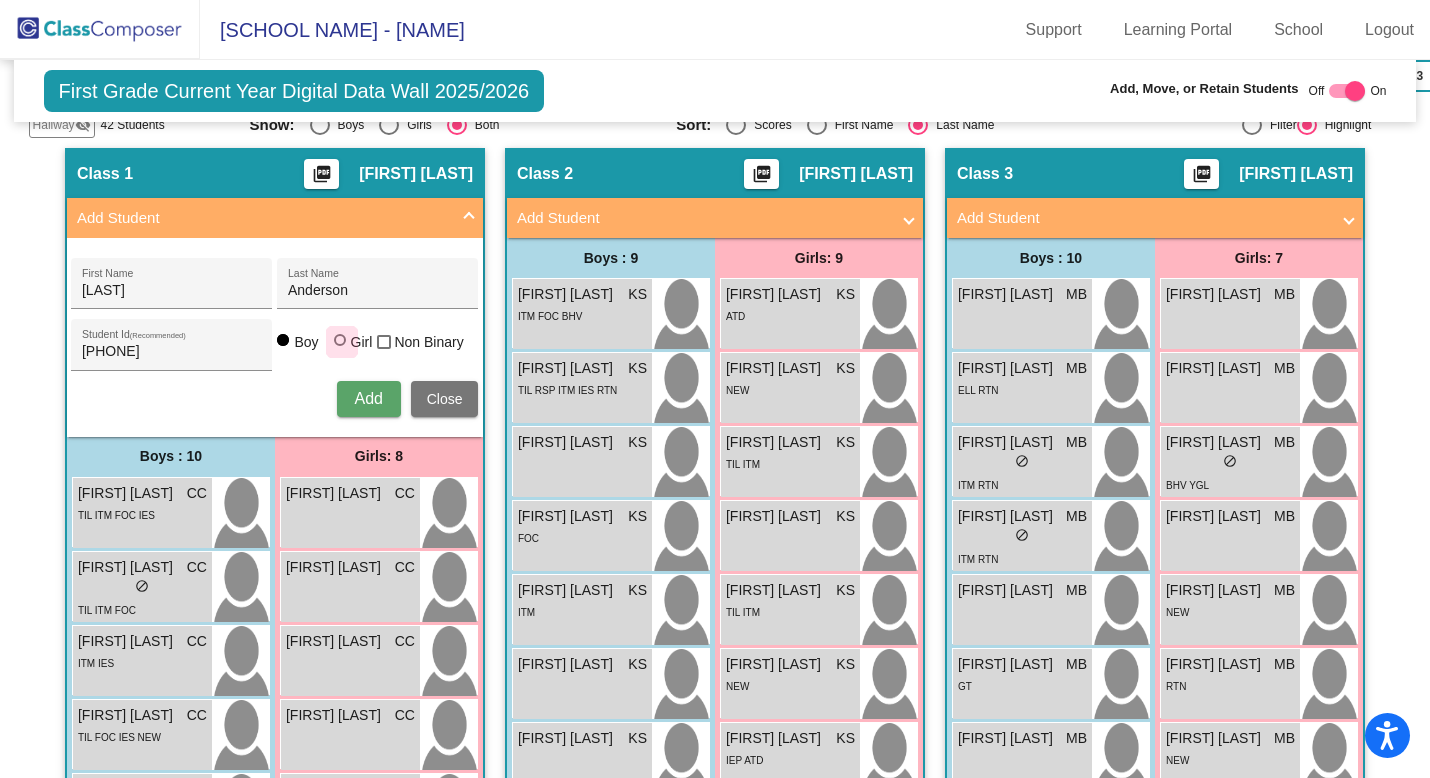 click at bounding box center [340, 340] 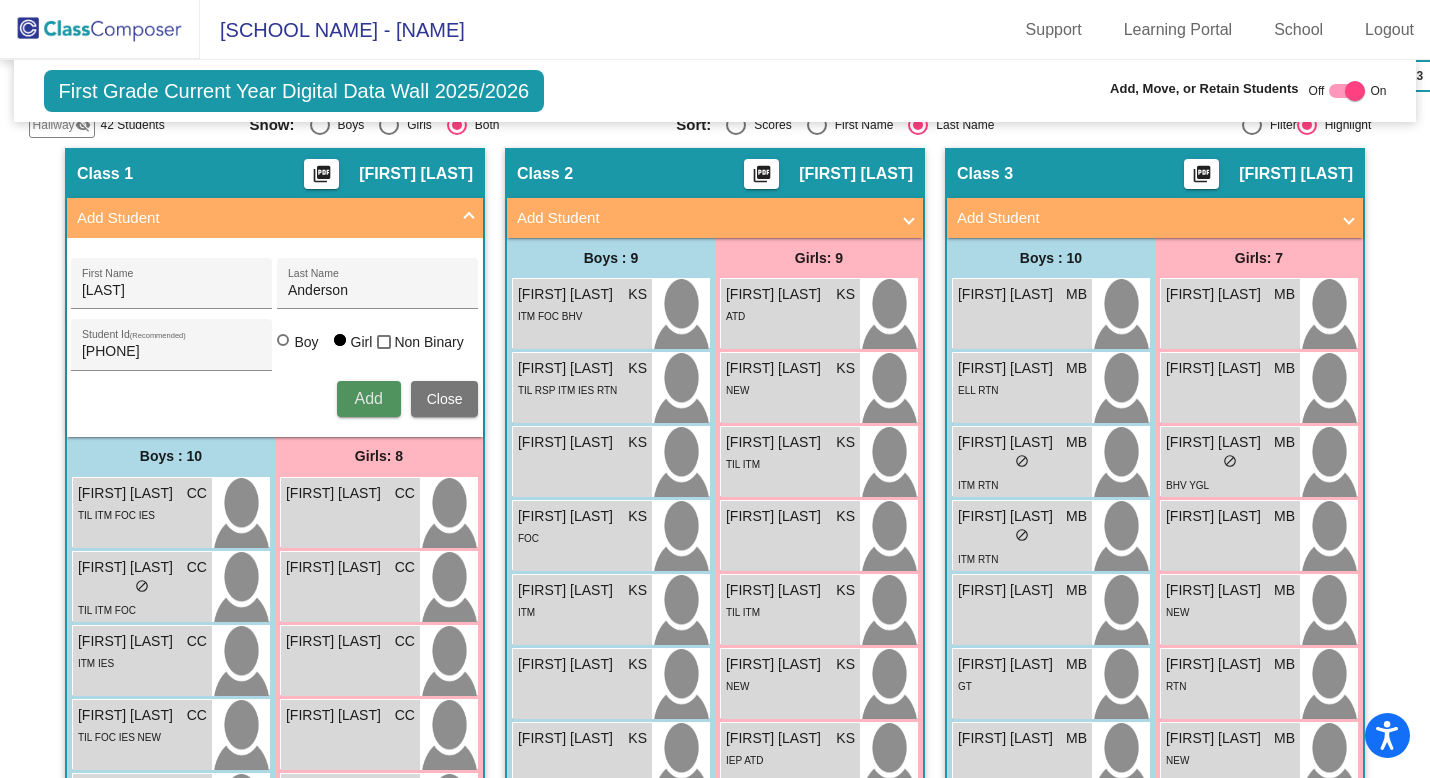 click on "Add" at bounding box center (368, 398) 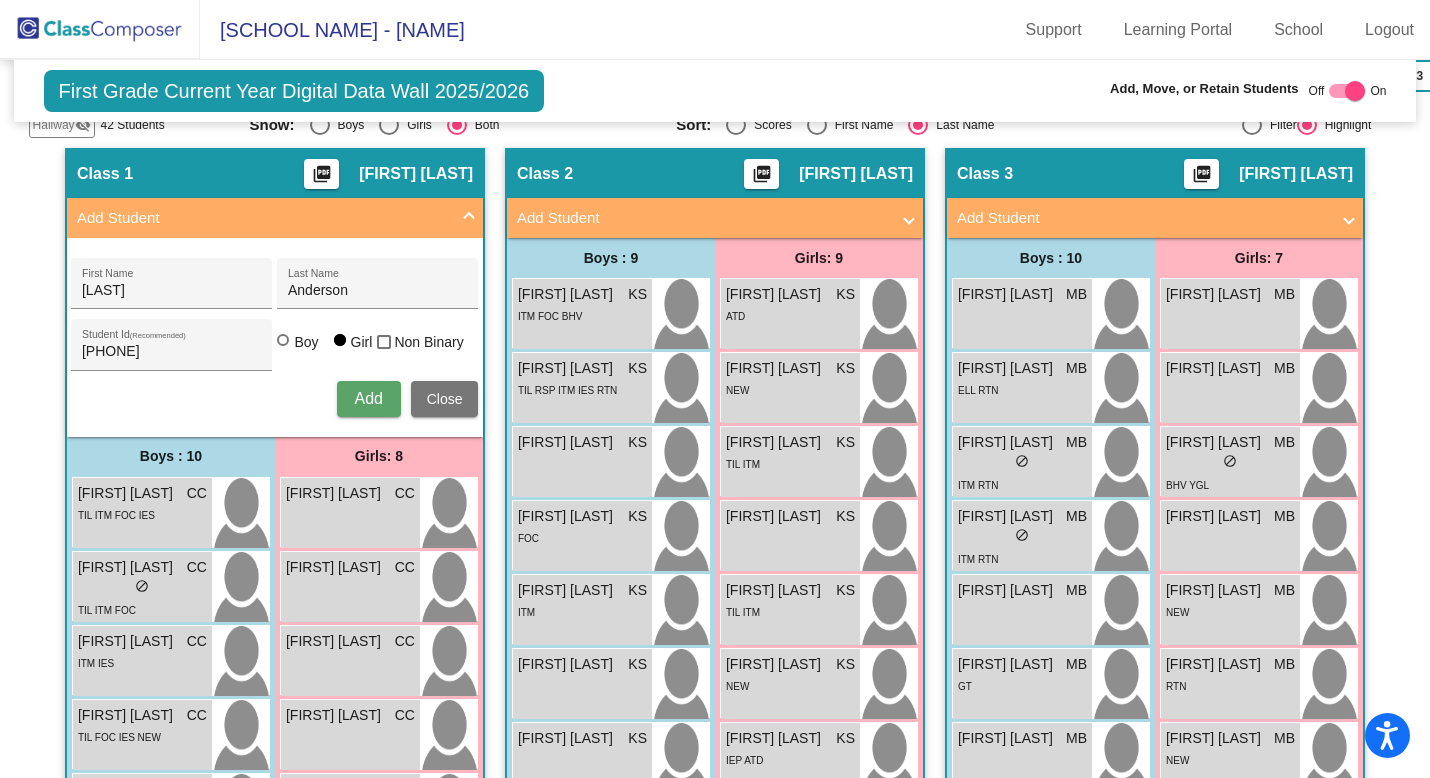 type 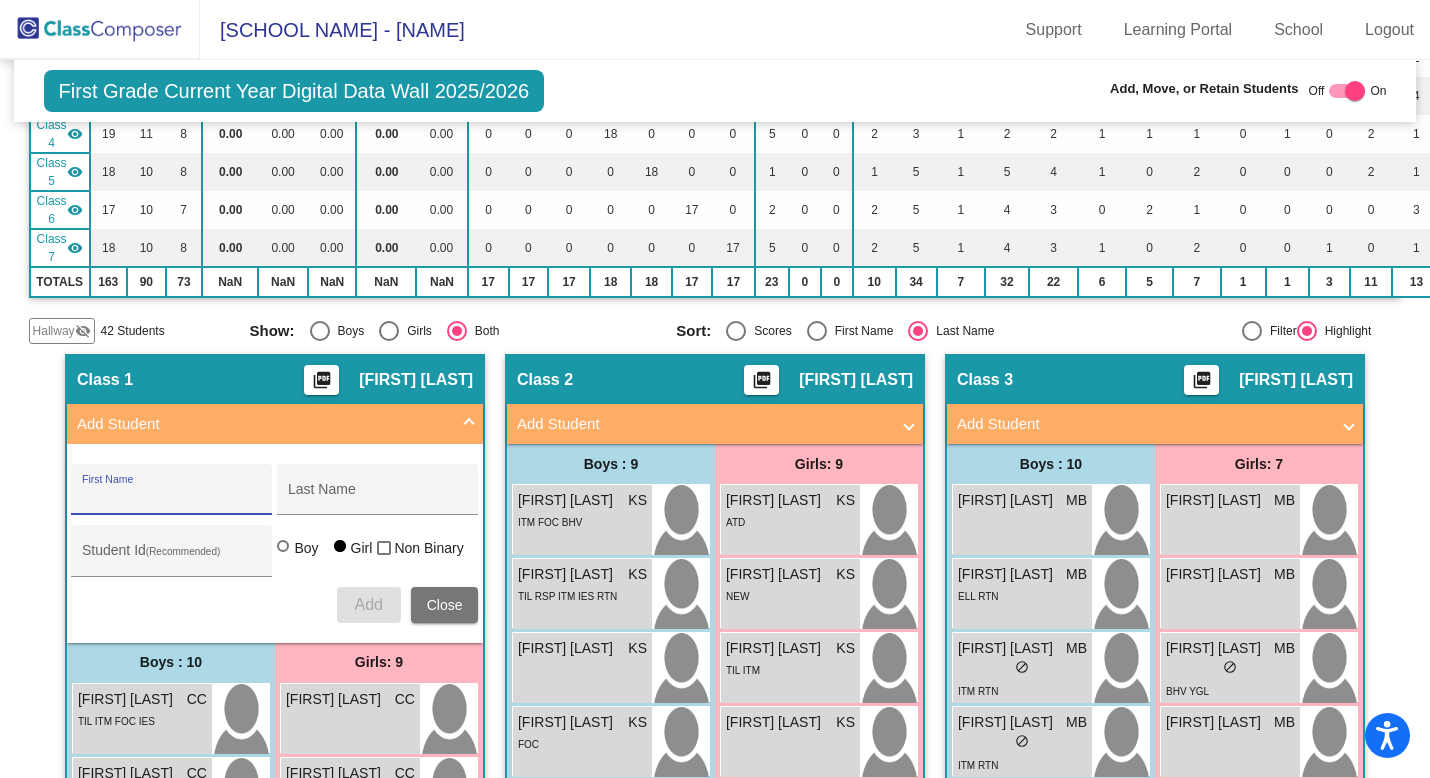 scroll, scrollTop: 0, scrollLeft: 0, axis: both 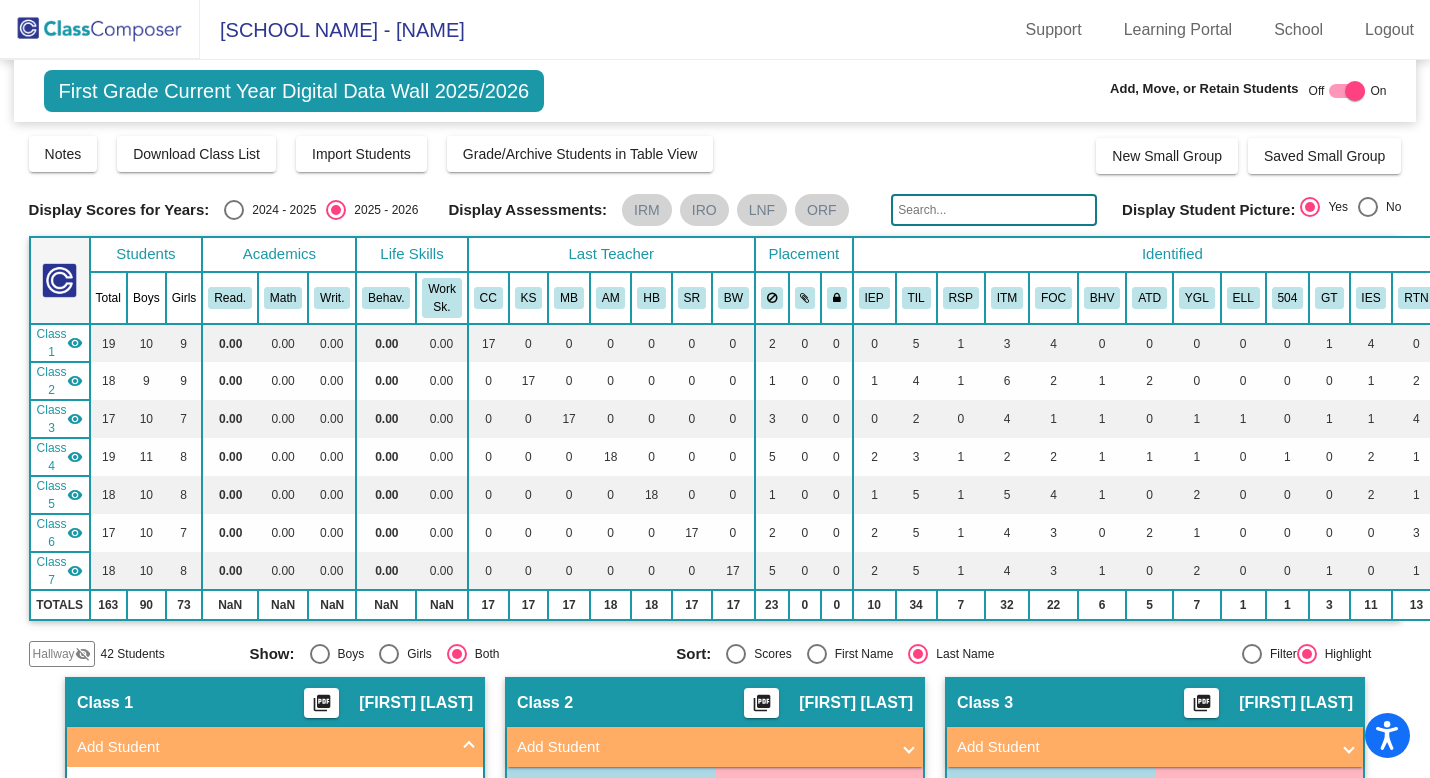 click 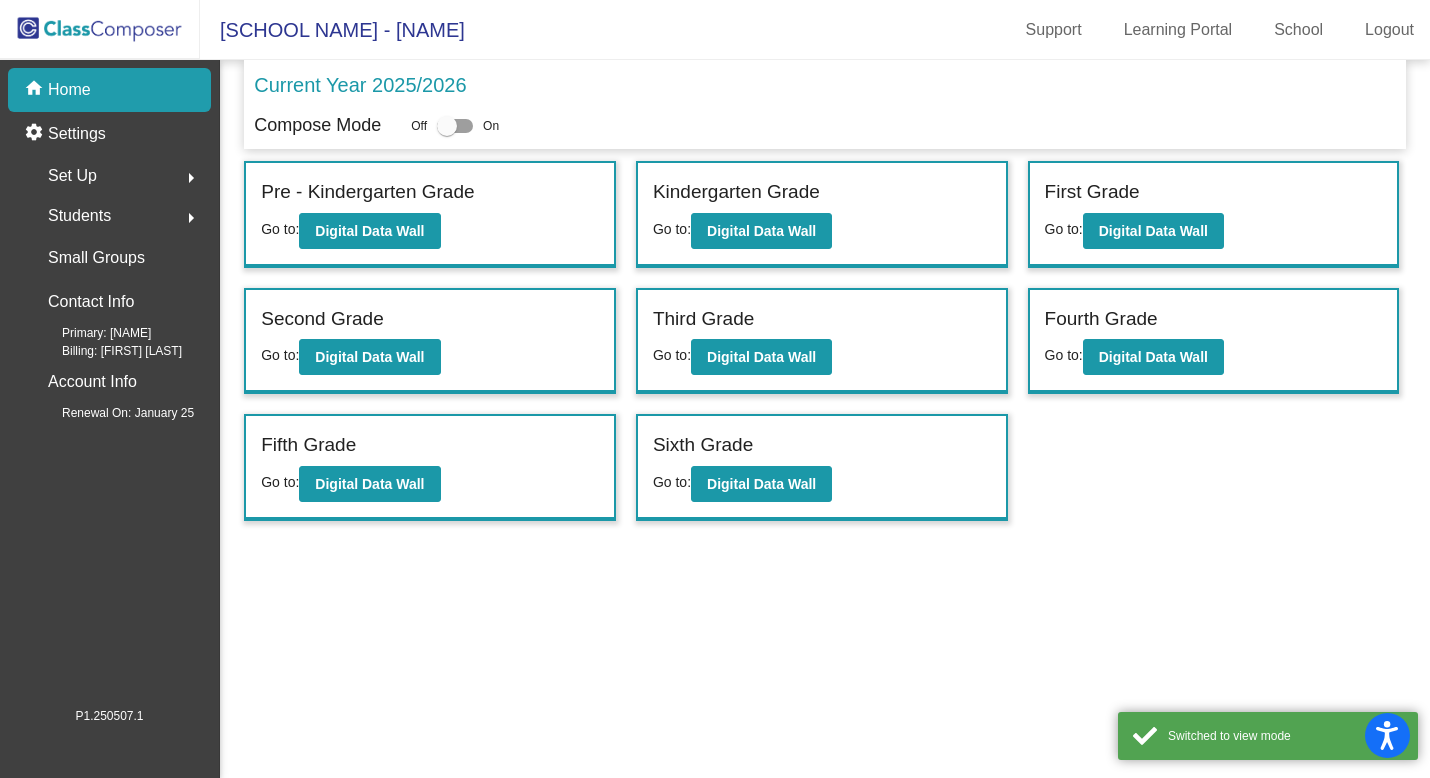 click on "Students" 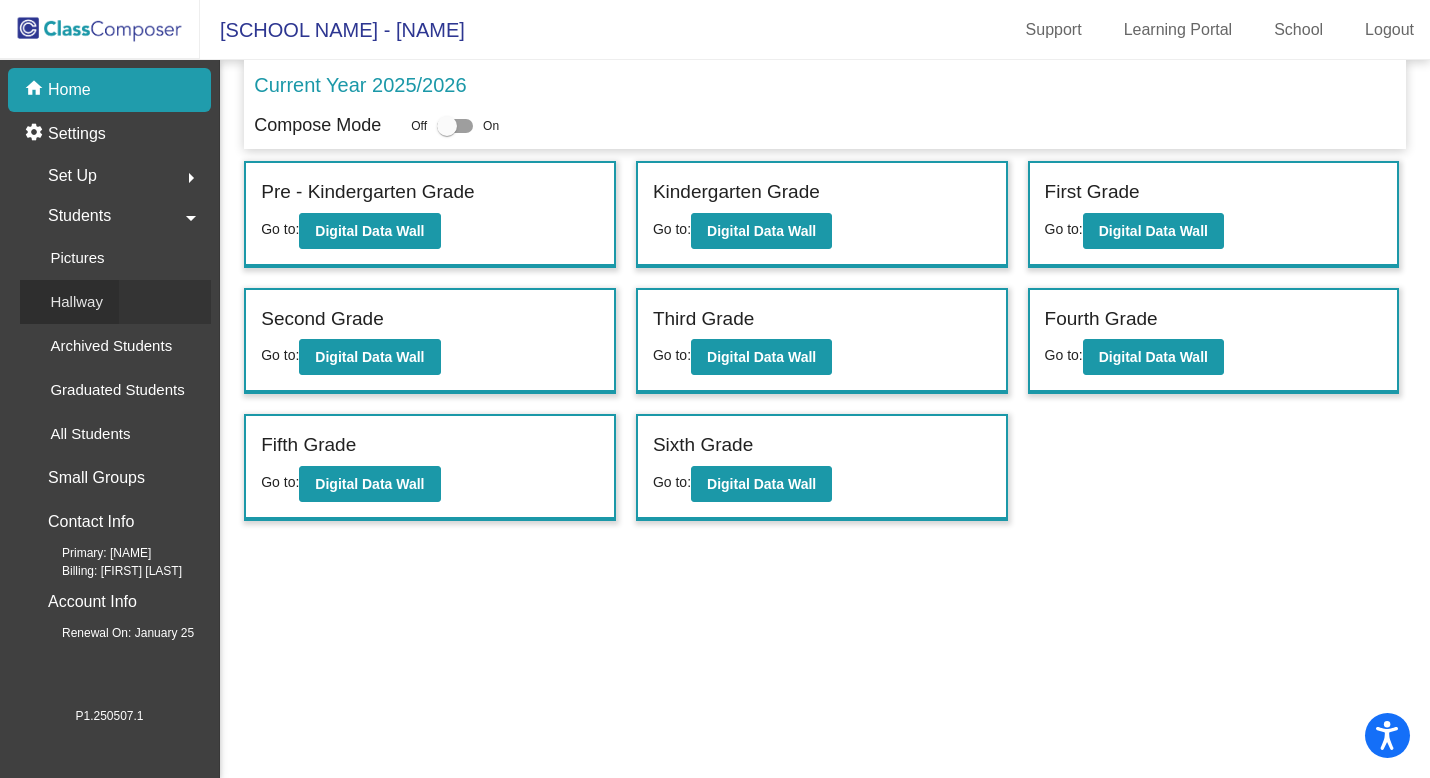 click on "Hallway" 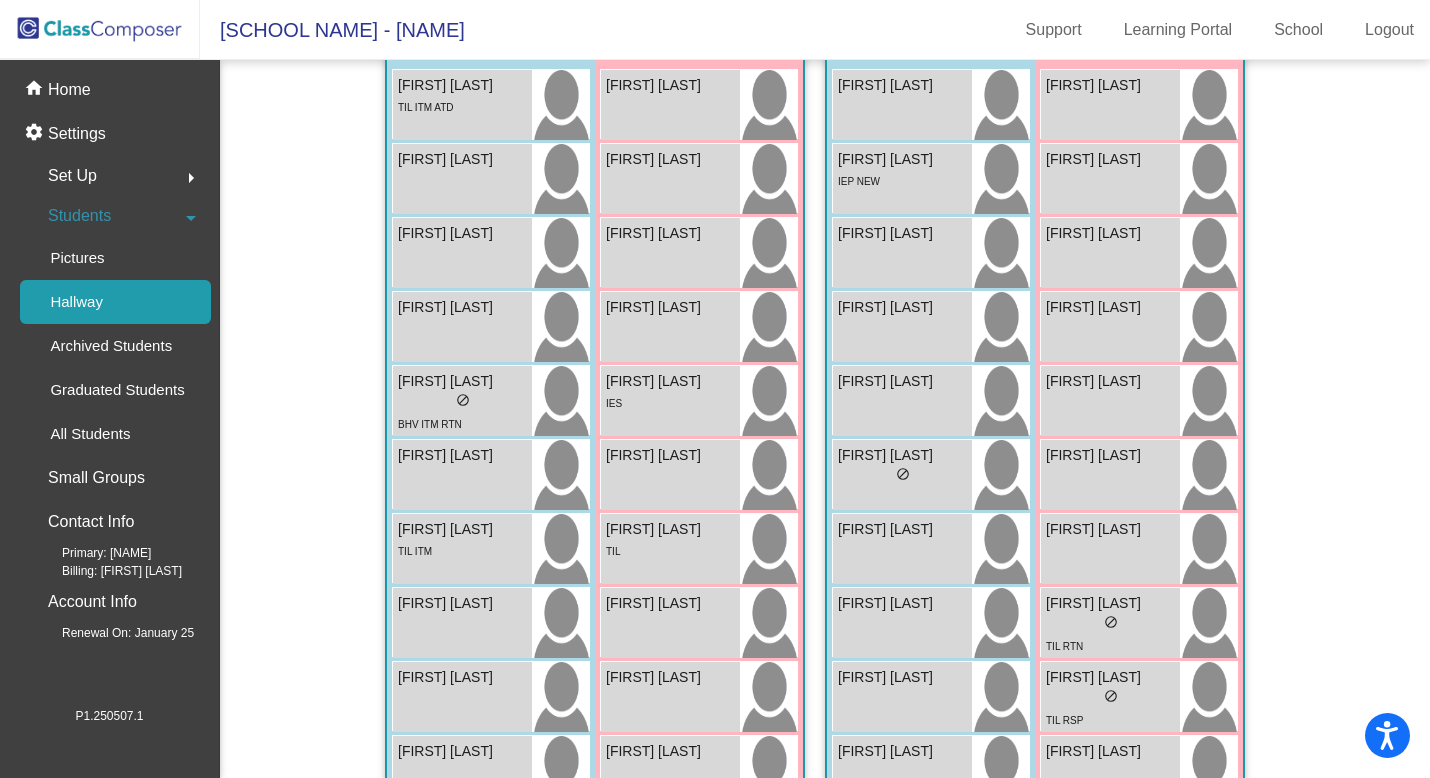 scroll, scrollTop: 950, scrollLeft: 0, axis: vertical 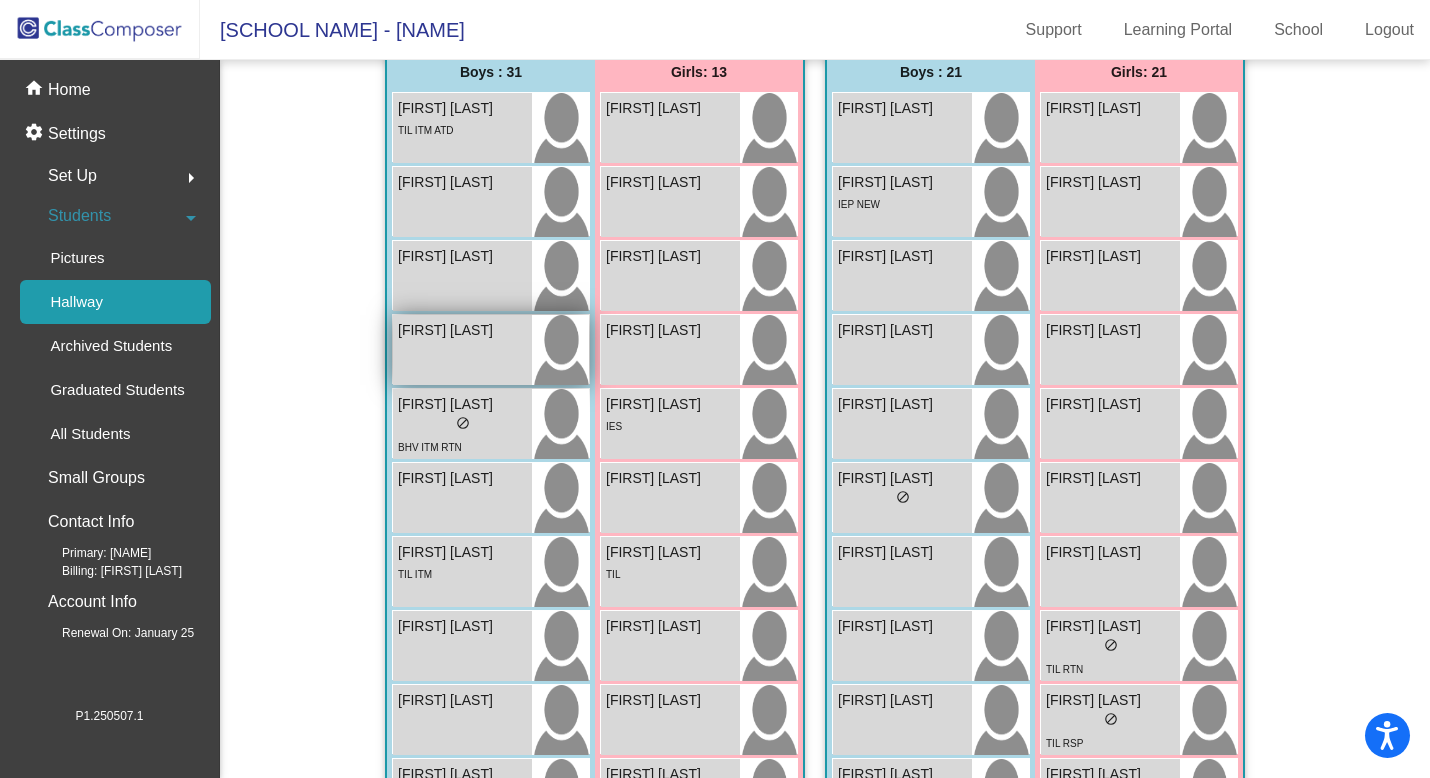 click on "[FIRST] [LAST] lock do_not_disturb_alt" at bounding box center [462, 350] 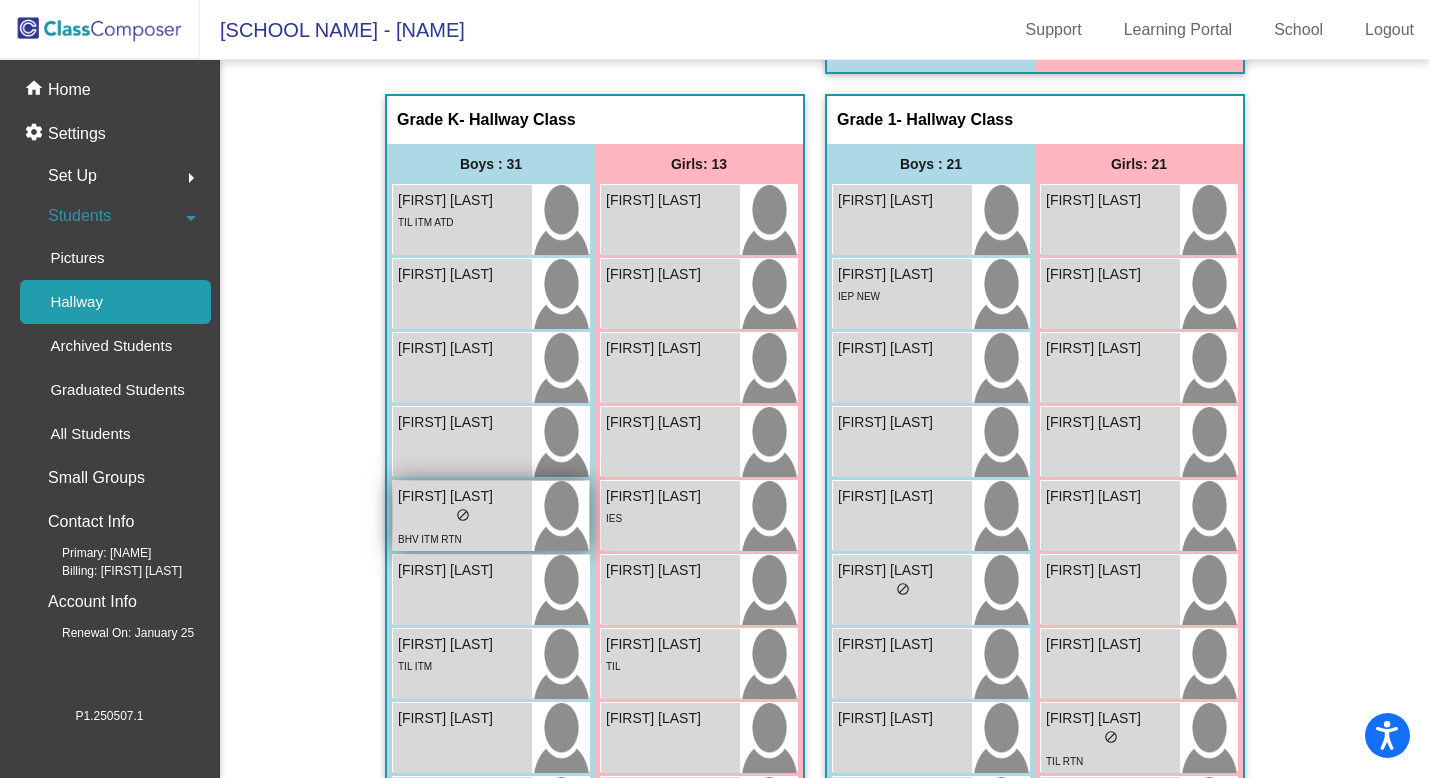 scroll, scrollTop: 859, scrollLeft: 0, axis: vertical 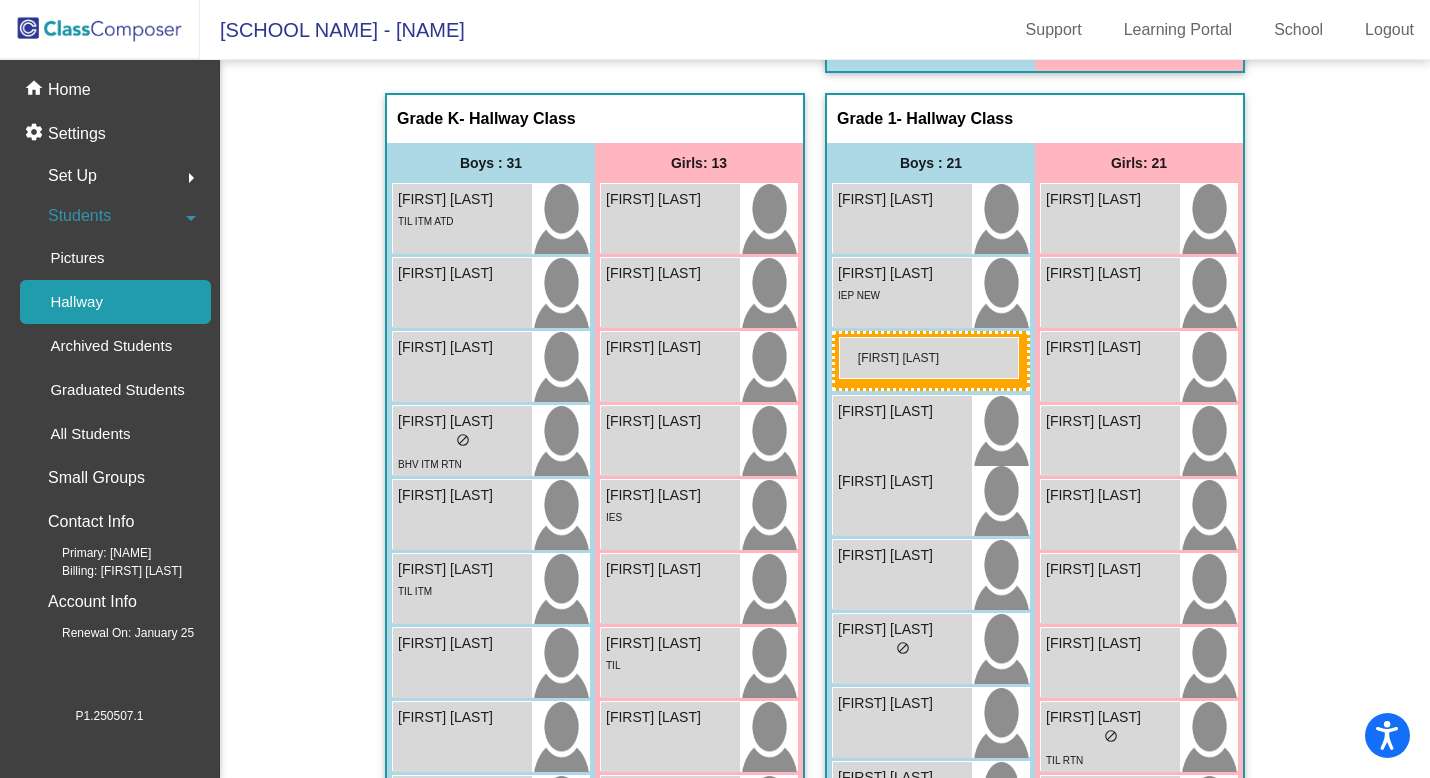 drag, startPoint x: 453, startPoint y: 415, endPoint x: 838, endPoint y: 338, distance: 392.6245 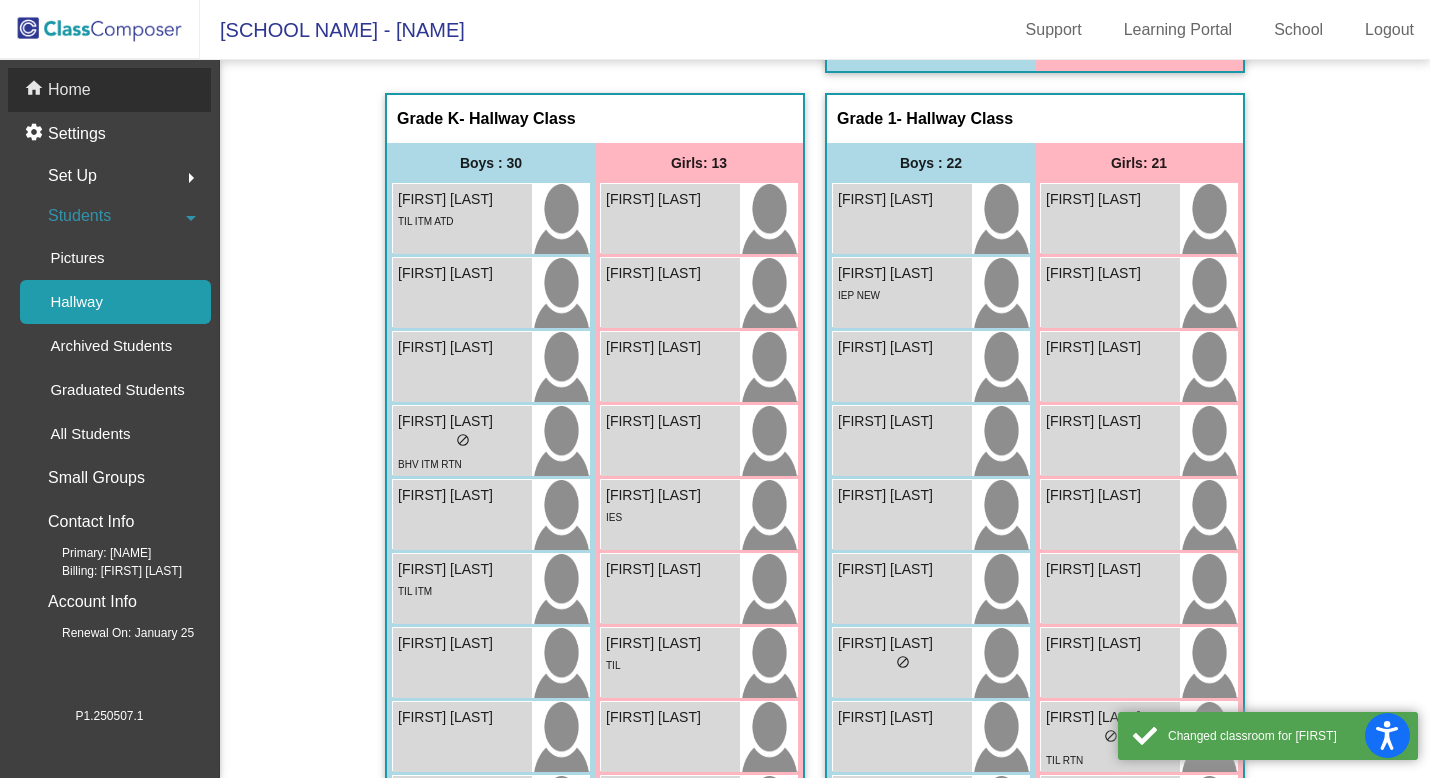 click on "home Home" 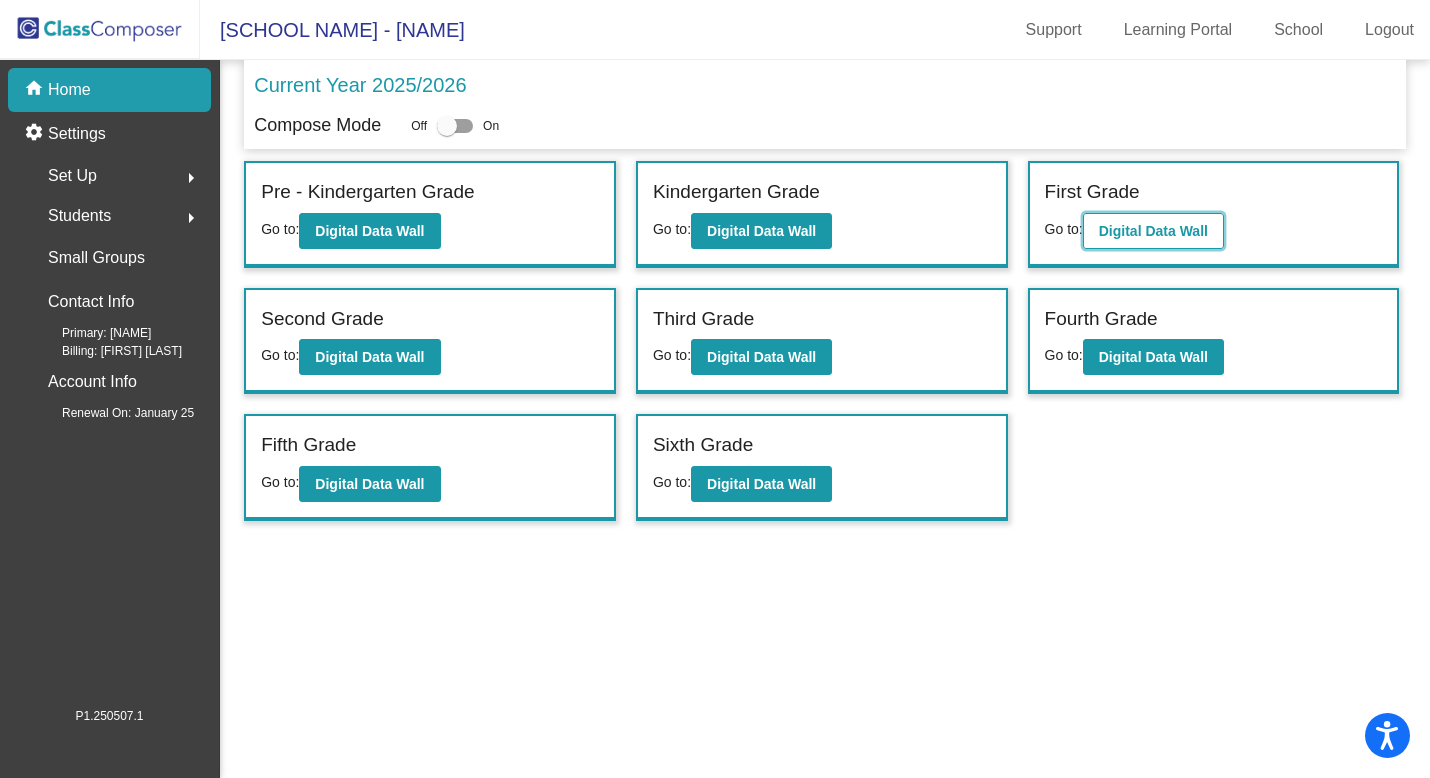 click on "Digital Data Wall" 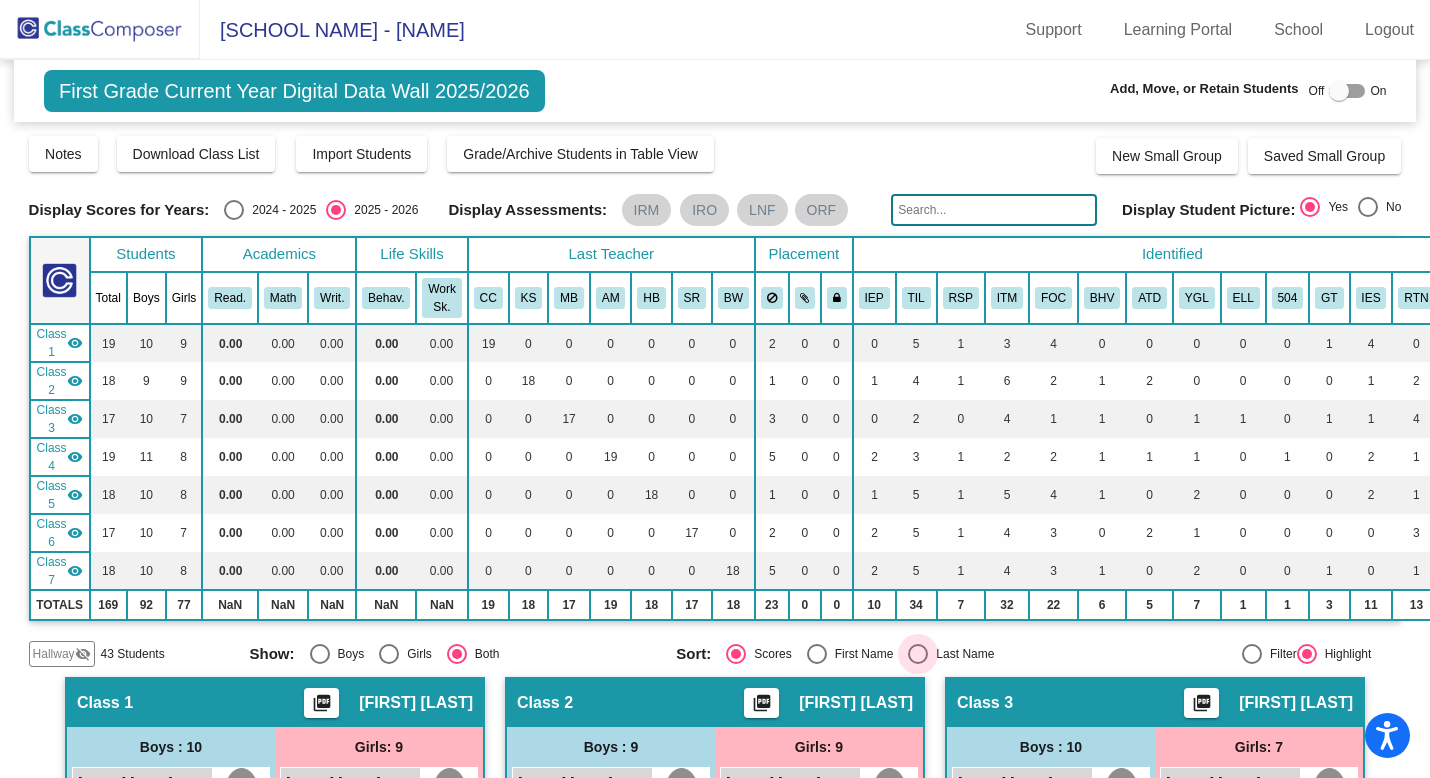 click at bounding box center [918, 654] 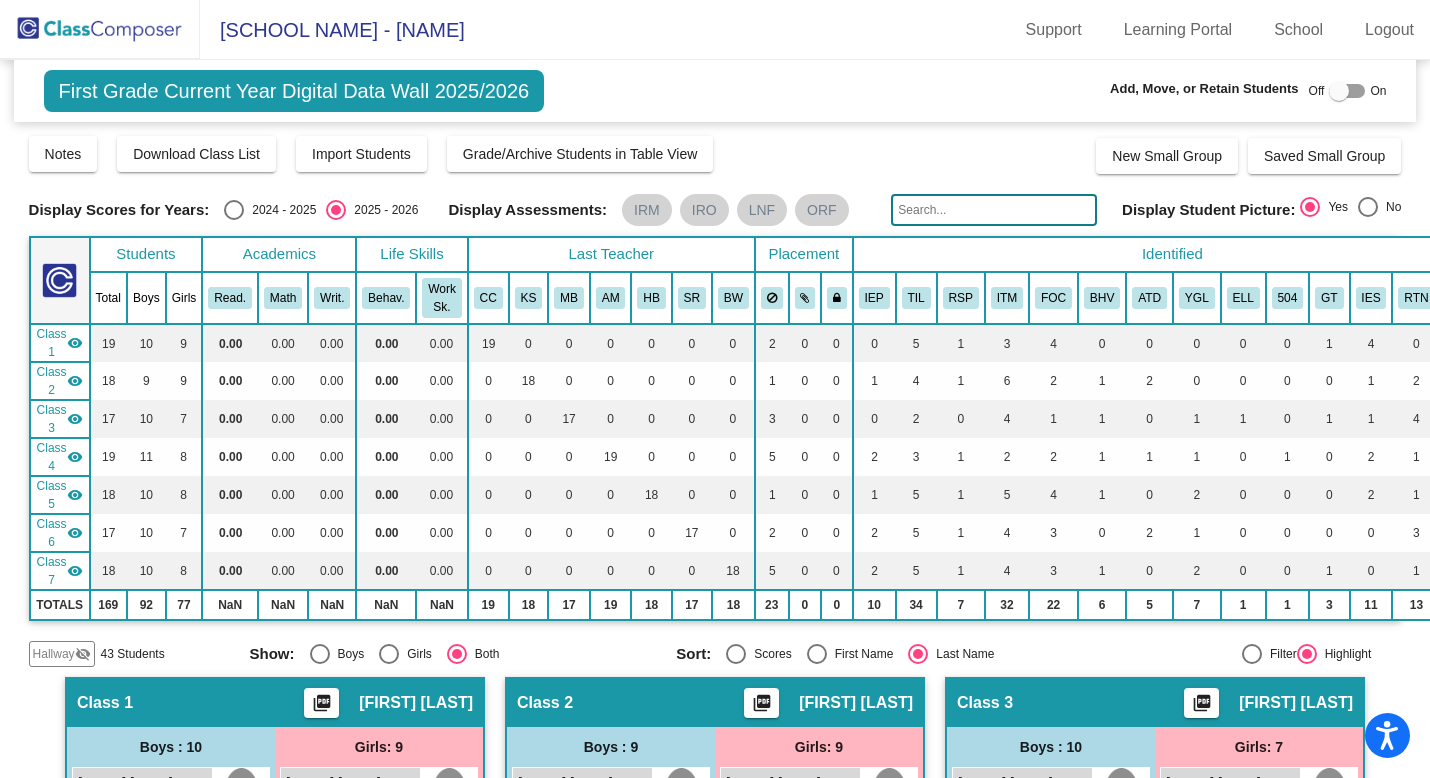 click at bounding box center [1339, 91] 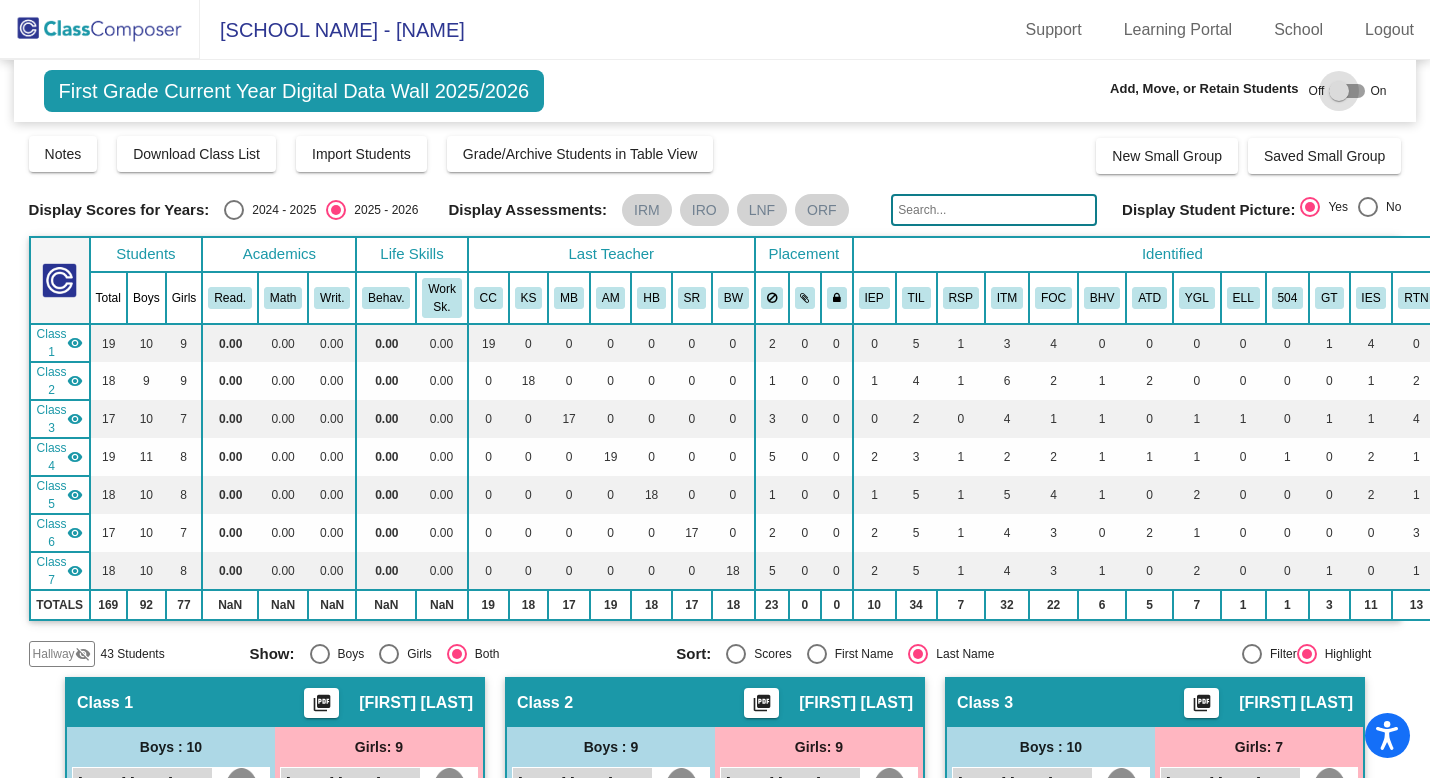 checkbox on "true" 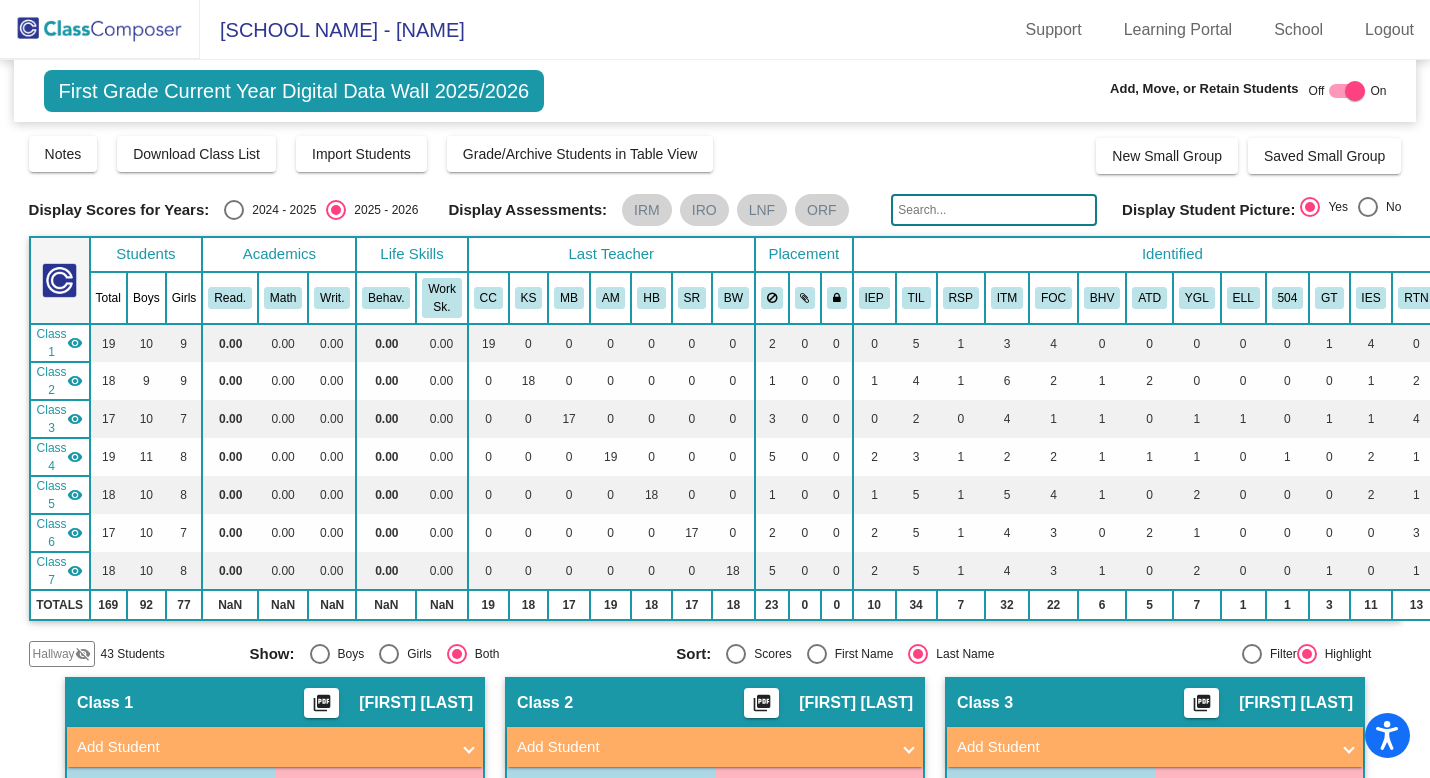 click on "Hallway" 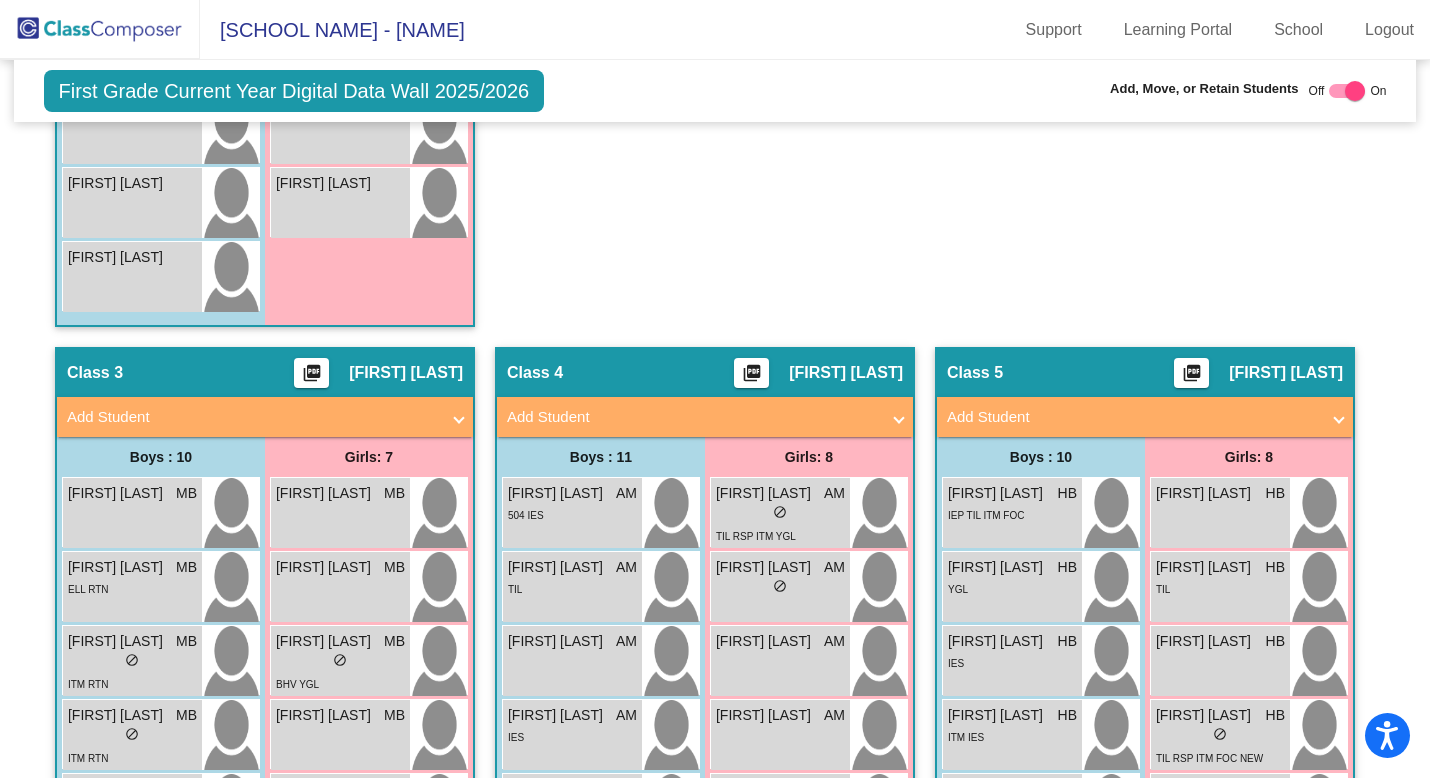 scroll, scrollTop: 1852, scrollLeft: 0, axis: vertical 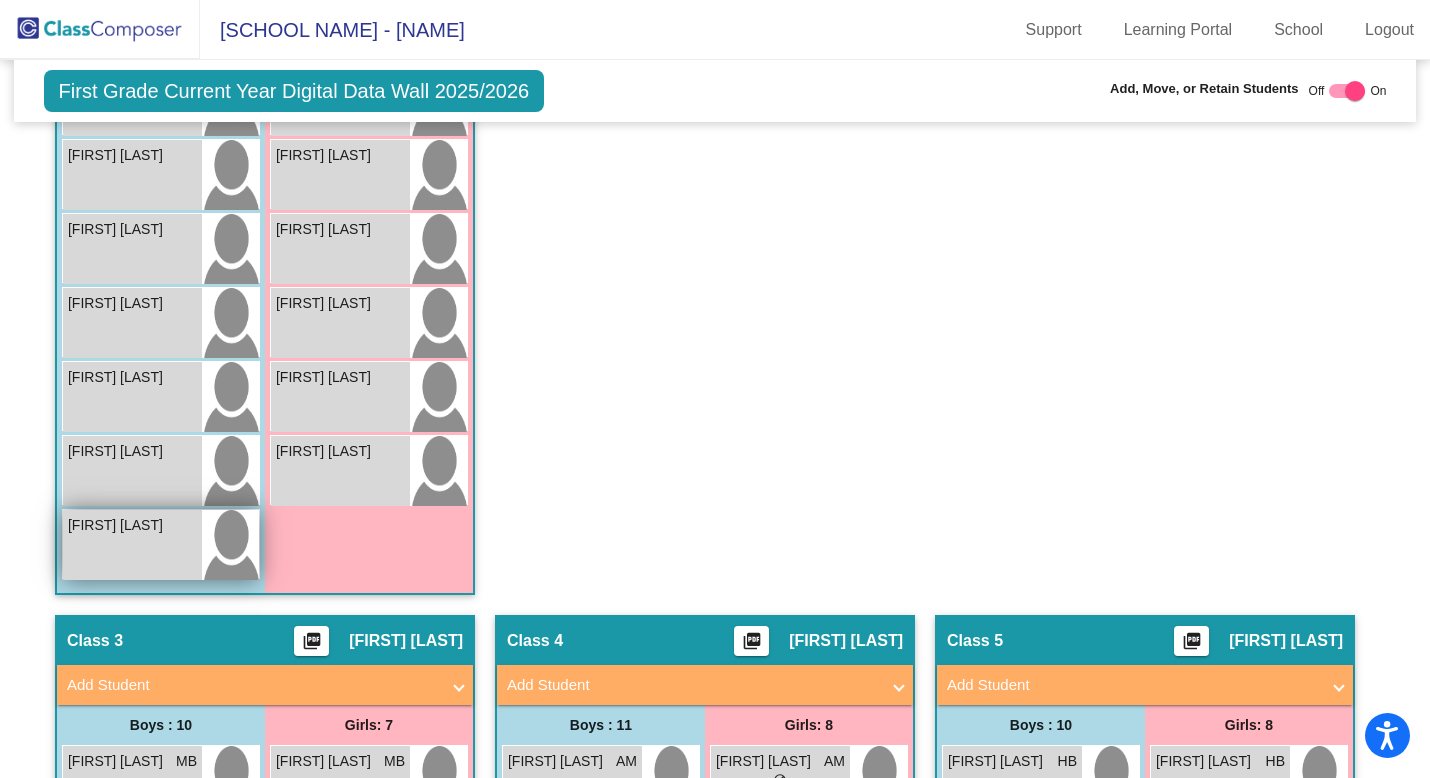 click on "[FIRST] [LAST] lock do_not_disturb_alt" at bounding box center (132, 545) 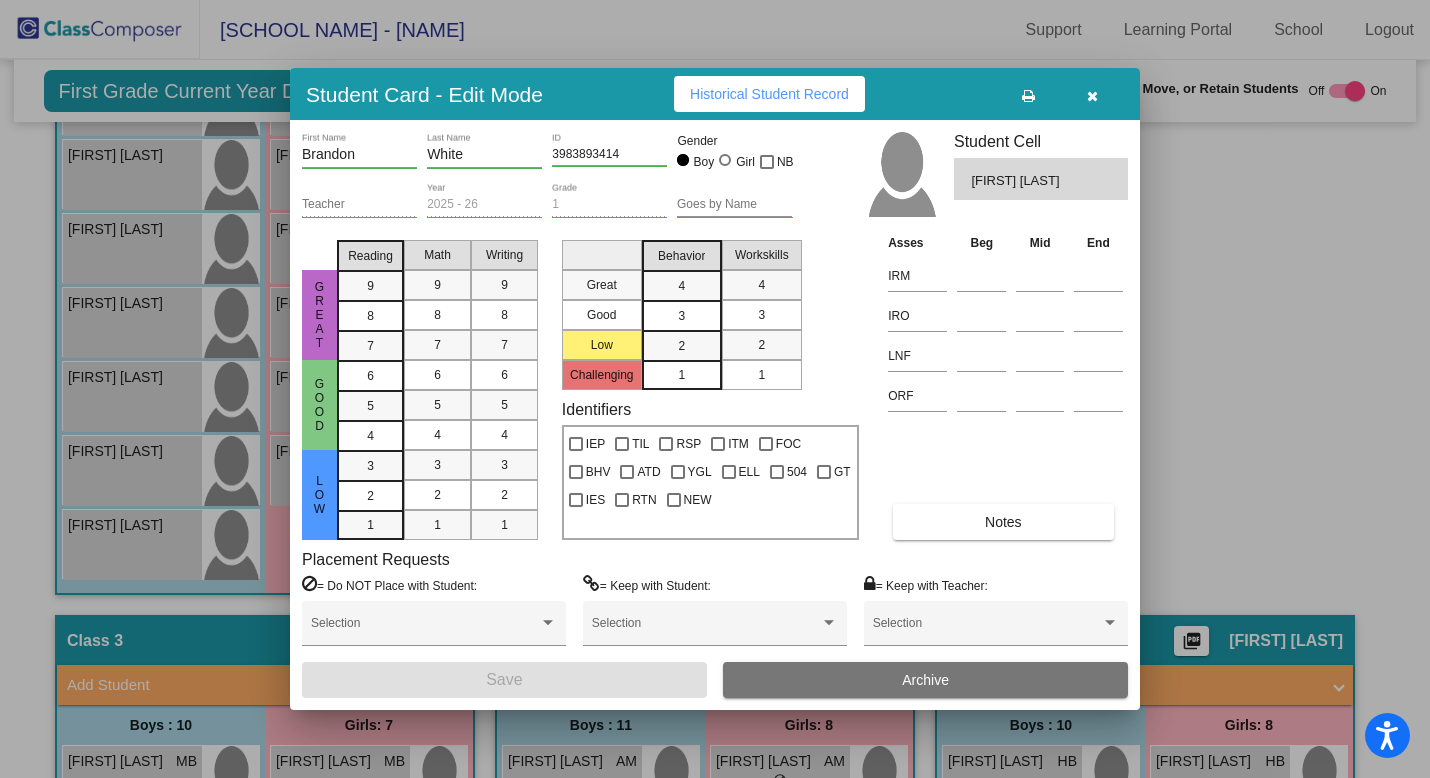 click at bounding box center (1092, 96) 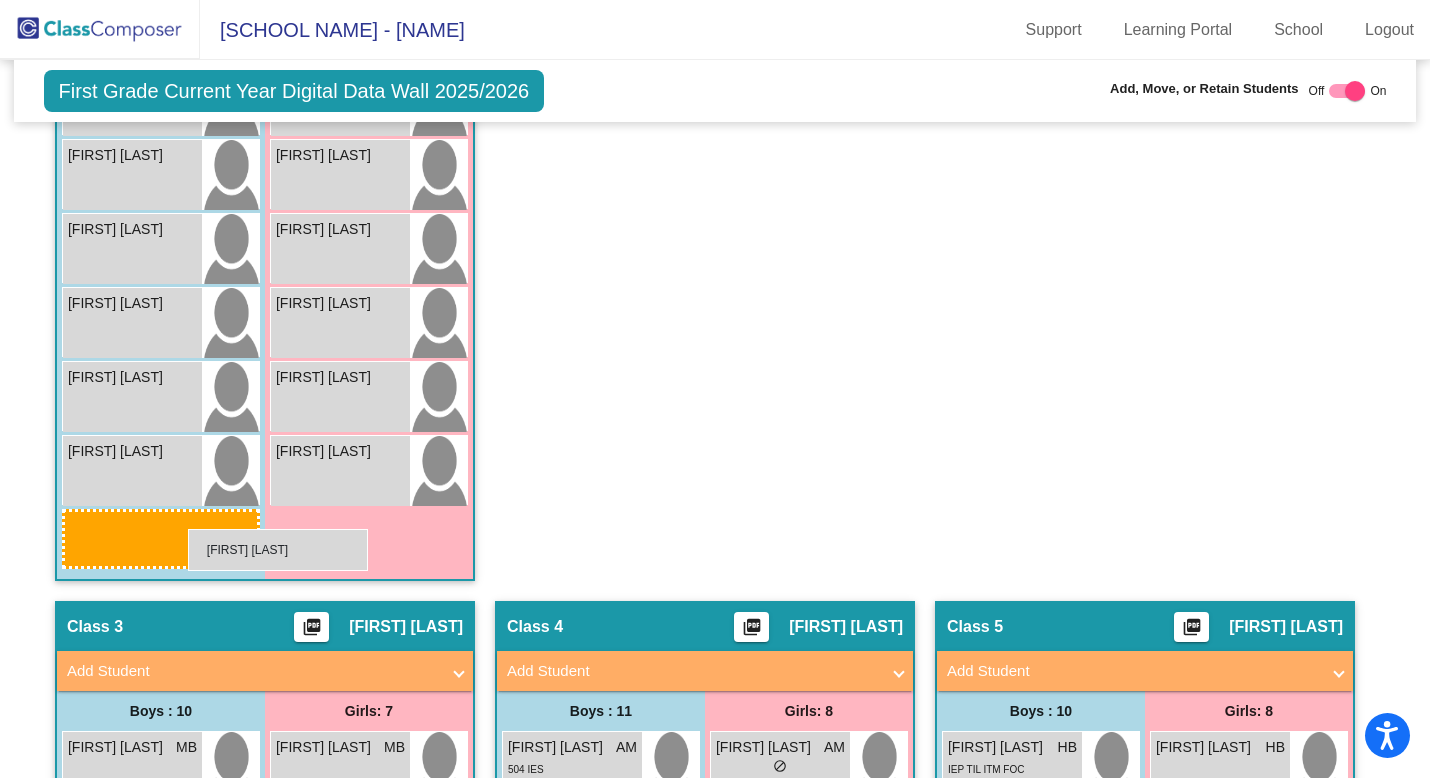 drag, startPoint x: 138, startPoint y: 529, endPoint x: 207, endPoint y: 529, distance: 69 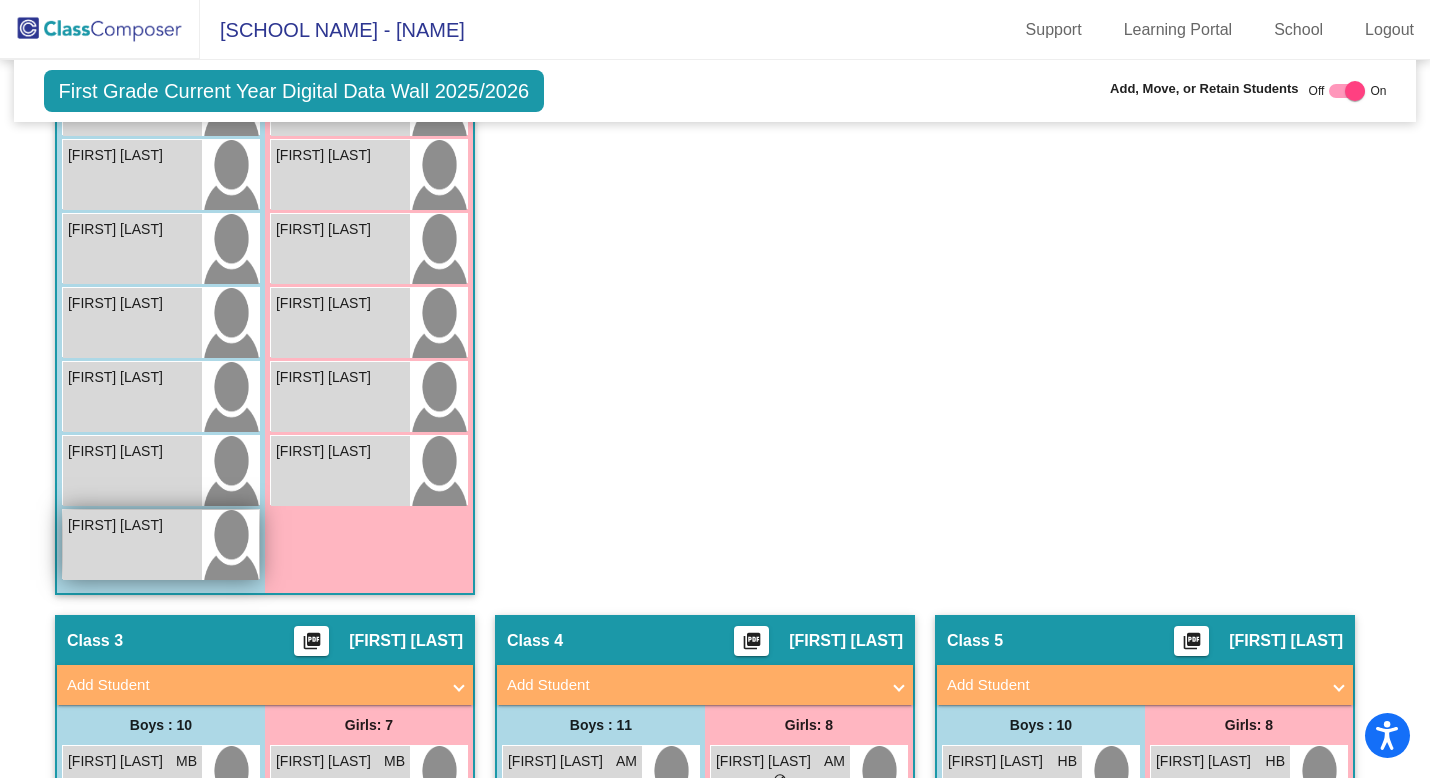 click on "[FIRST] [LAST] lock do_not_disturb_alt" at bounding box center [132, 545] 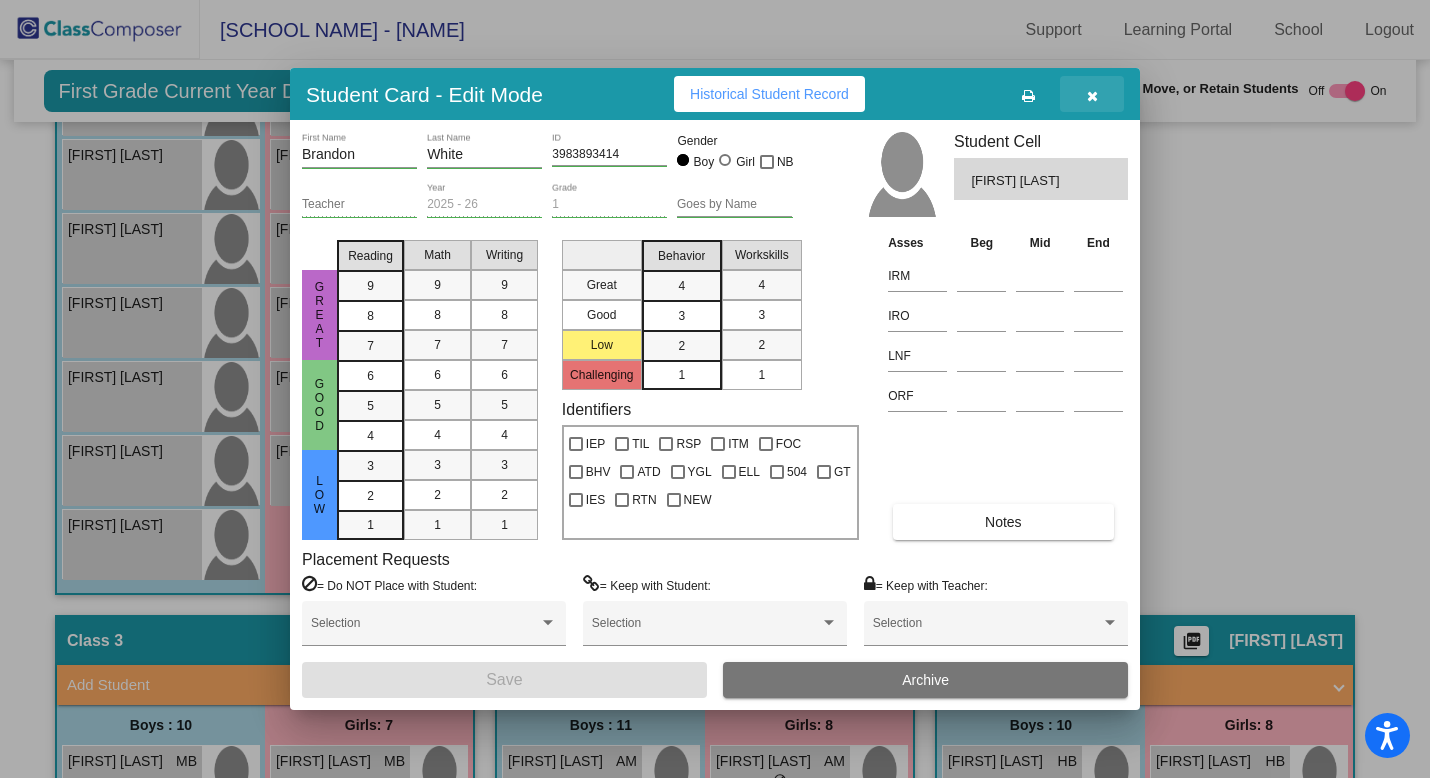 click at bounding box center [1092, 96] 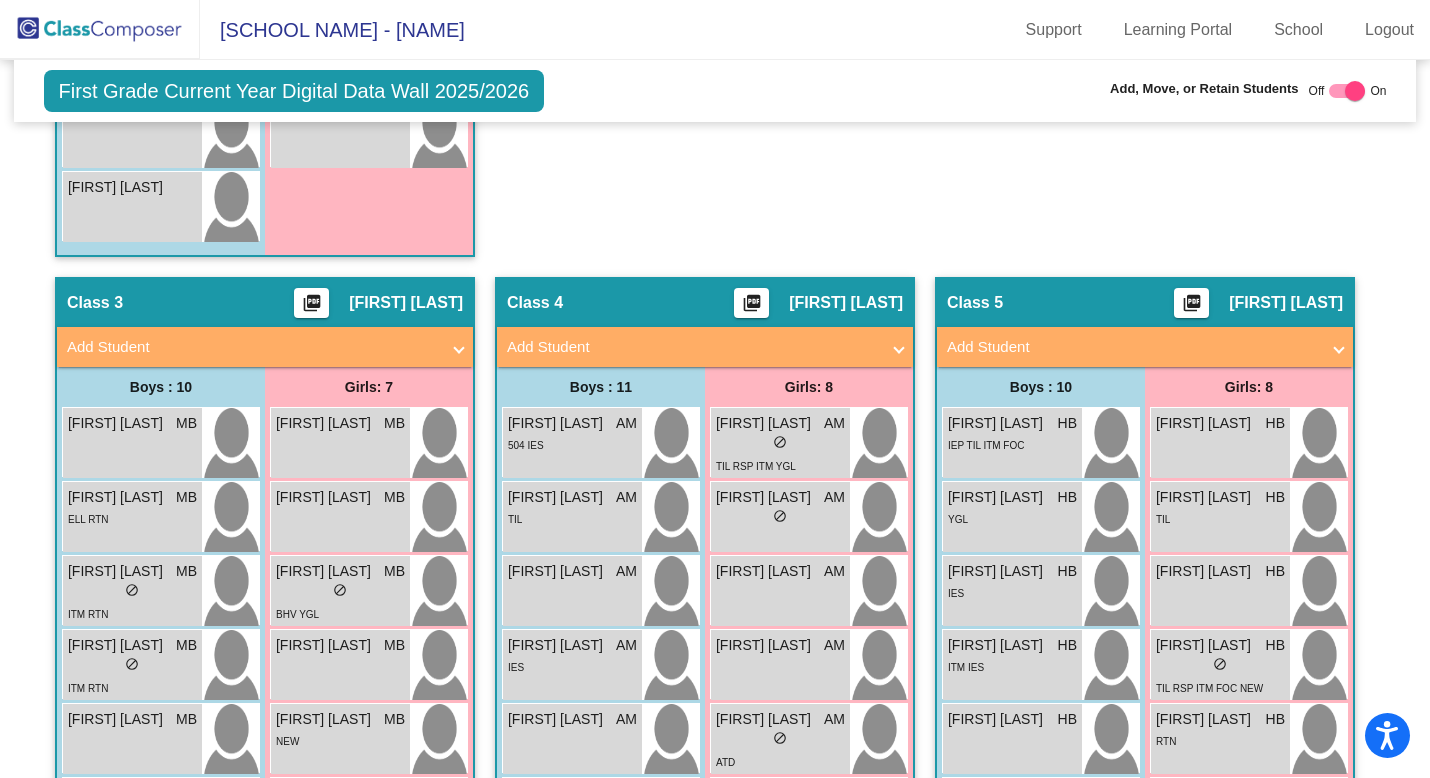 scroll, scrollTop: 2192, scrollLeft: 0, axis: vertical 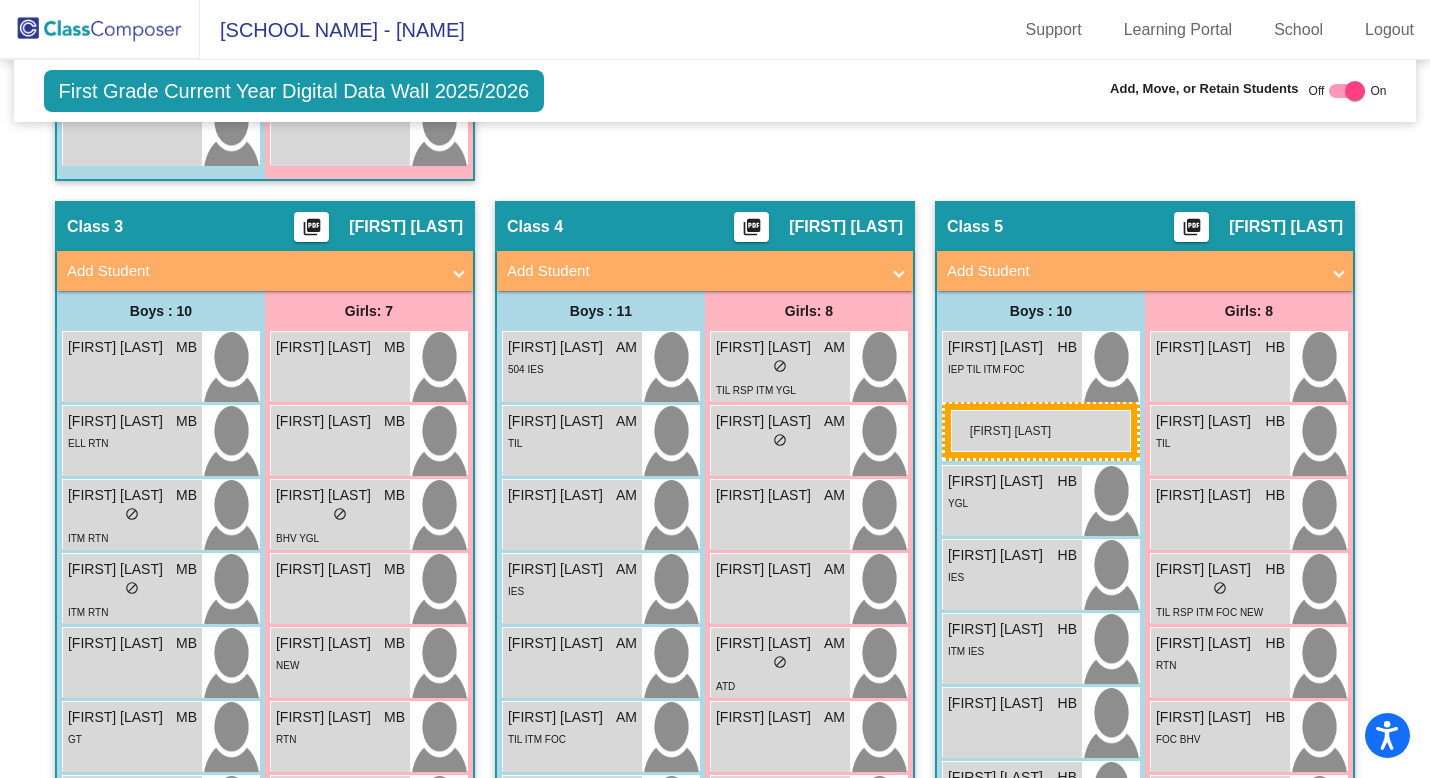 drag, startPoint x: 151, startPoint y: 203, endPoint x: 951, endPoint y: 410, distance: 826.3468 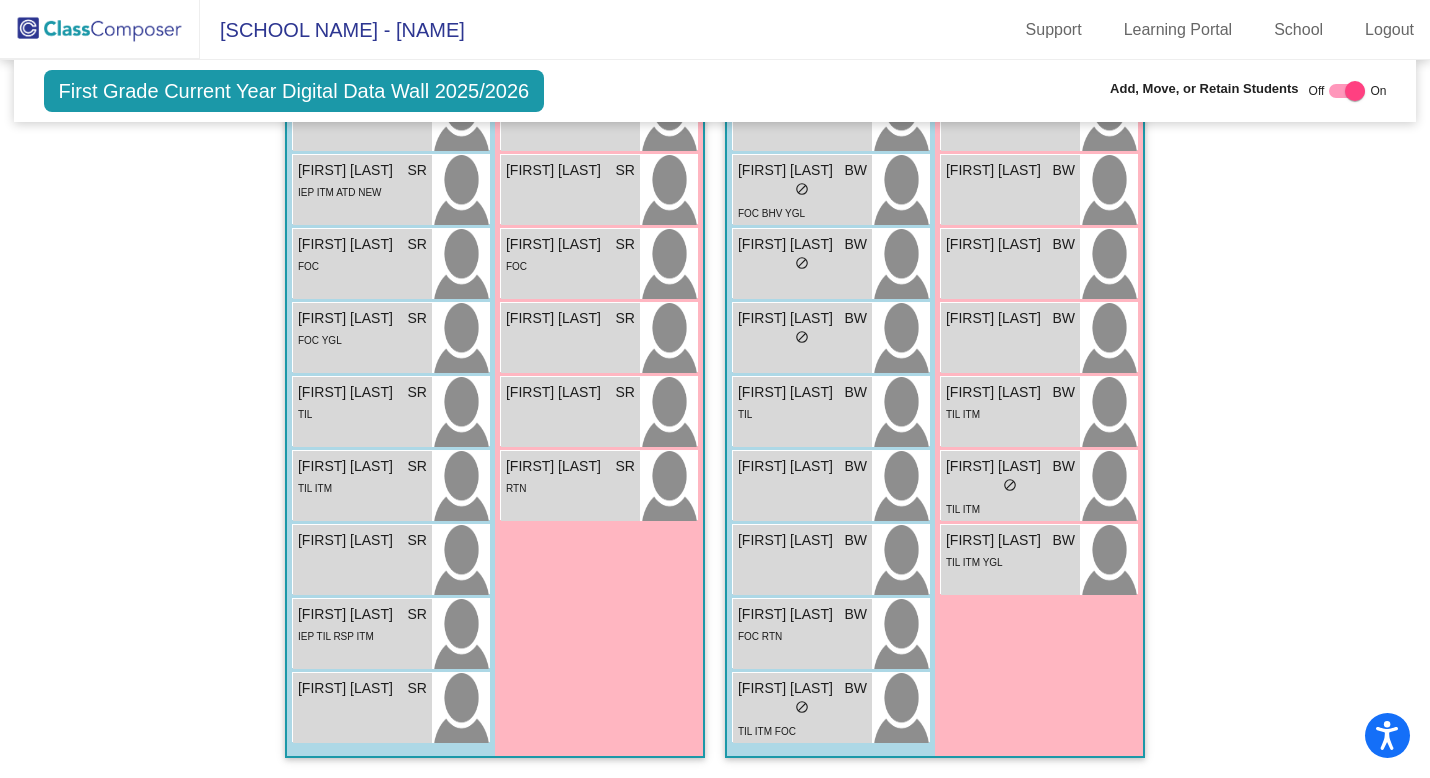 scroll, scrollTop: 3502, scrollLeft: 0, axis: vertical 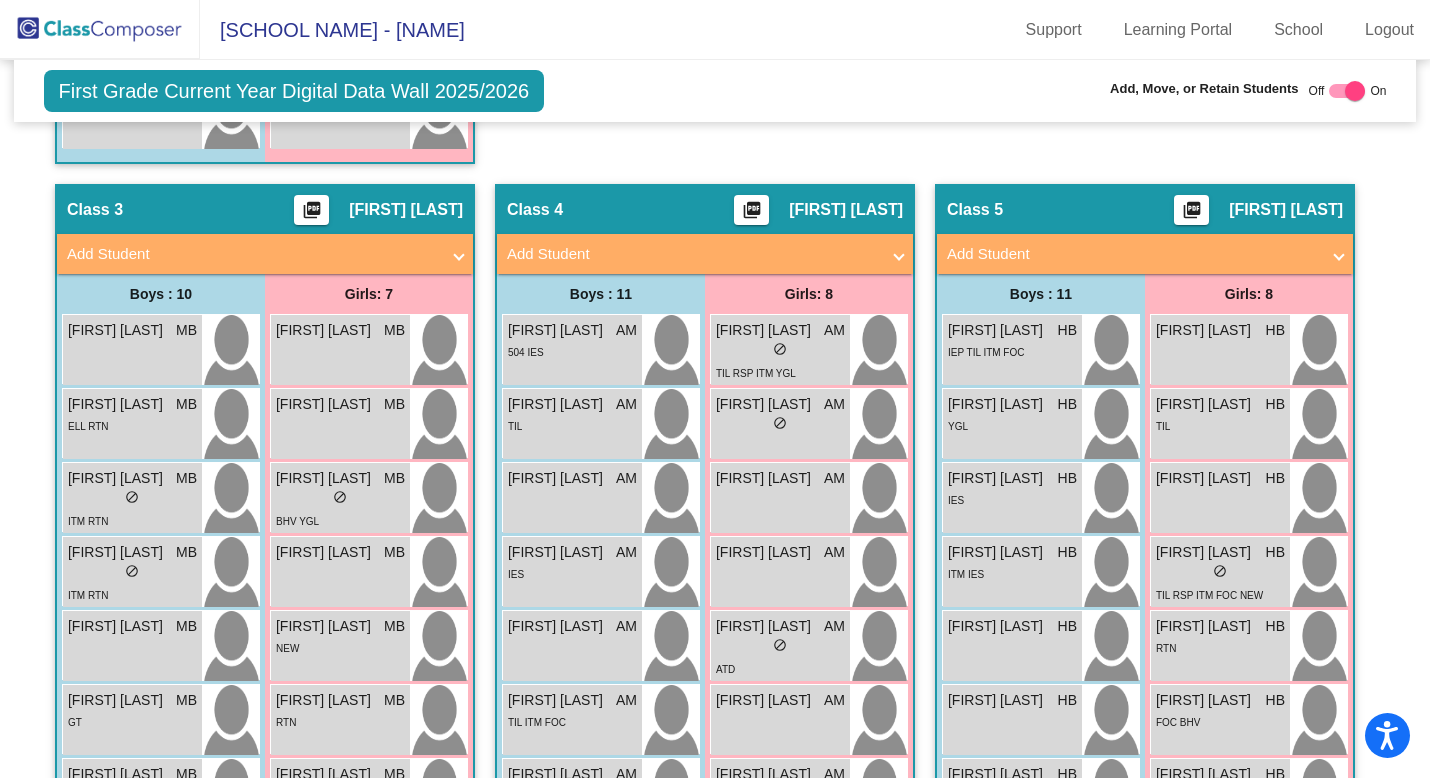 click at bounding box center [459, 254] 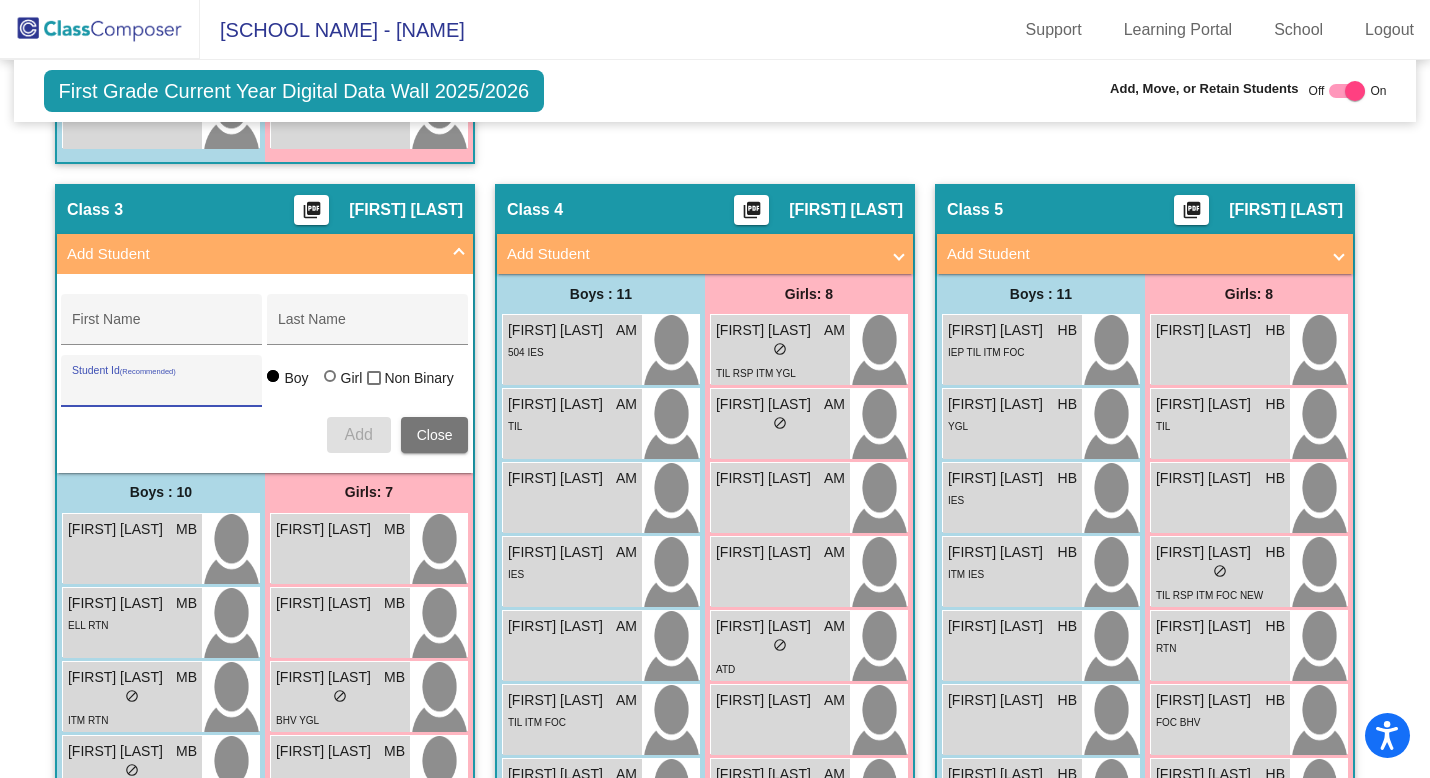 click on "Student Id  (Recommended)" at bounding box center [162, 388] 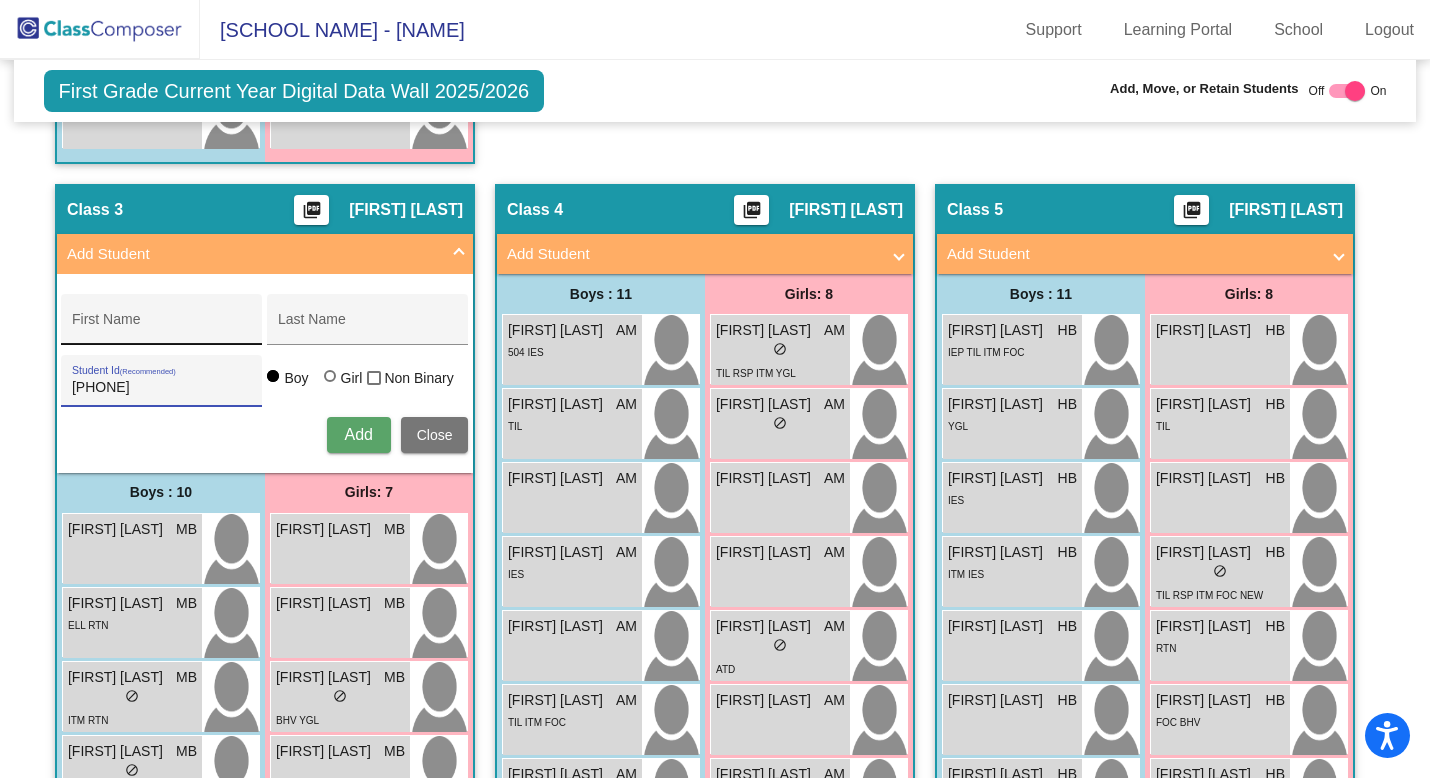 type on "[PHONE]" 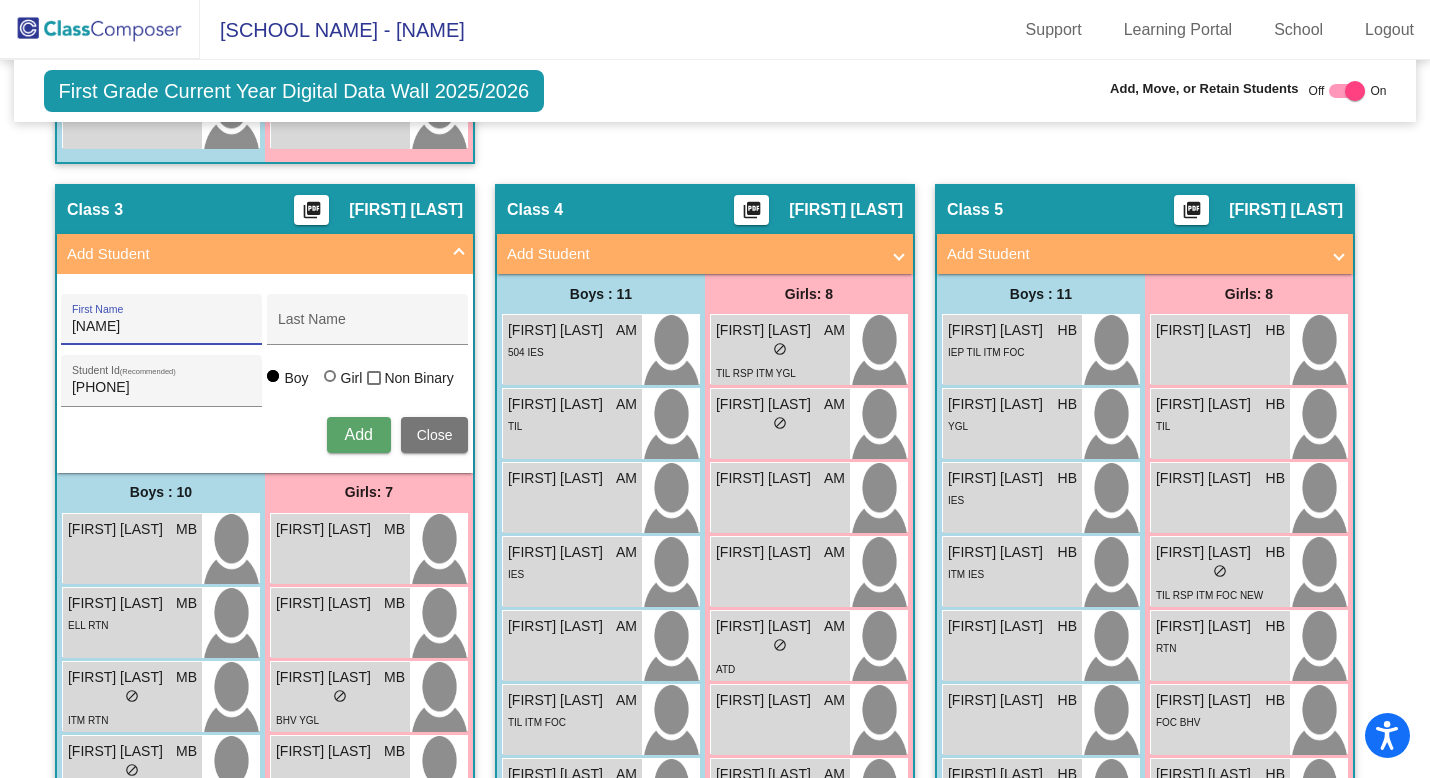 type on "[NAME]" 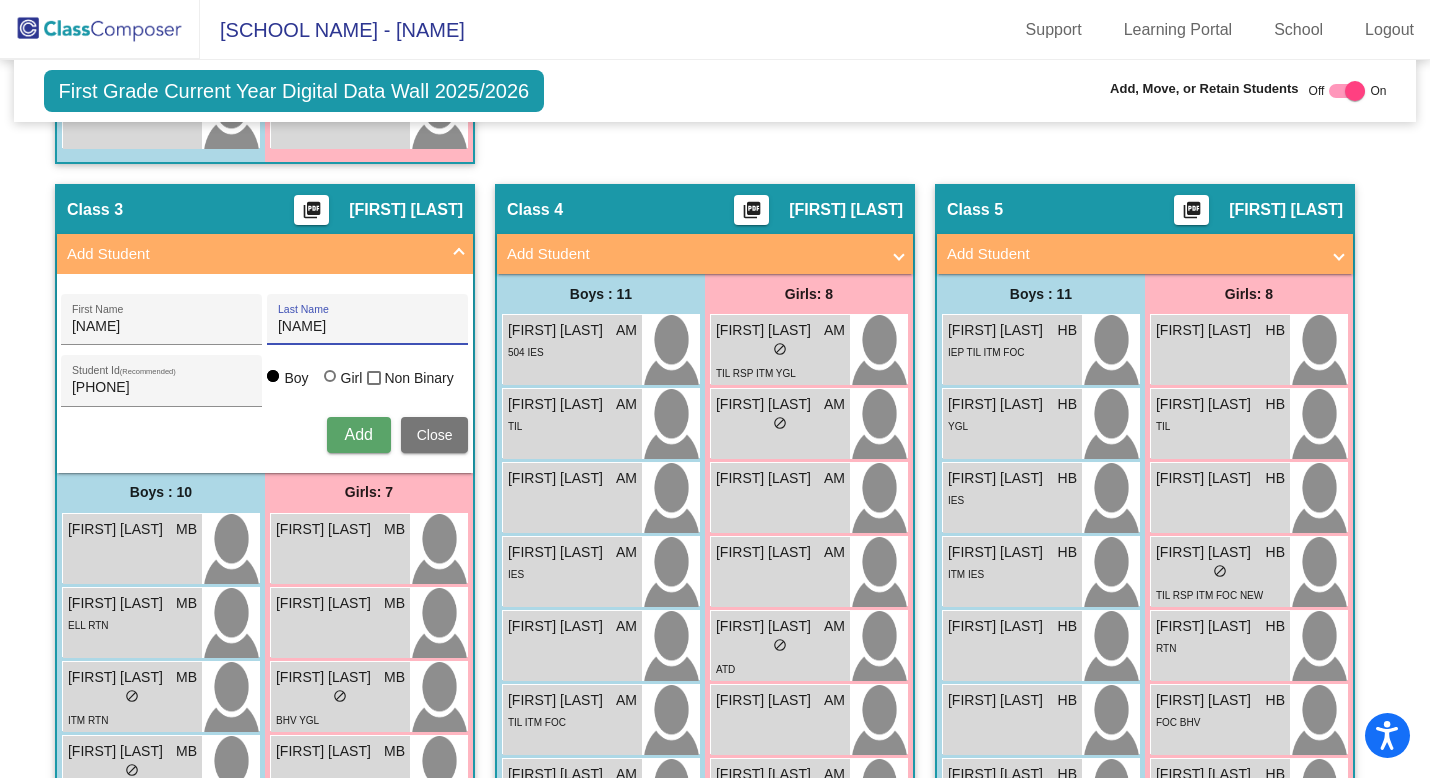 type on "[NAME]" 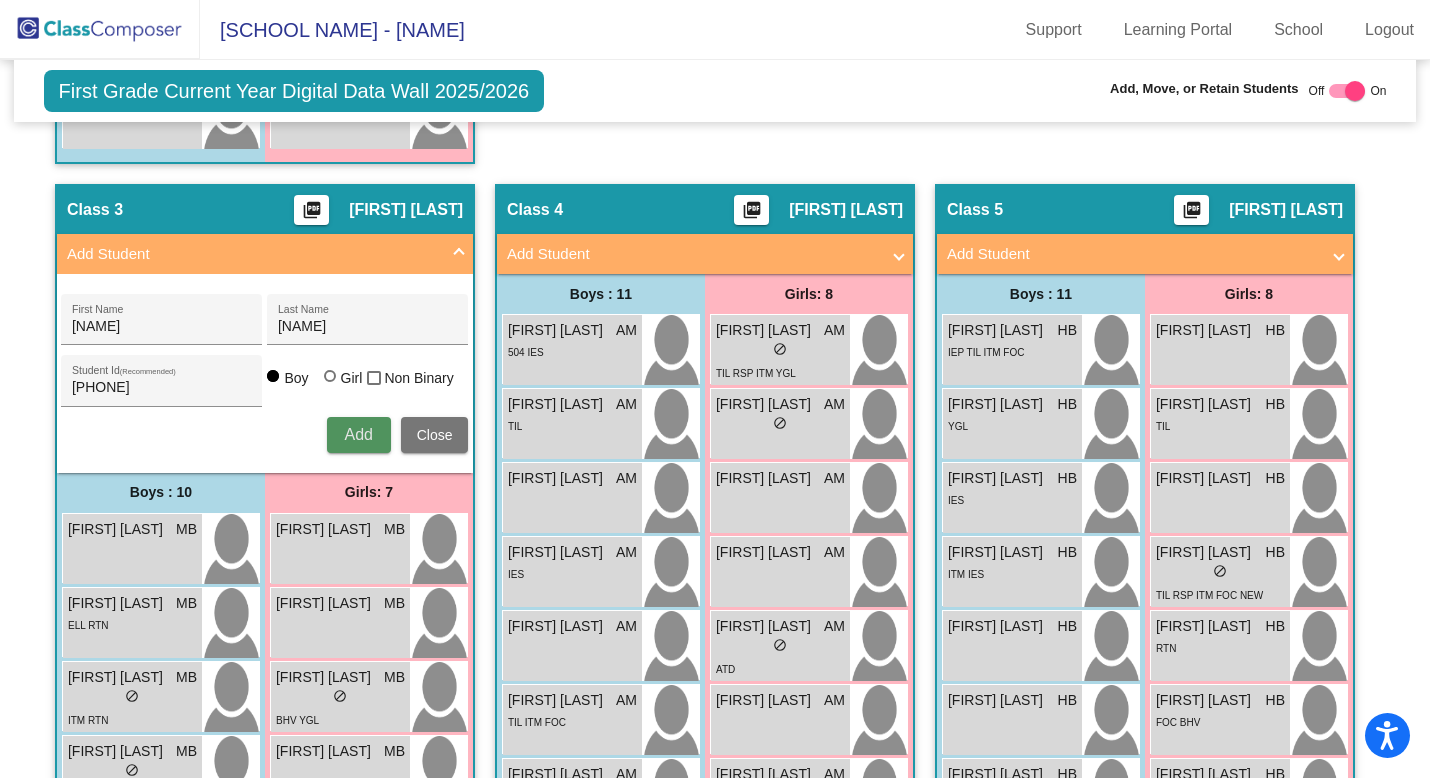 click on "Add" at bounding box center [358, 434] 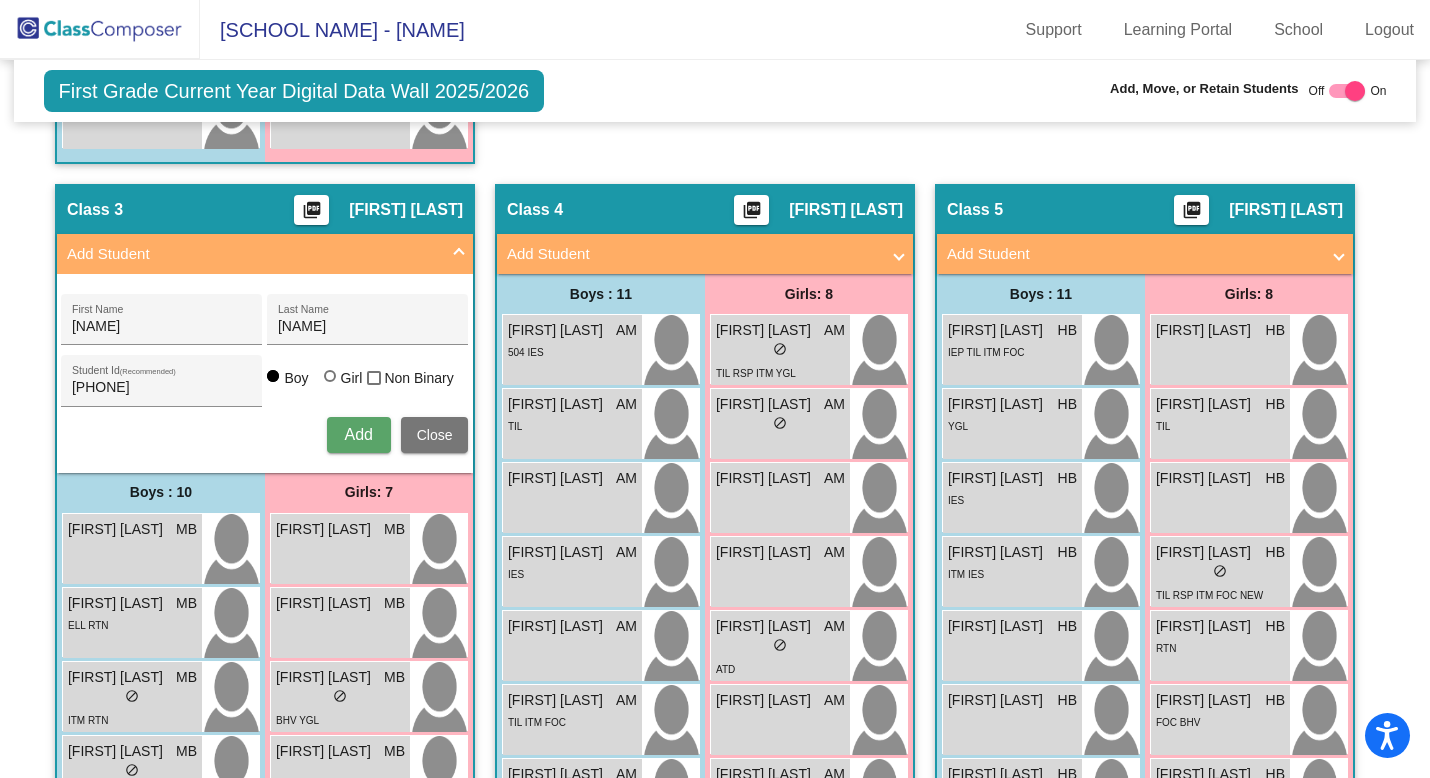 type 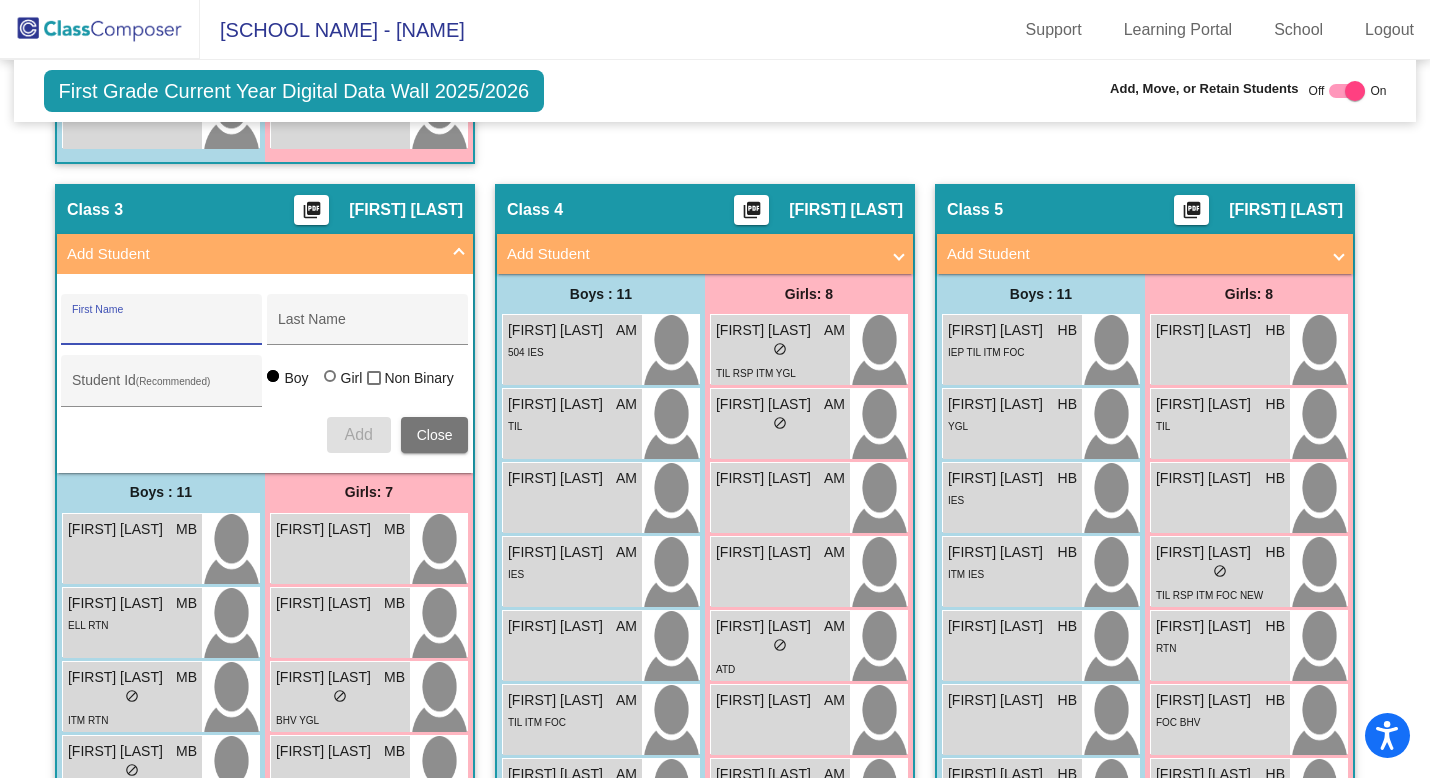 click on "Add Student" at bounding box center [261, 254] 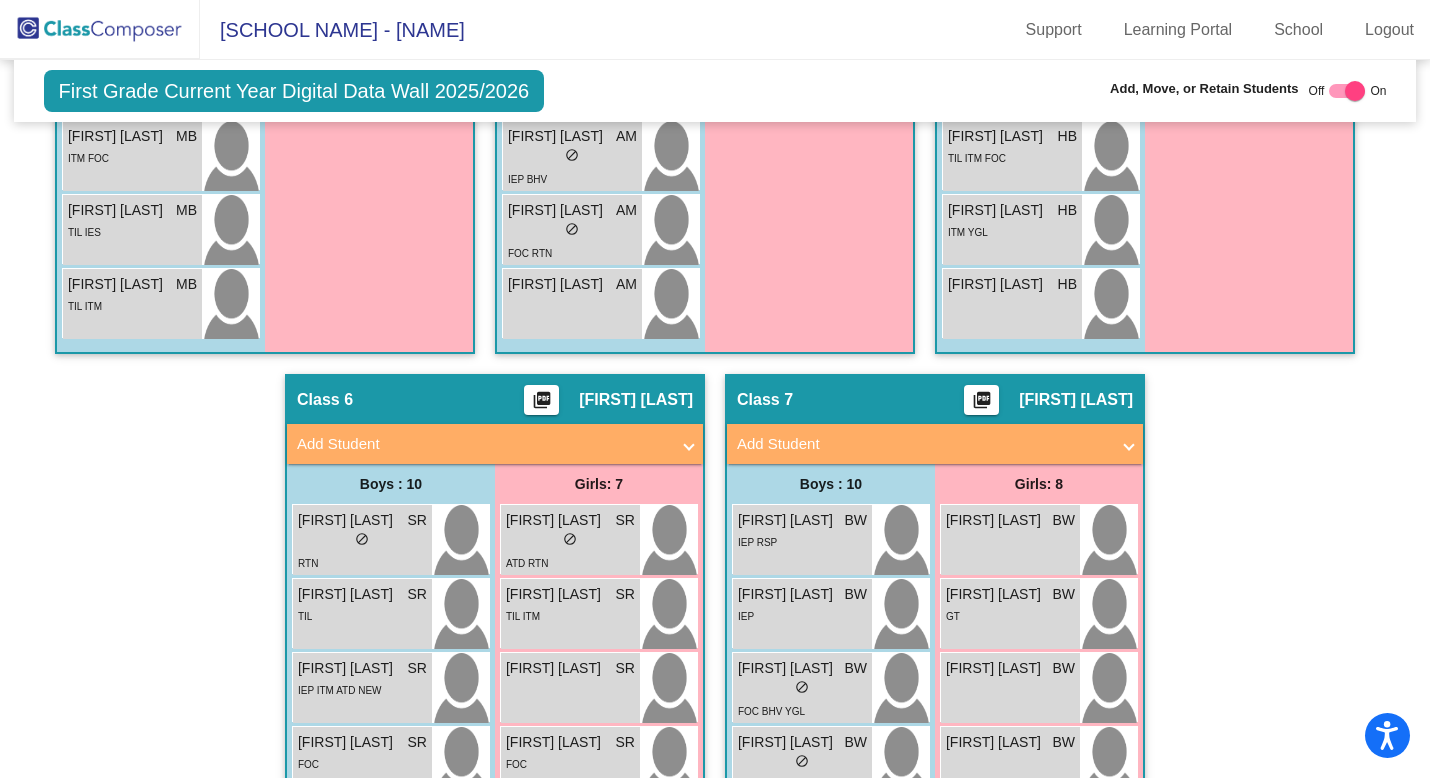 scroll, scrollTop: 3000, scrollLeft: 0, axis: vertical 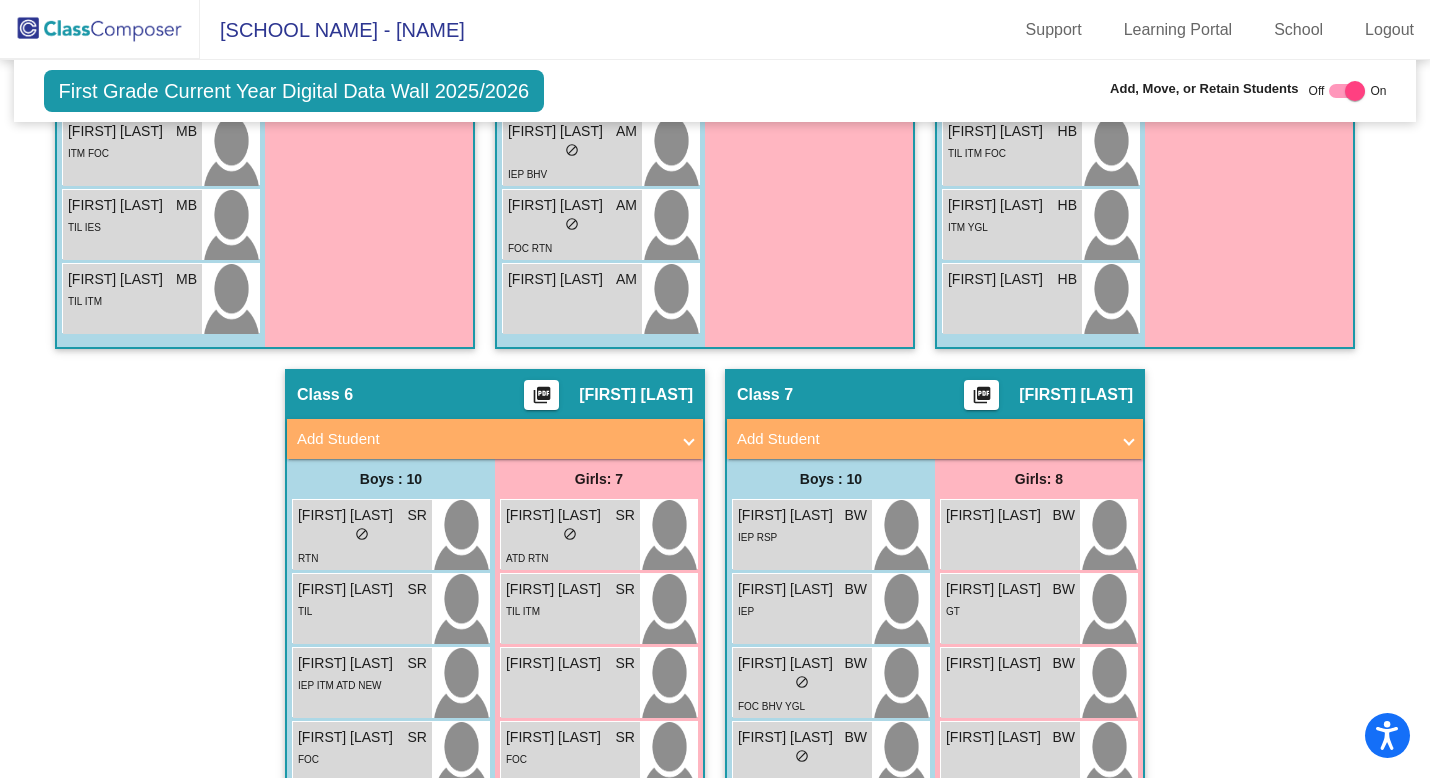 click on "Add Student" at bounding box center (491, 439) 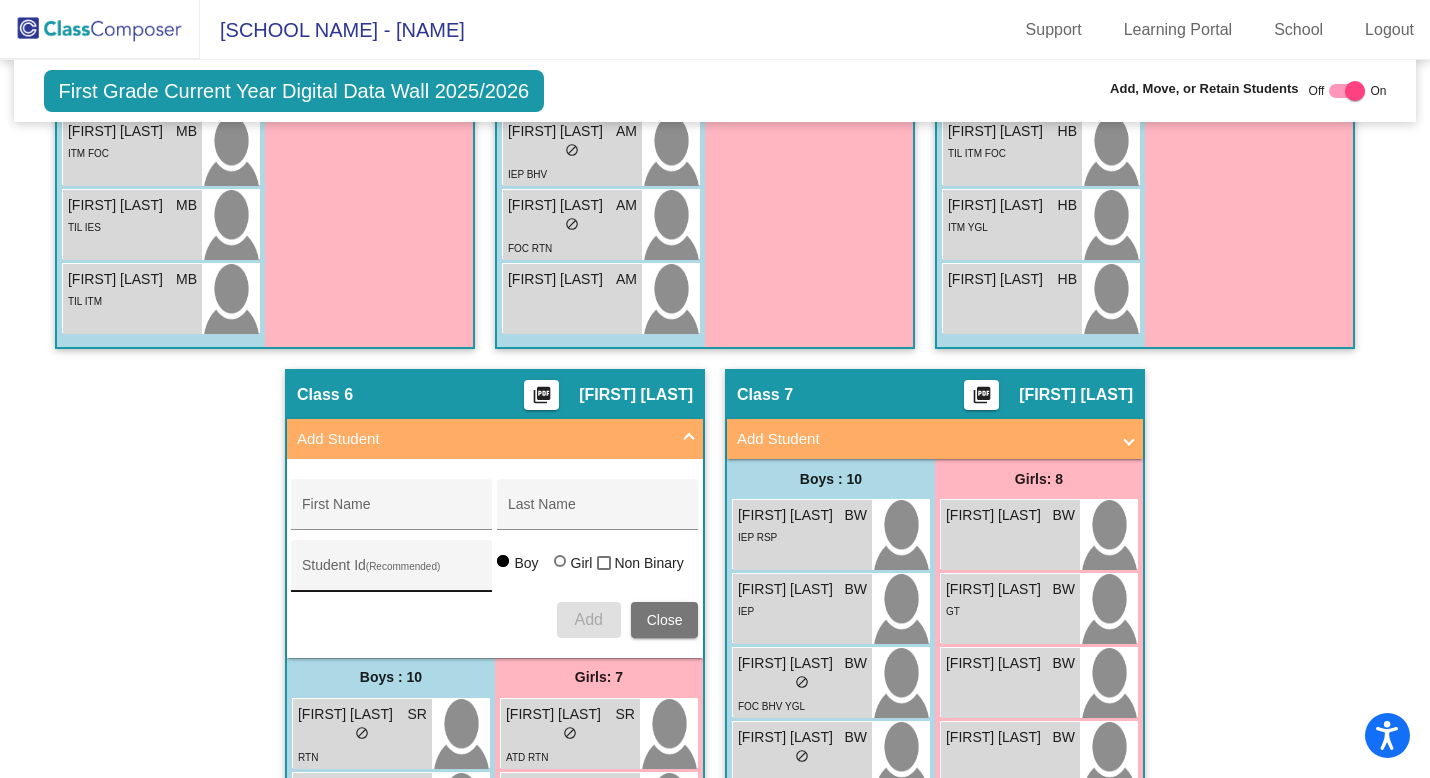 click on "Student Id  (Recommended)" at bounding box center (392, 573) 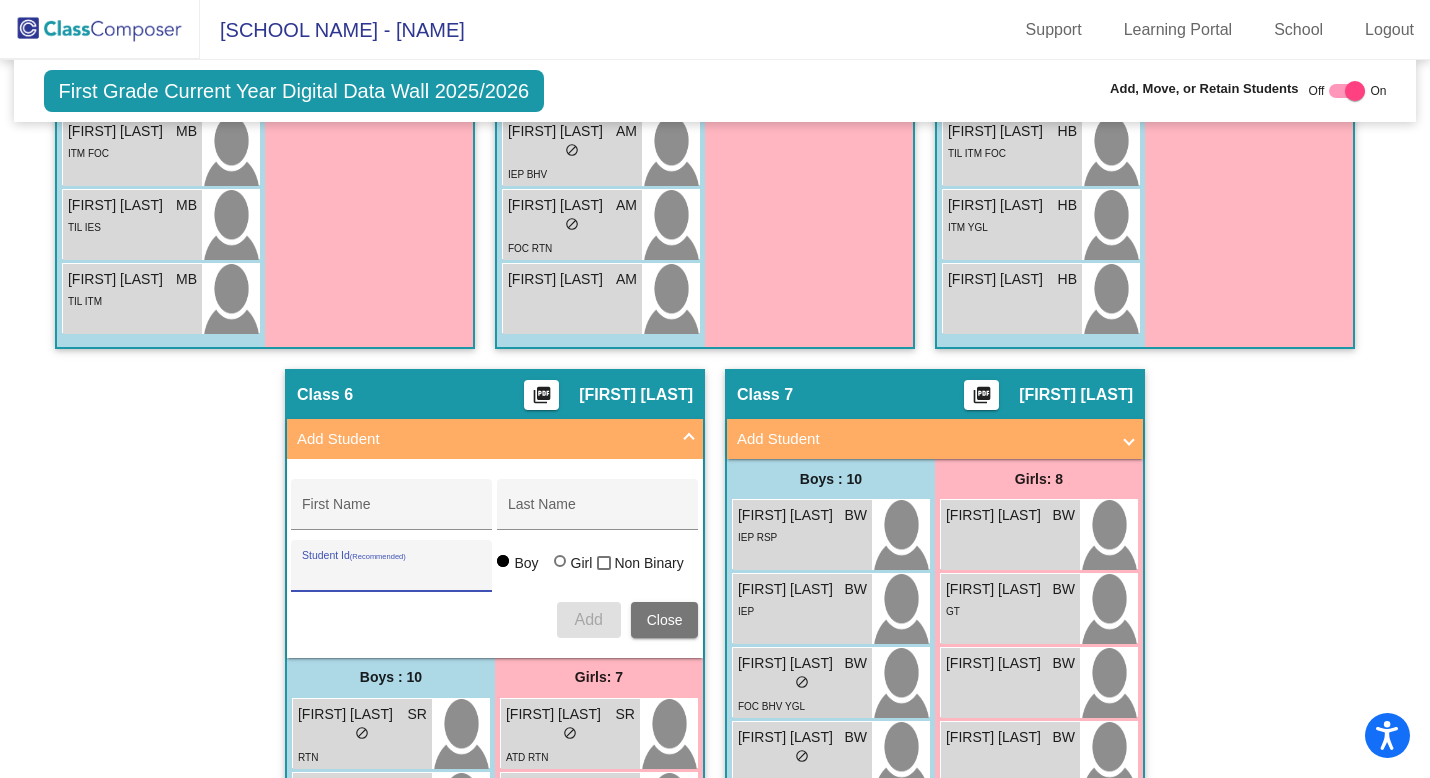paste on "6919491524" 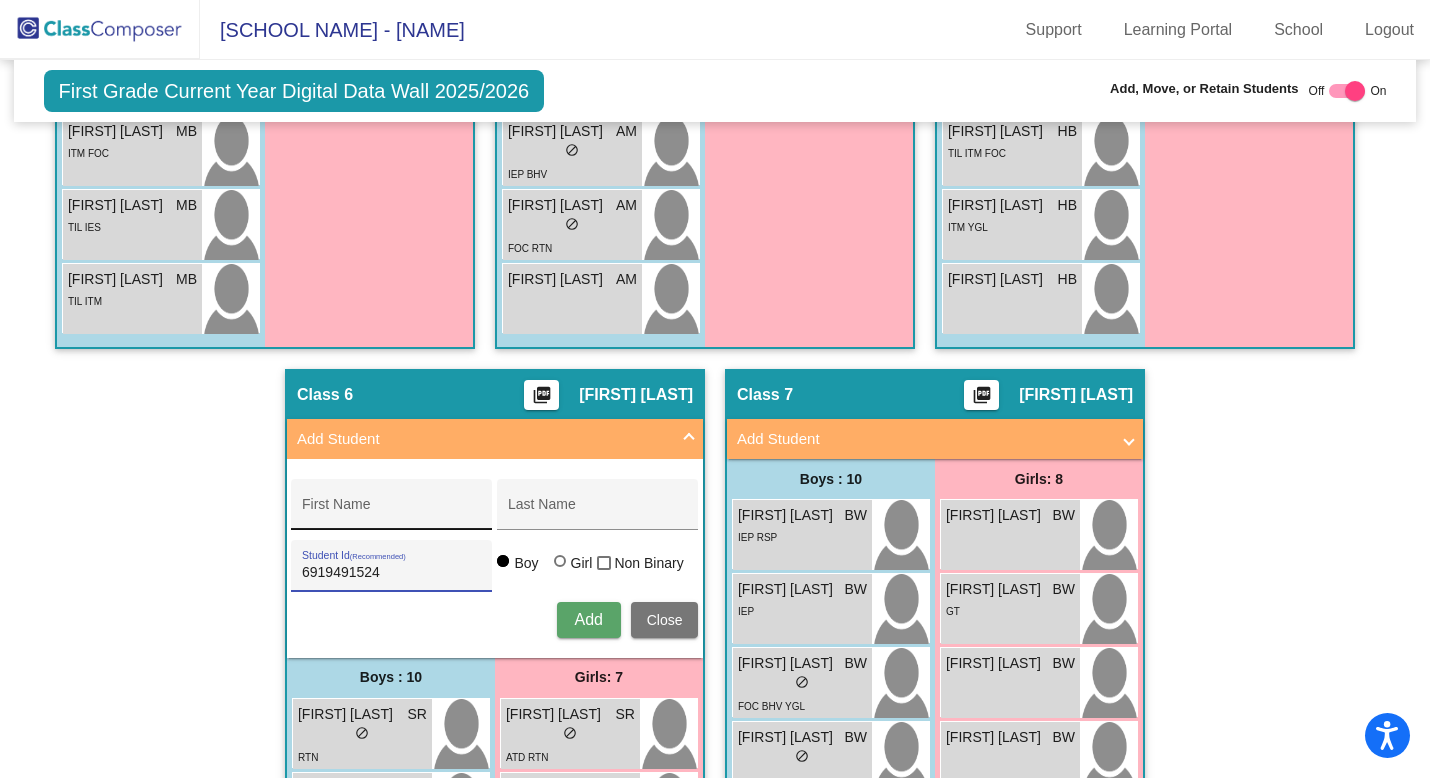 type on "6919491524" 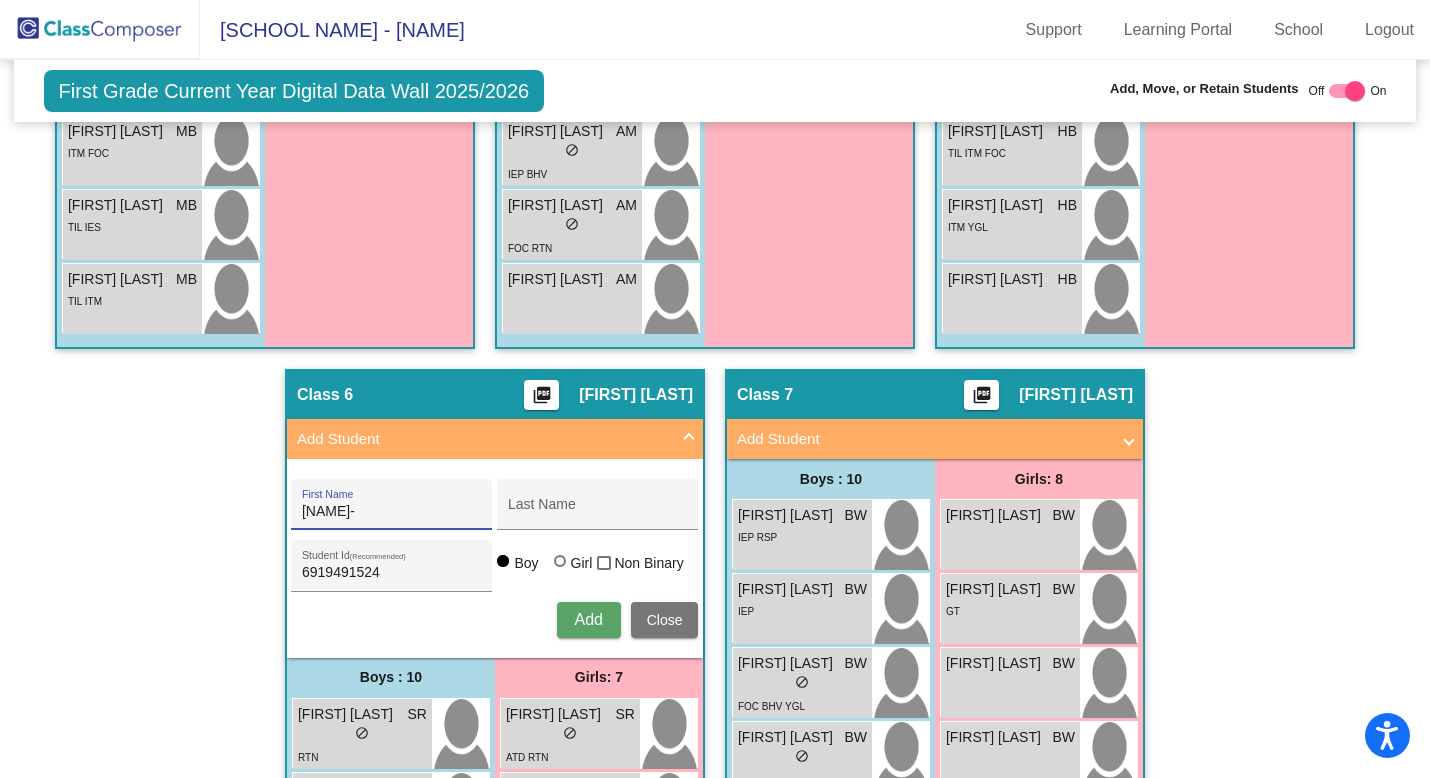 type on "[NAME]-" 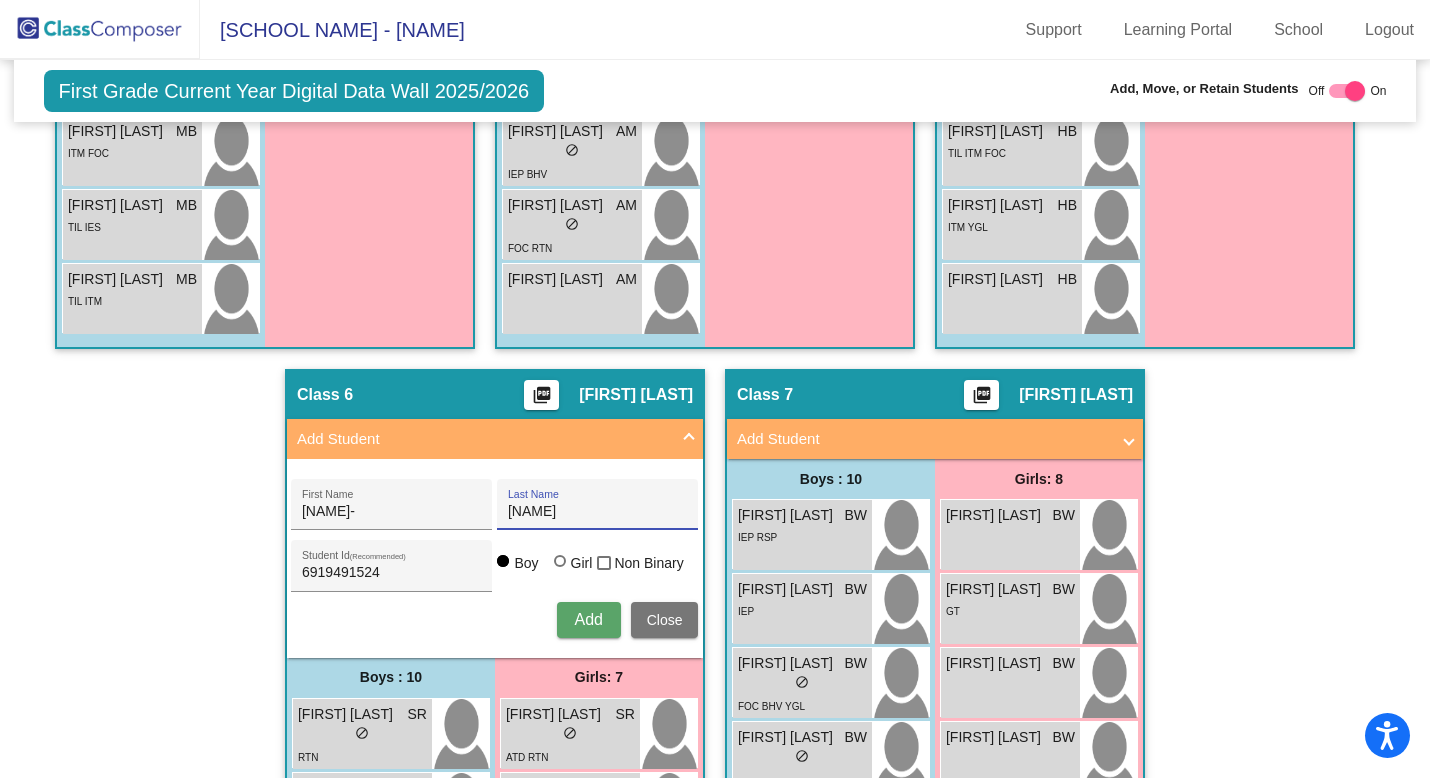 type on "[NAME]" 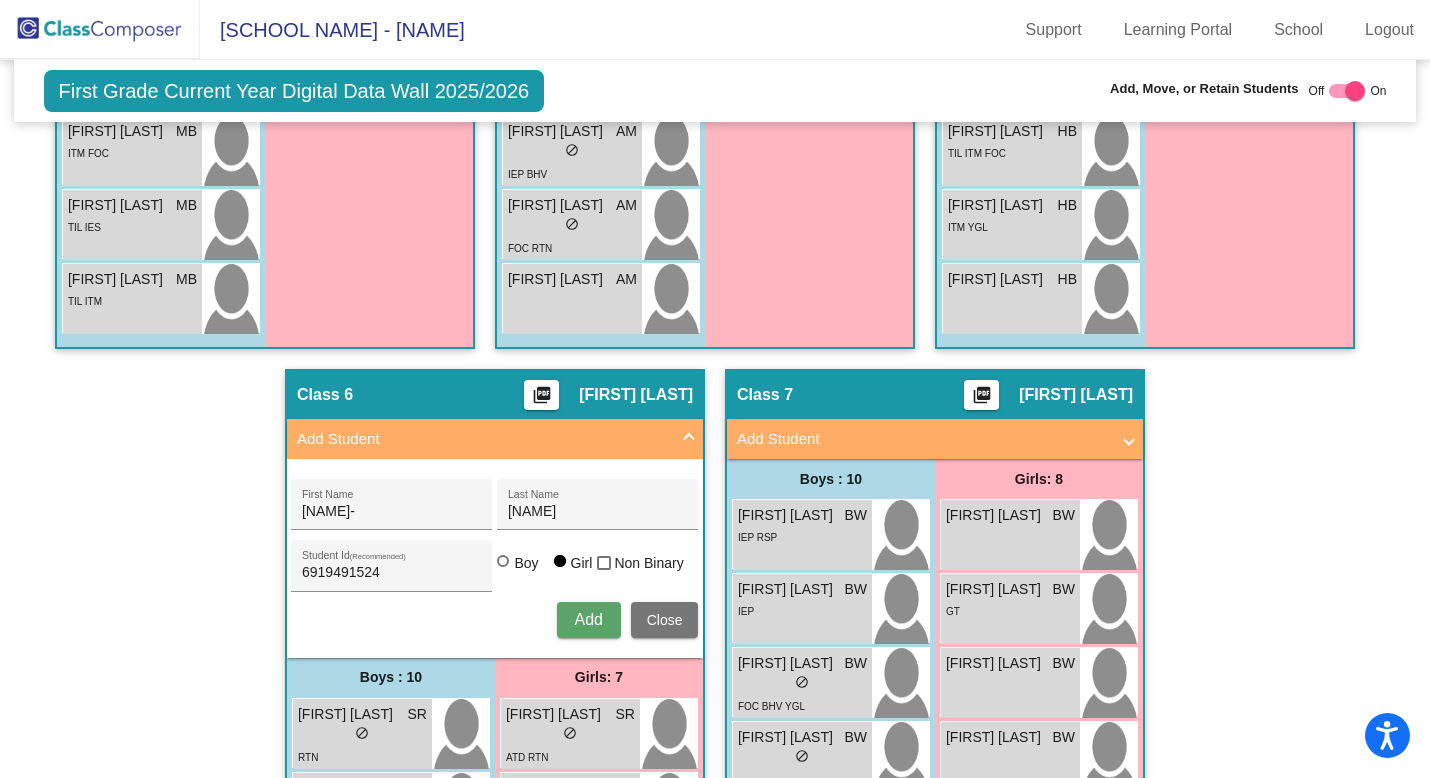click on "Add" at bounding box center (588, 619) 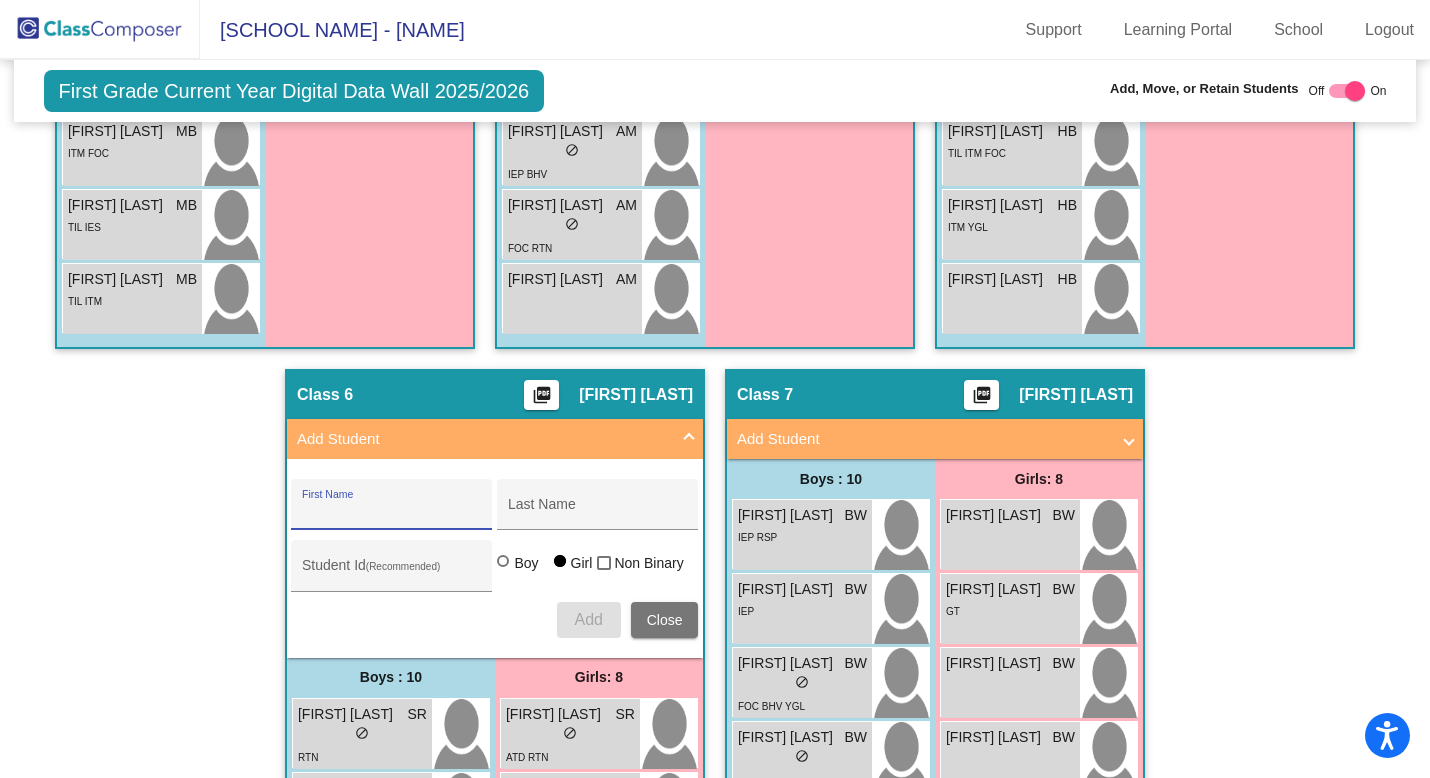 click at bounding box center (689, 439) 